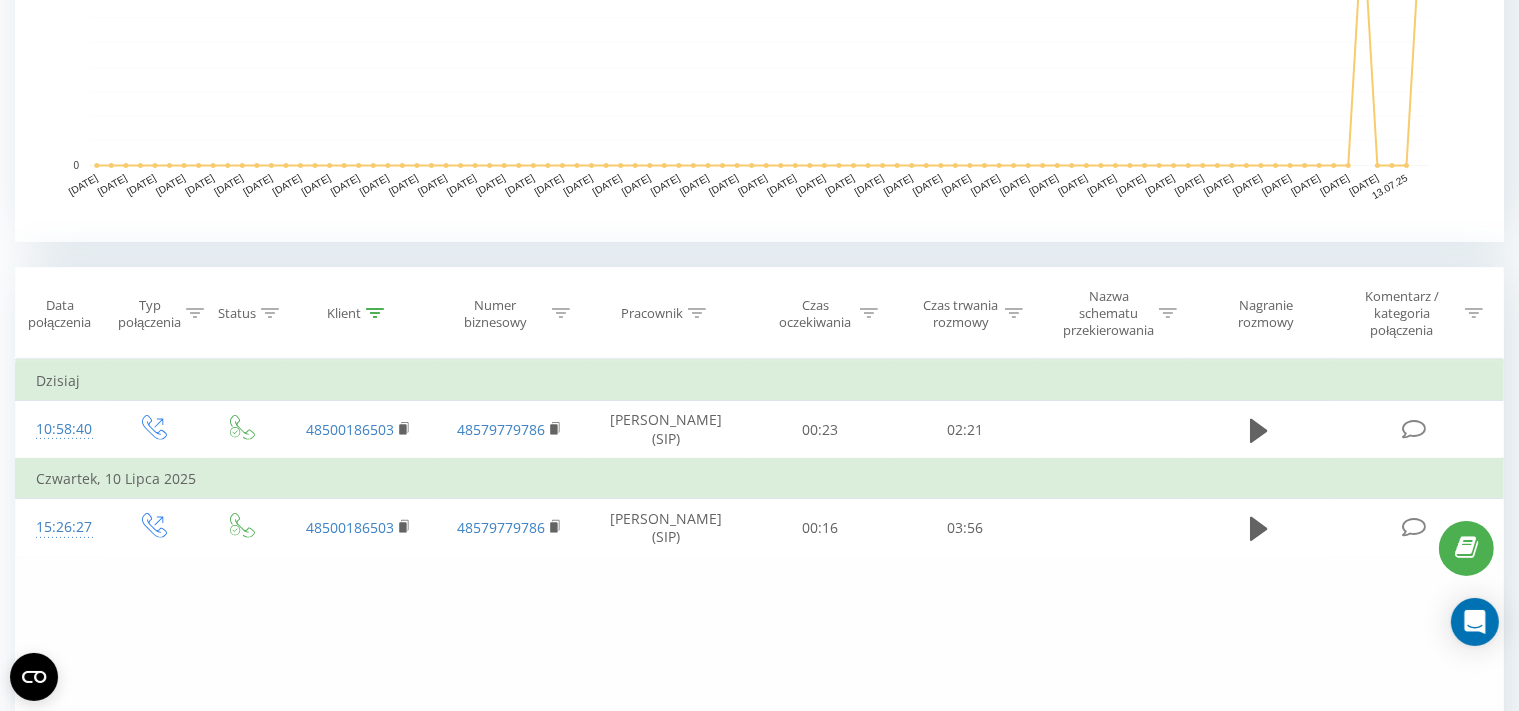 scroll, scrollTop: 597, scrollLeft: 0, axis: vertical 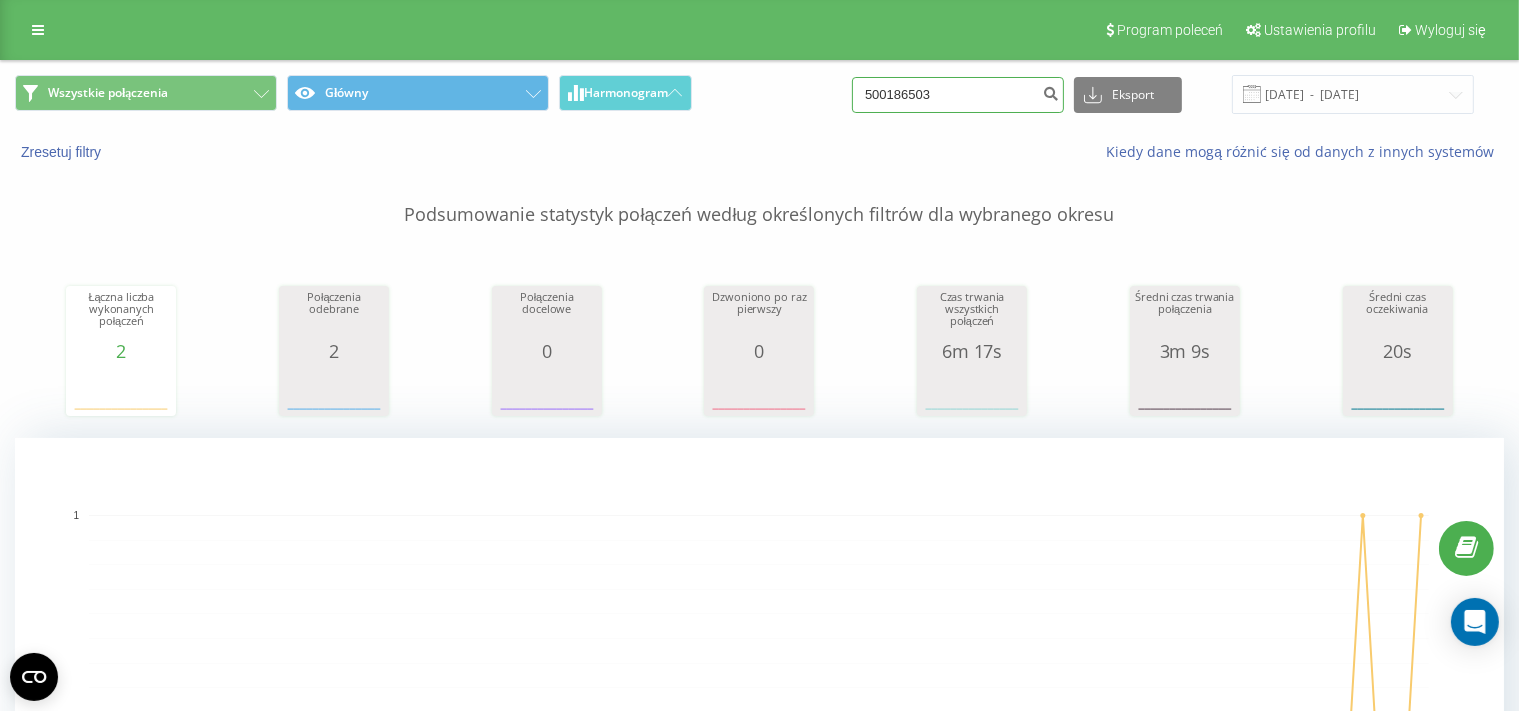 click on "500186503" at bounding box center [958, 95] 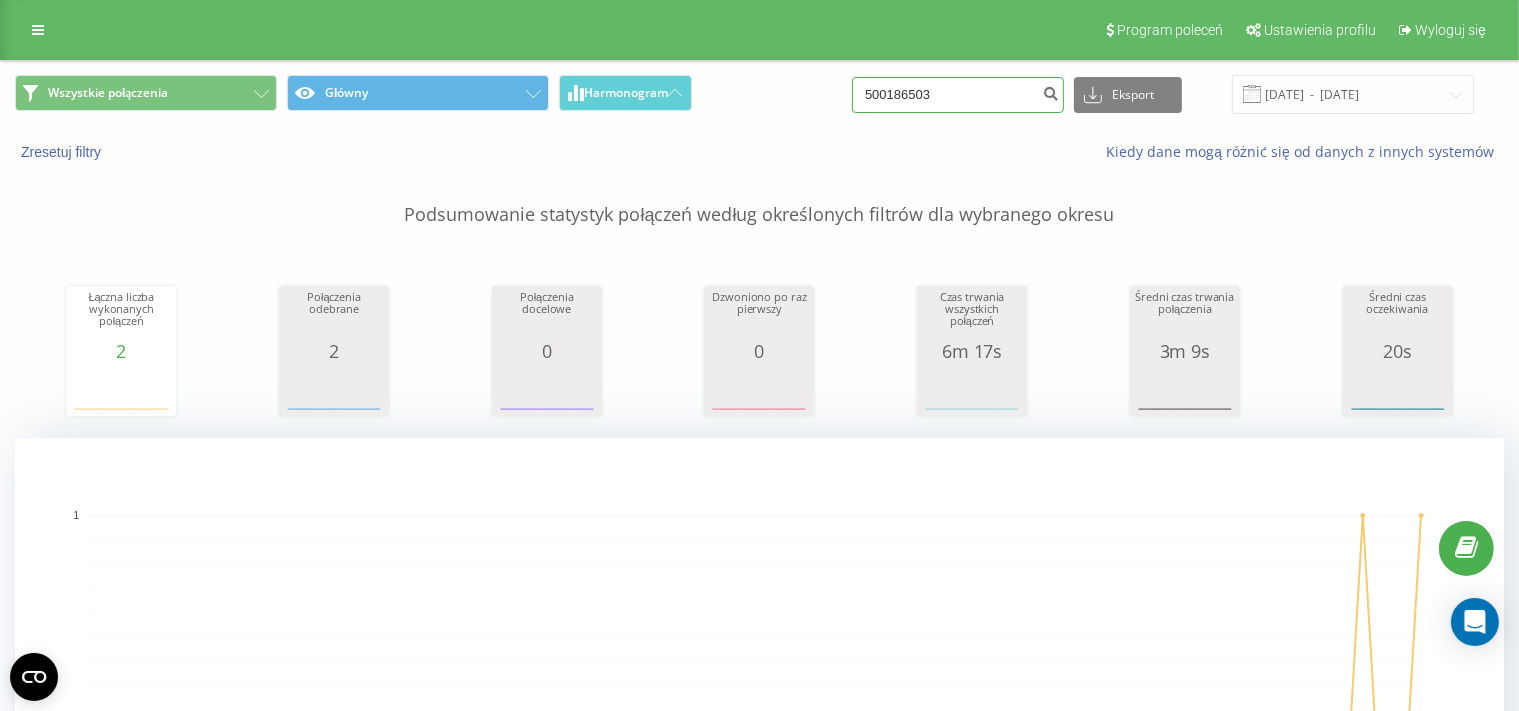 drag, startPoint x: 977, startPoint y: 99, endPoint x: 744, endPoint y: 33, distance: 242.1673 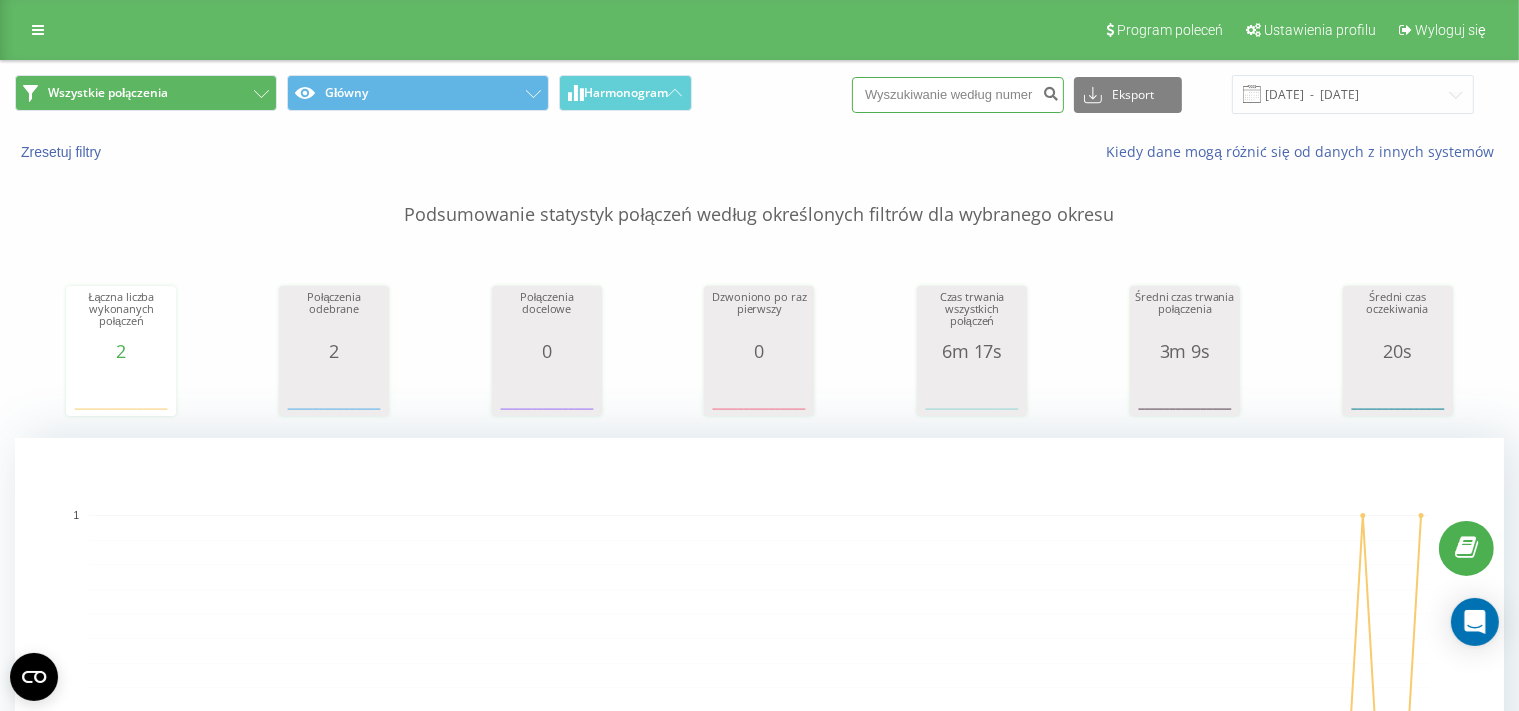 type 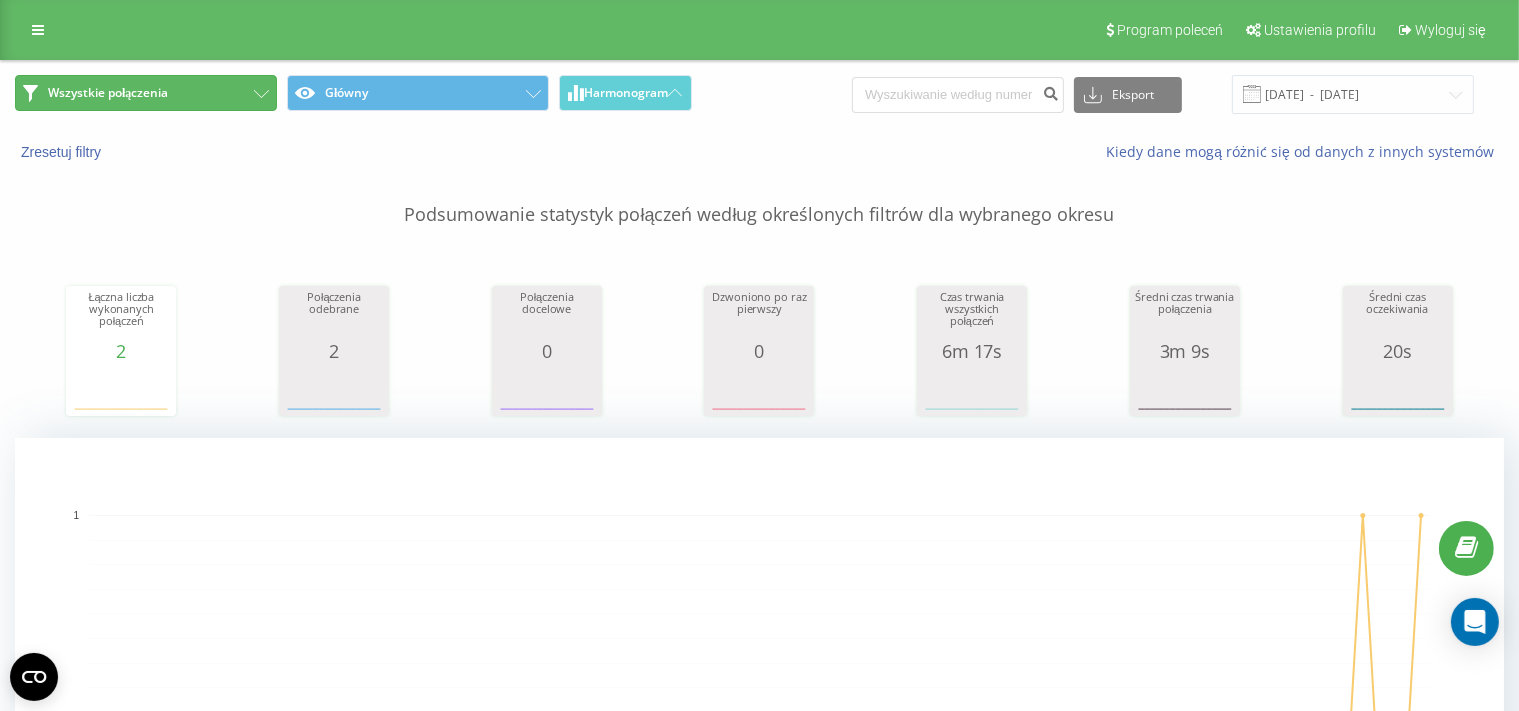 click on "Wszystkie połączenia" at bounding box center [108, 93] 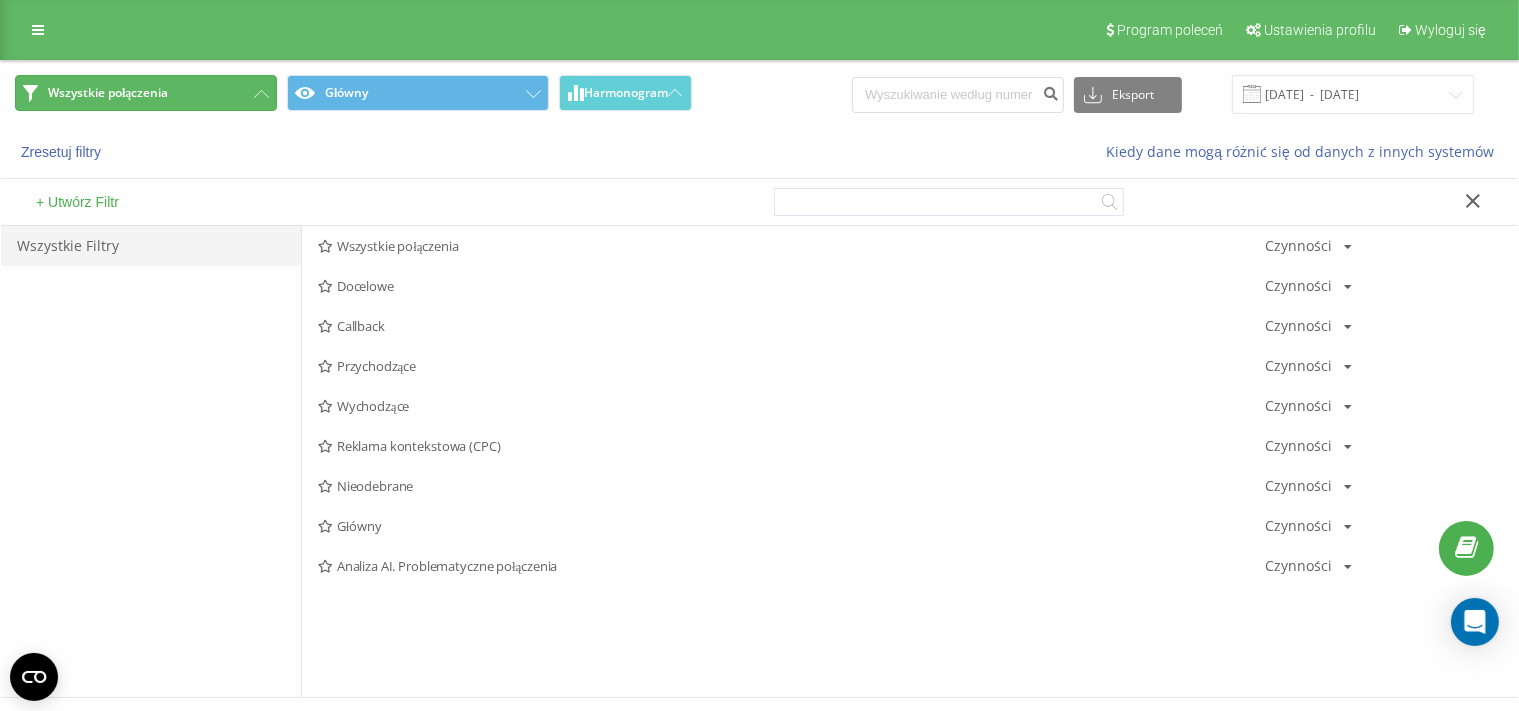 click on "Wszystkie połączenia" at bounding box center (108, 93) 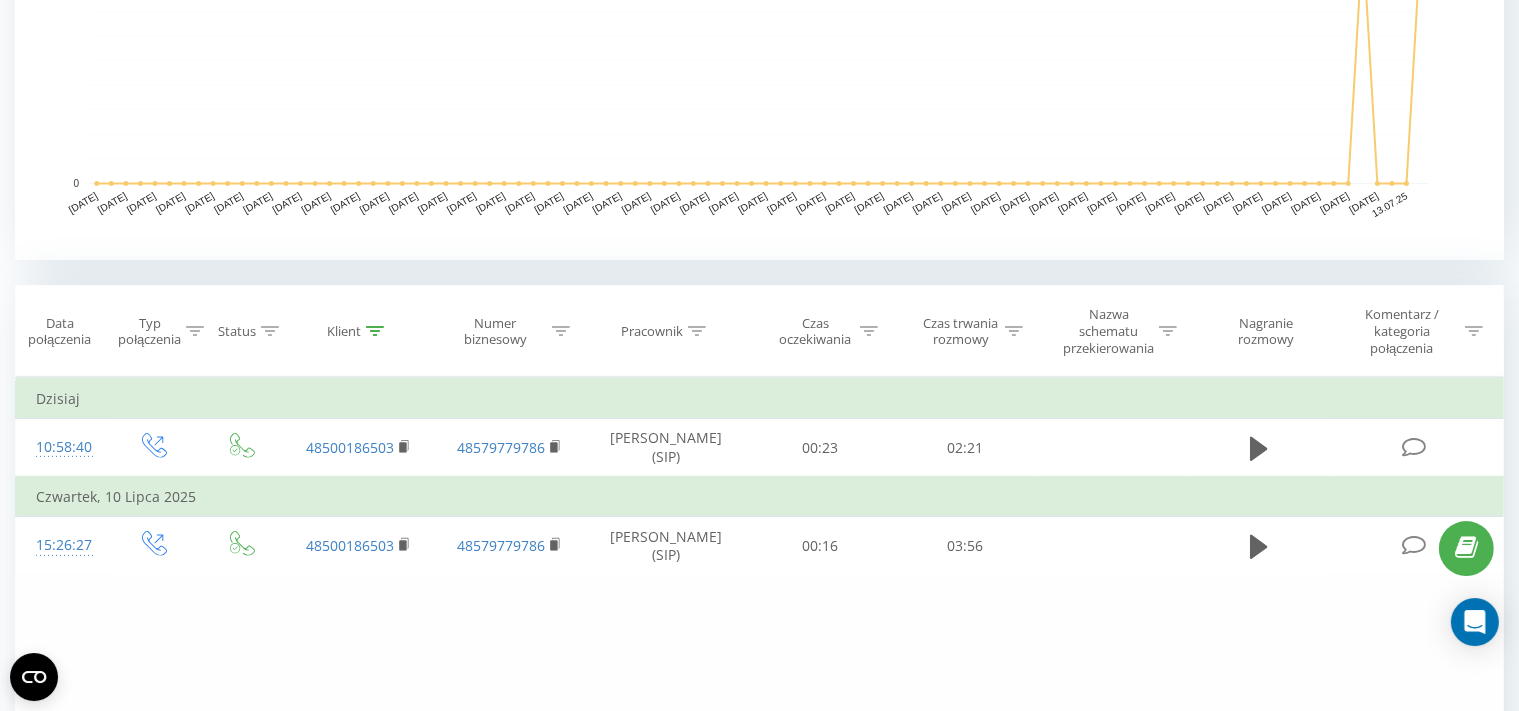 scroll, scrollTop: 0, scrollLeft: 0, axis: both 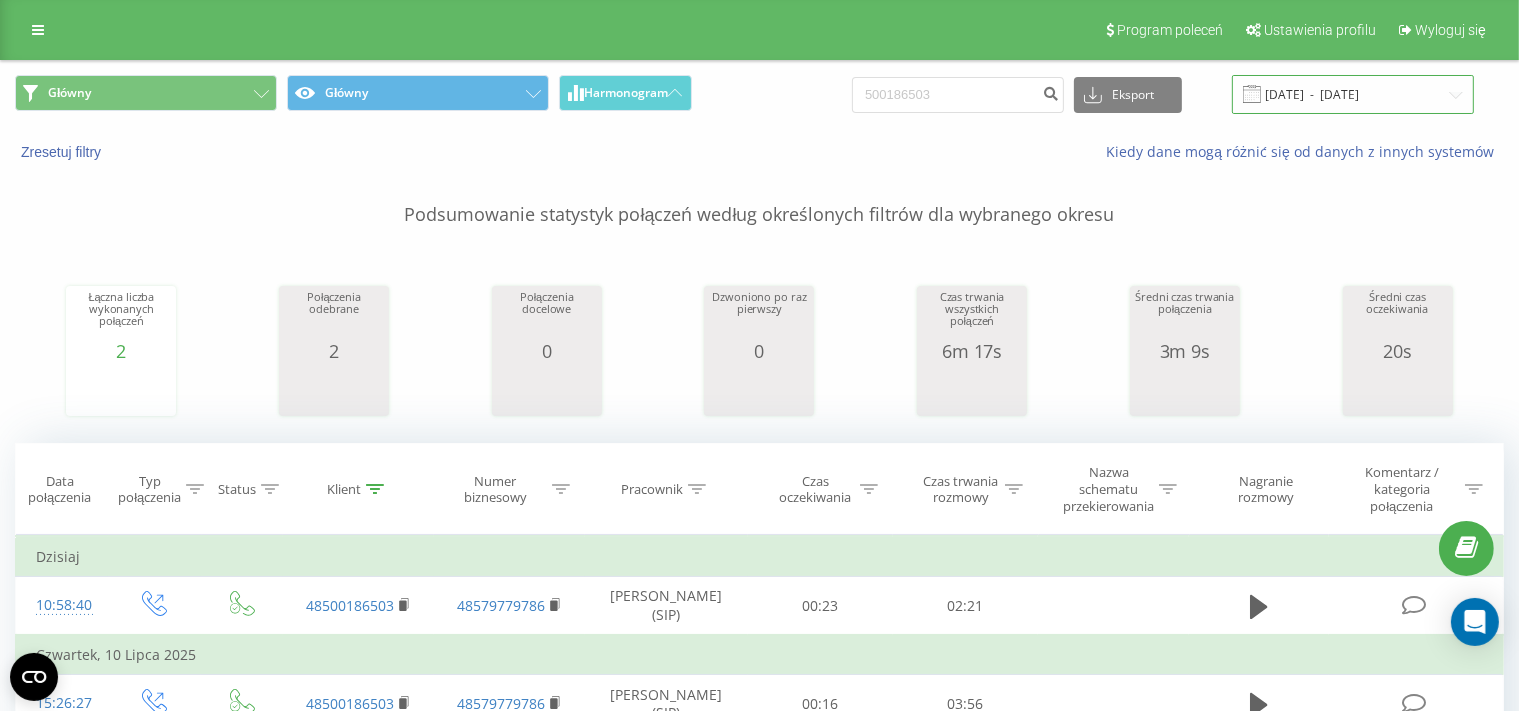 click on "[DATE]  -  [DATE]" at bounding box center (1353, 94) 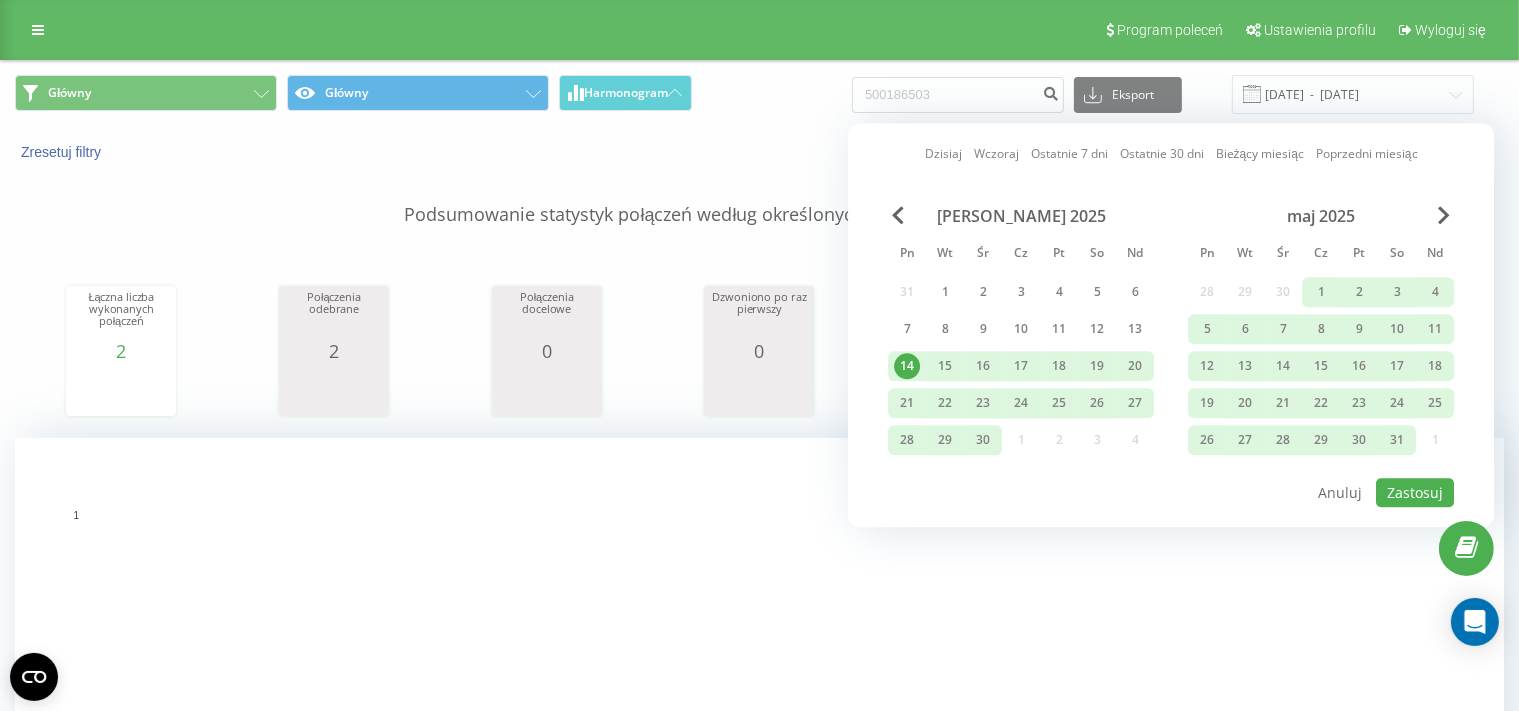 click on "Zresetuj filtry Kiedy dane mogą różnić się od danych z innych systemów" at bounding box center [759, 152] 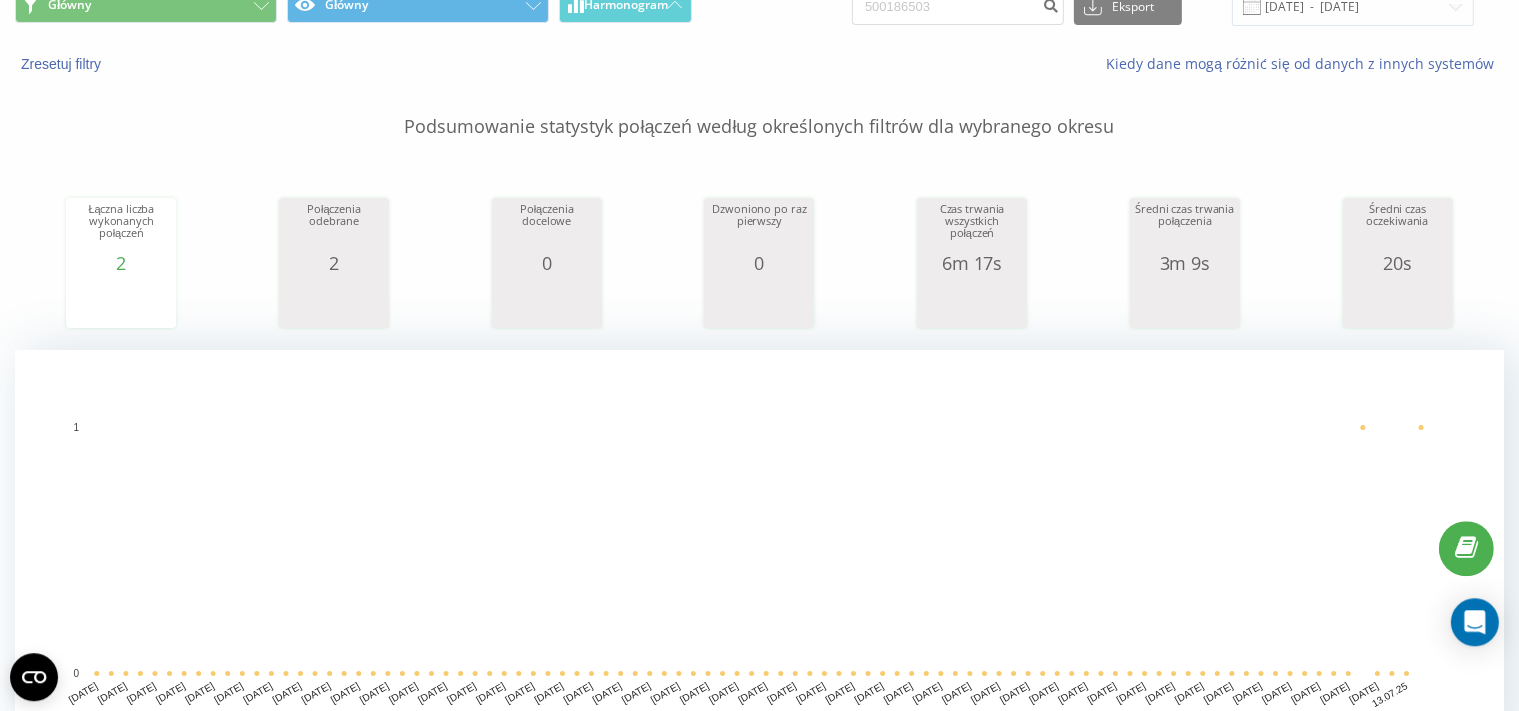 scroll, scrollTop: 0, scrollLeft: 0, axis: both 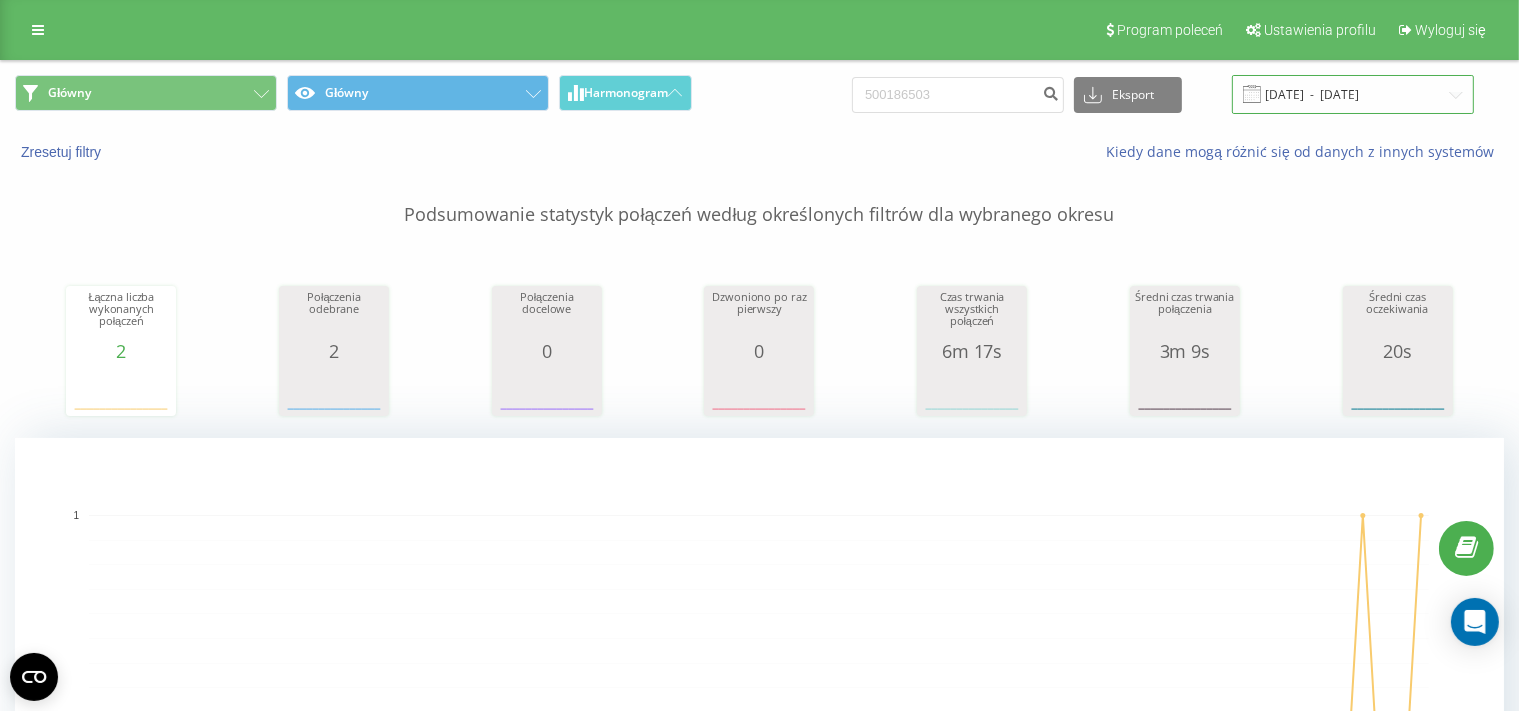 click on "[DATE]  -  [DATE]" at bounding box center (1353, 94) 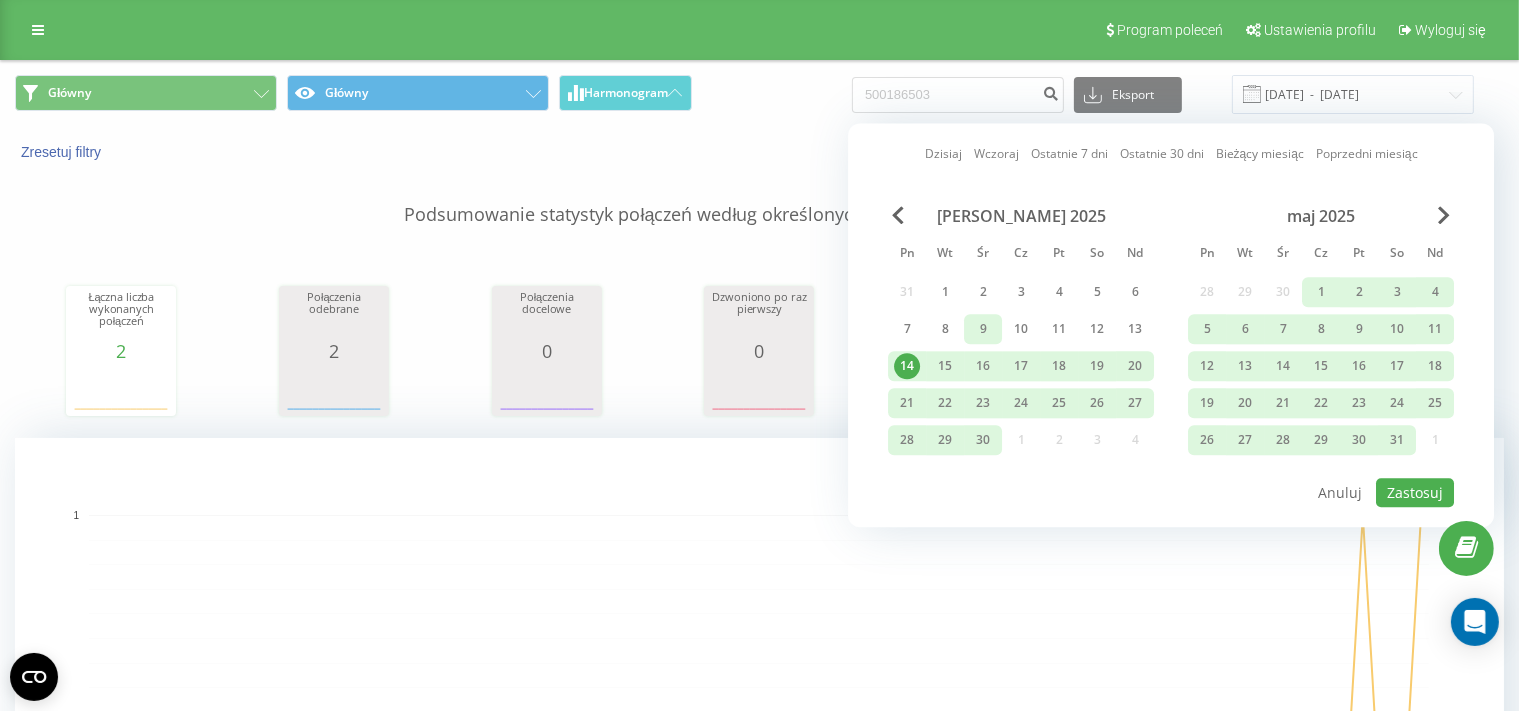 click on "9" at bounding box center [983, 329] 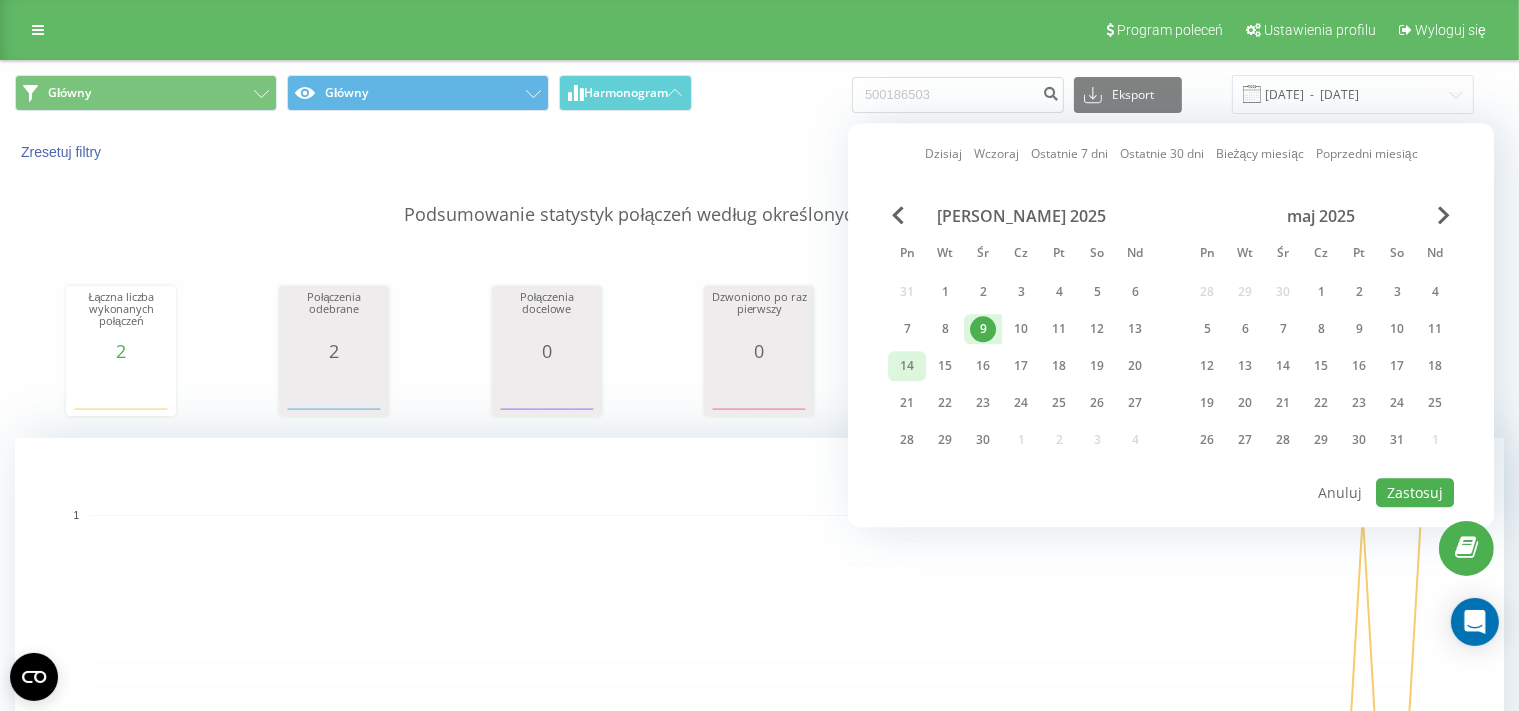 click on "14" at bounding box center (907, 366) 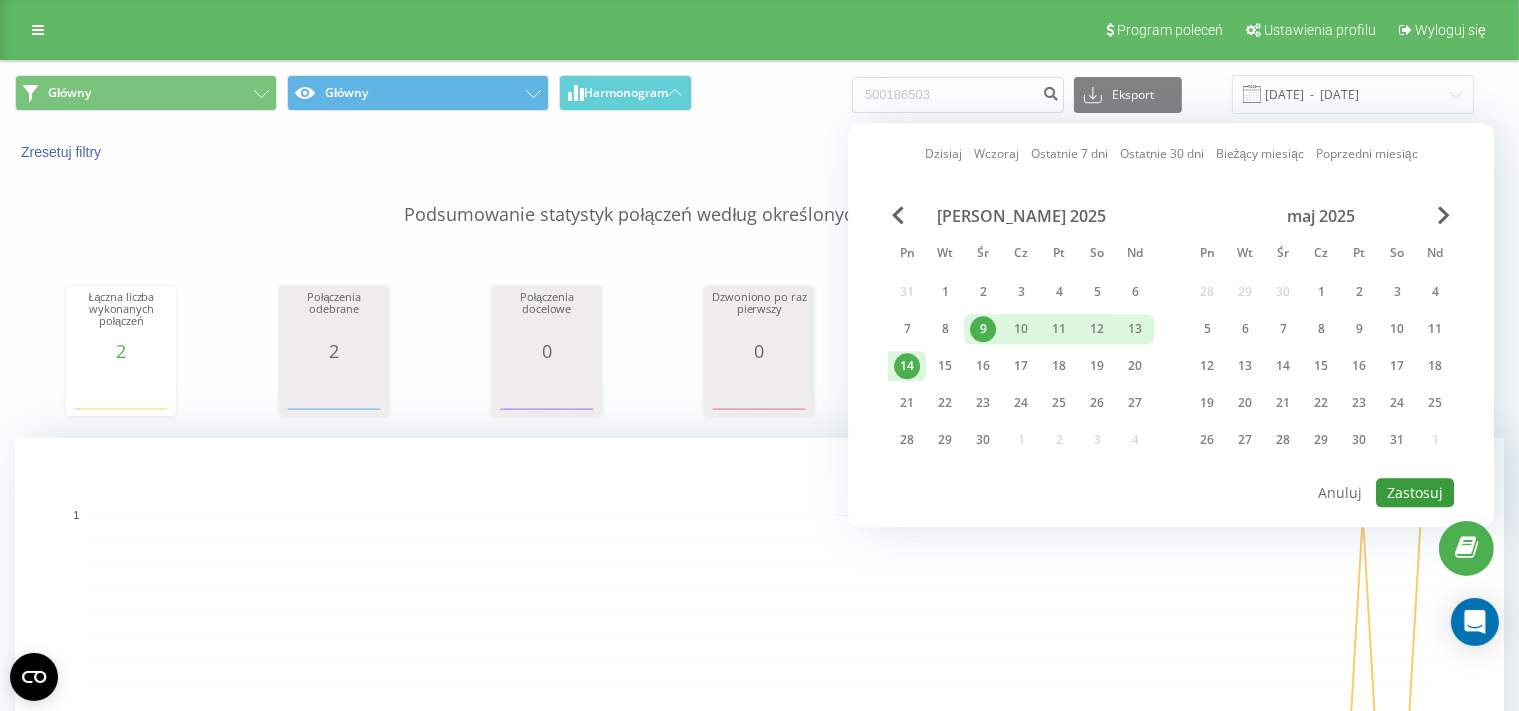 click on "Zastosuj" at bounding box center [1415, 492] 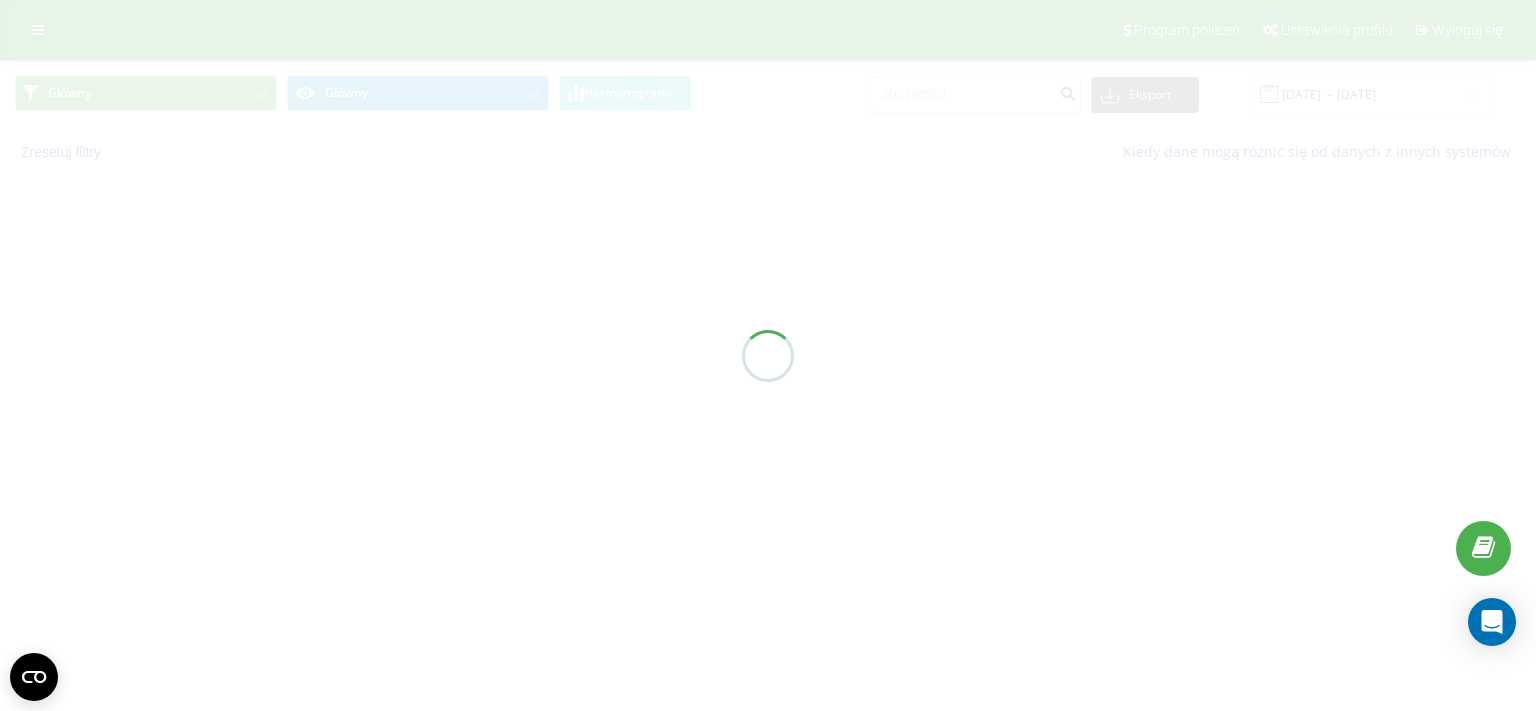type on "09.04.2025  -  14.04.2025" 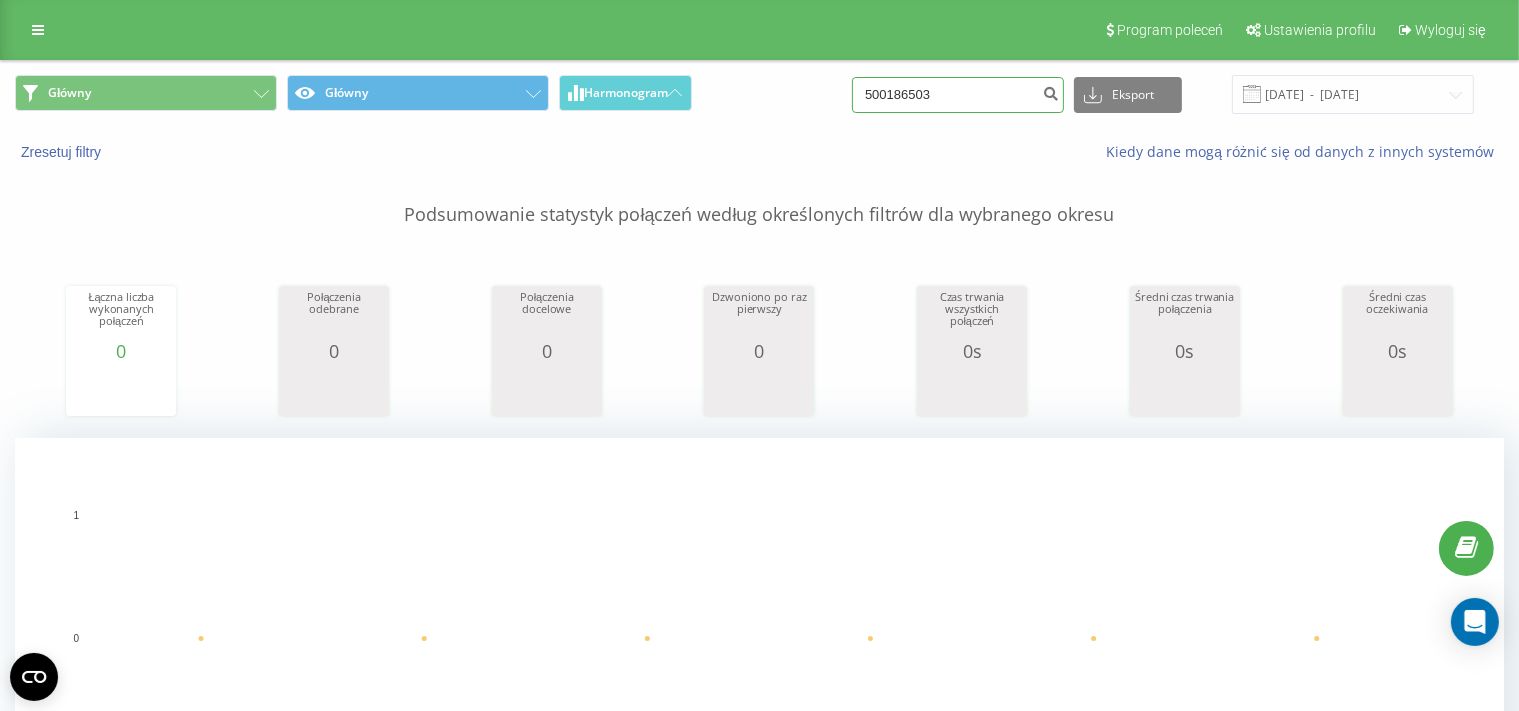 click on "500186503" at bounding box center (958, 95) 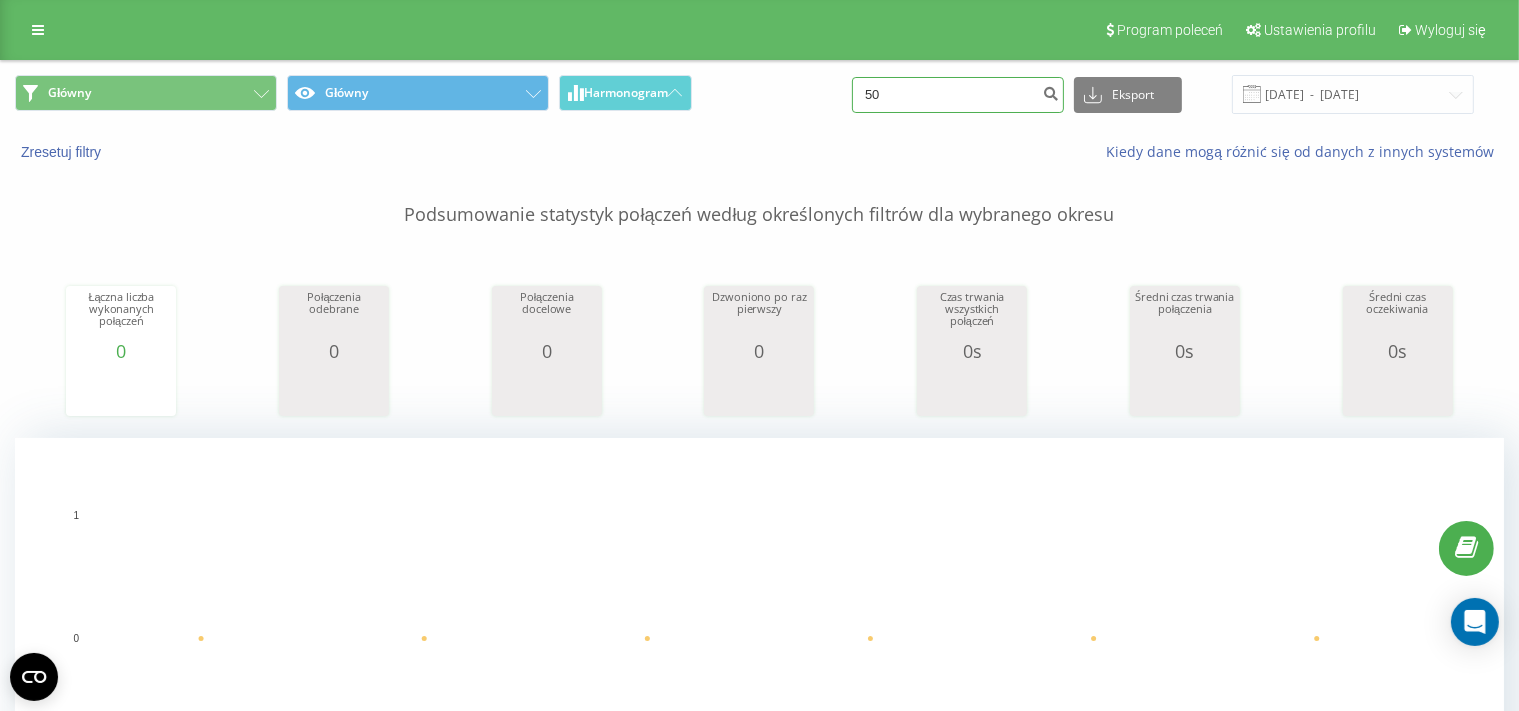 type on "5" 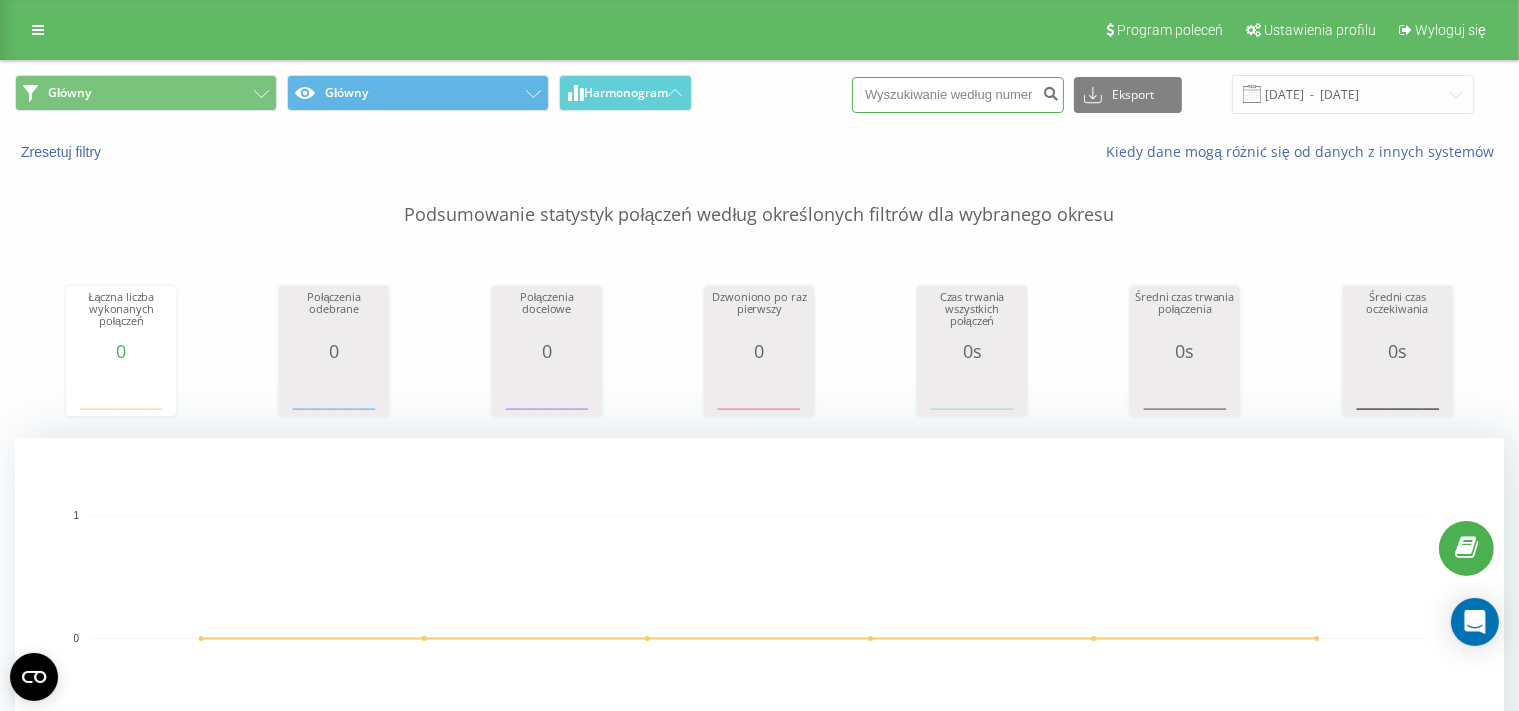 type 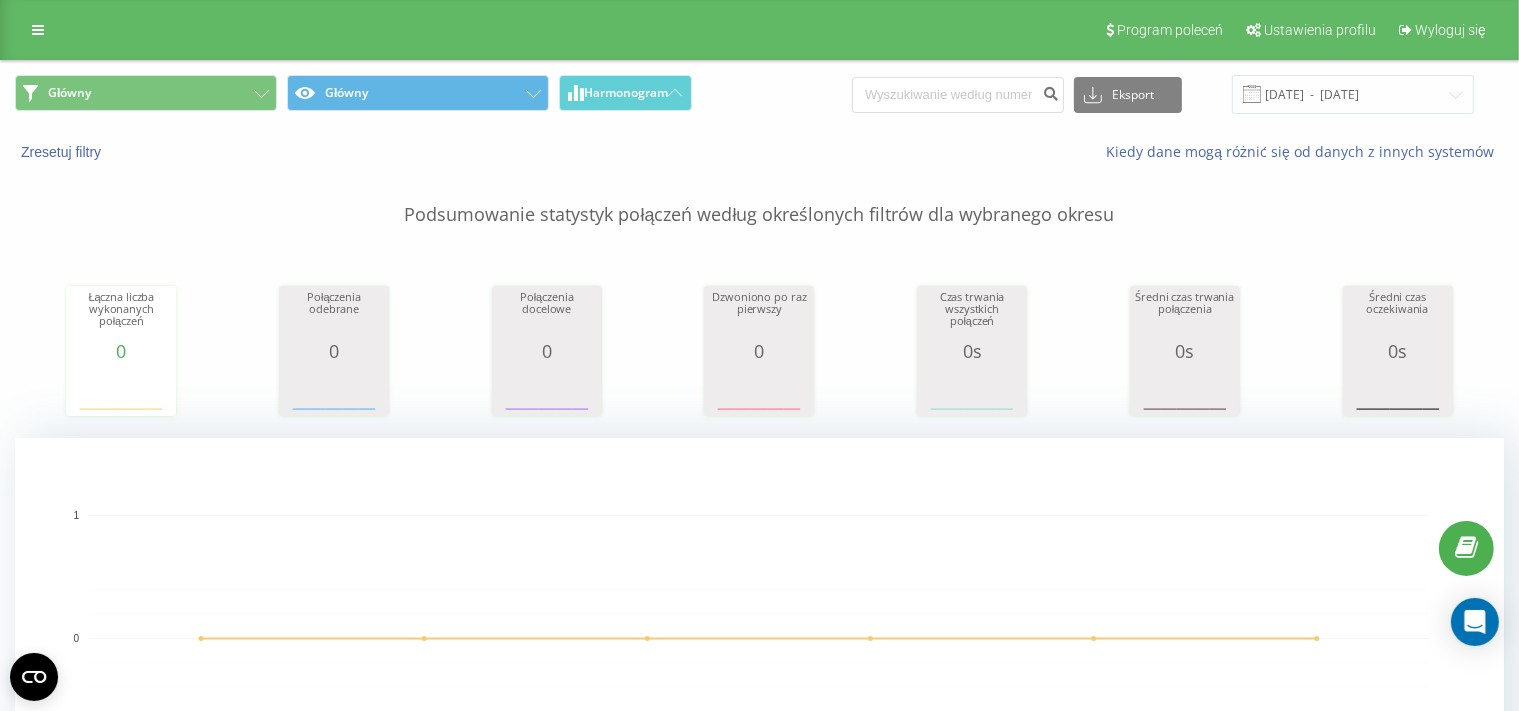 click on "Podsumowanie statystyk połączeń według określonych filtrów dla wybranego okresu" at bounding box center (759, 195) 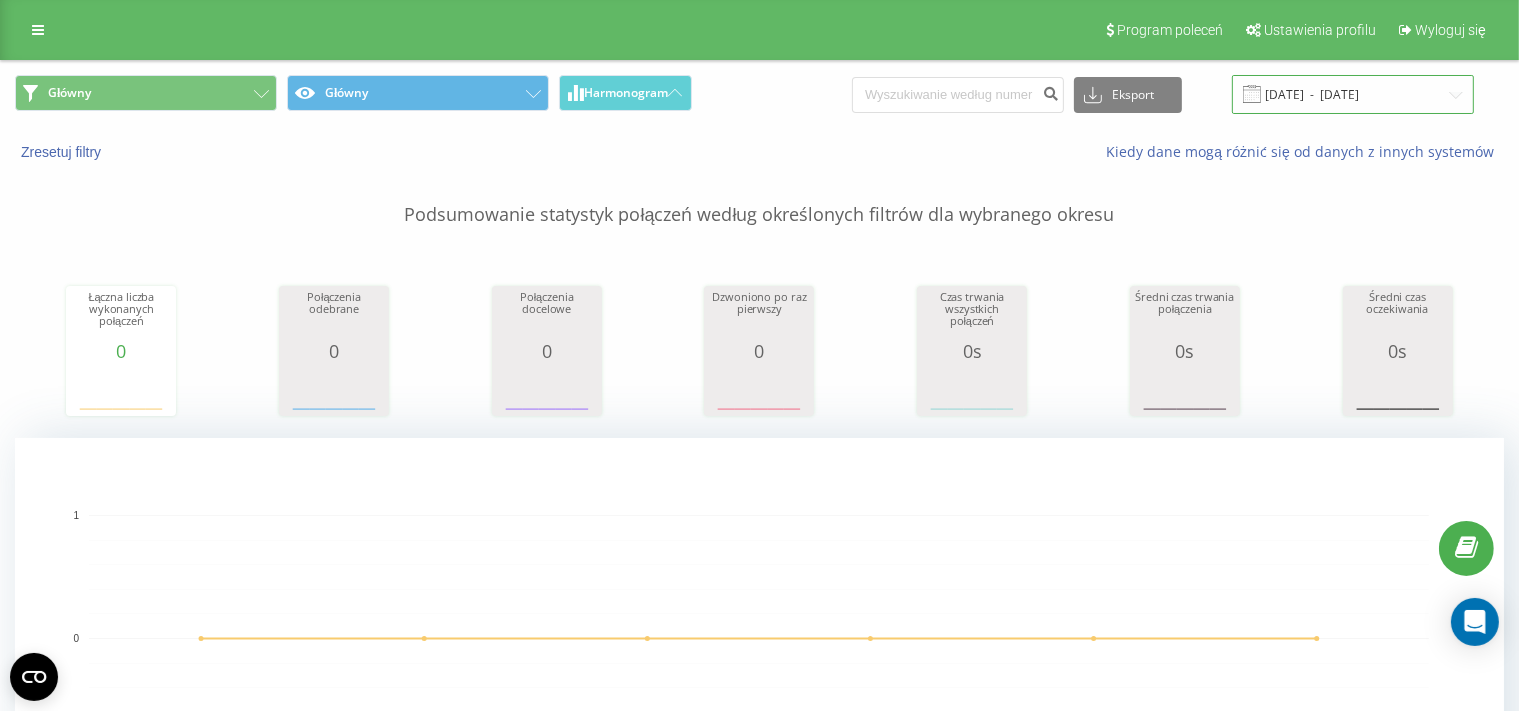 click on "09.04.2025  -  14.04.2025" at bounding box center (1353, 94) 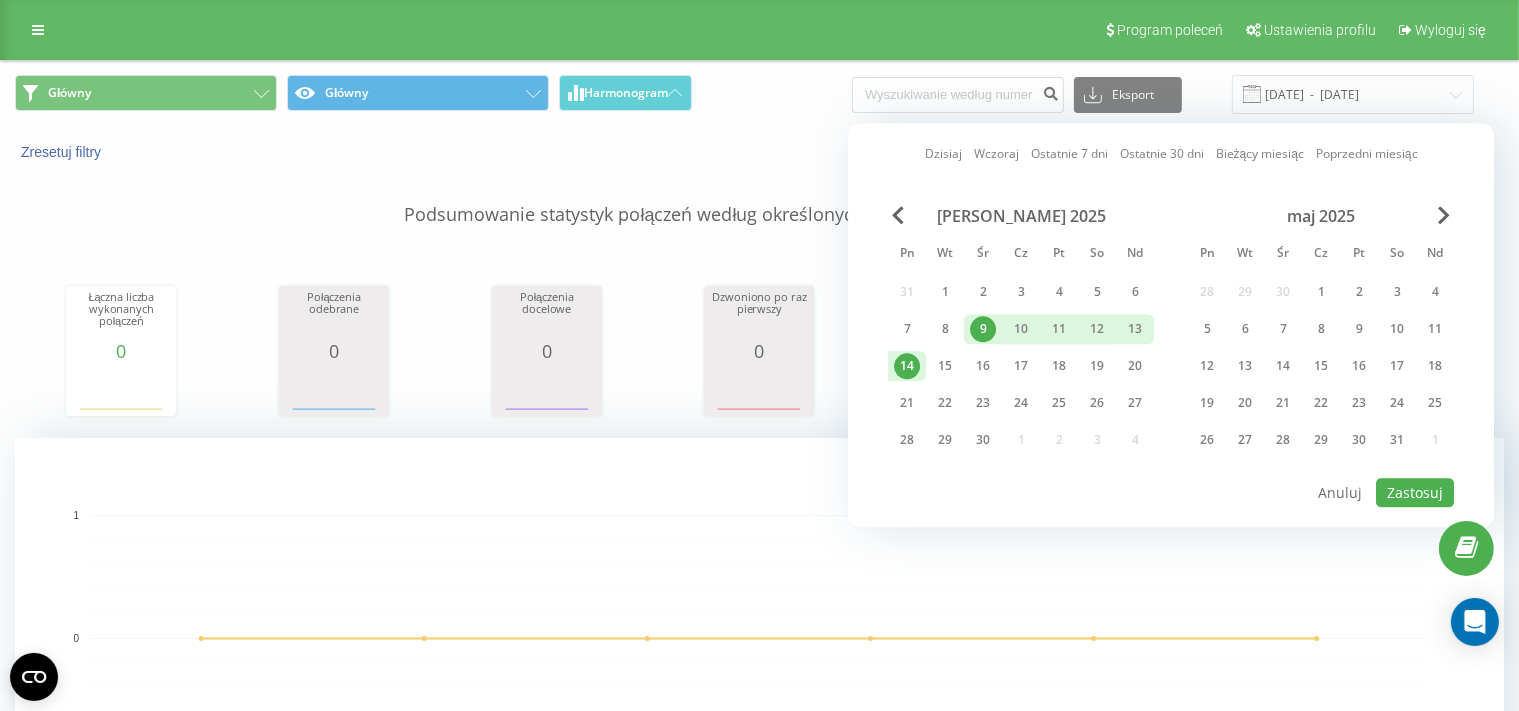 click on "9" at bounding box center (983, 329) 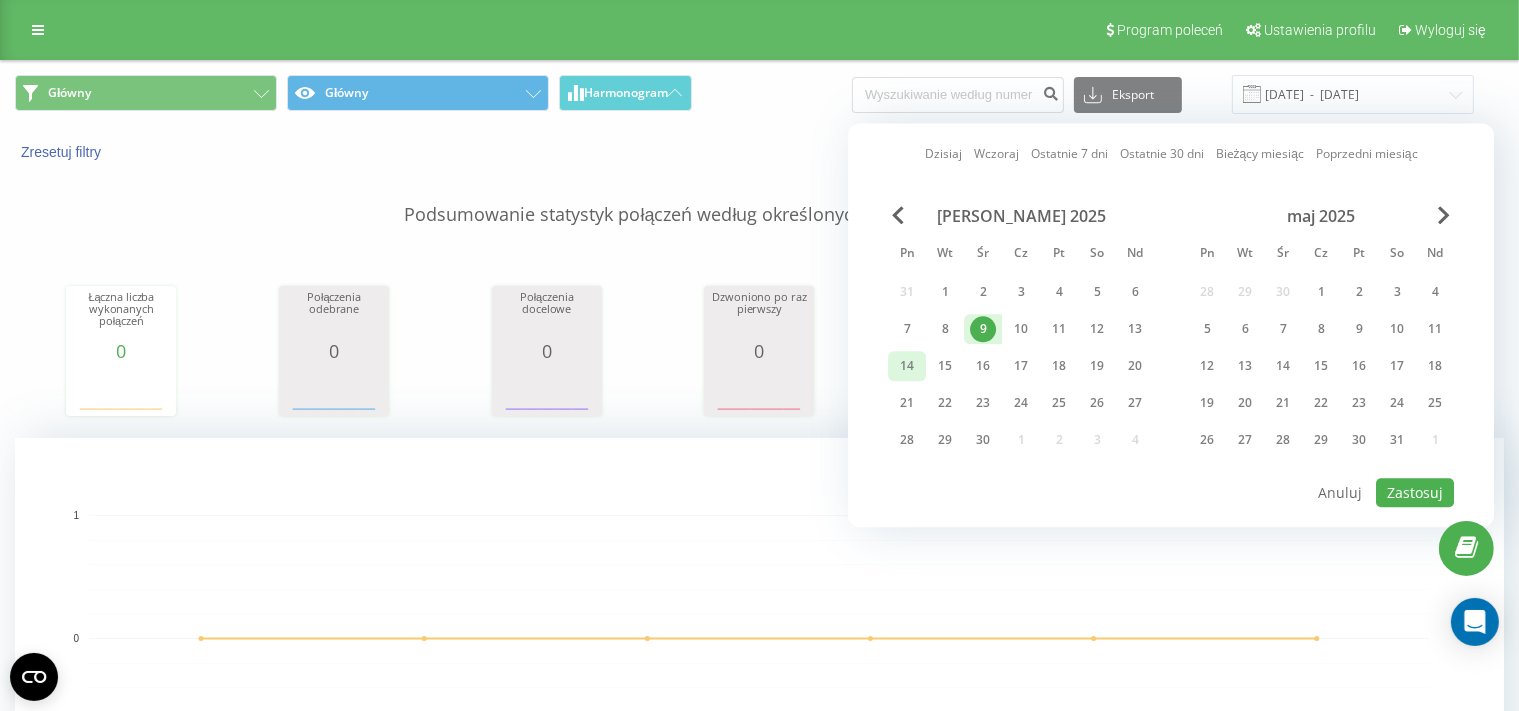 click on "14" at bounding box center (907, 366) 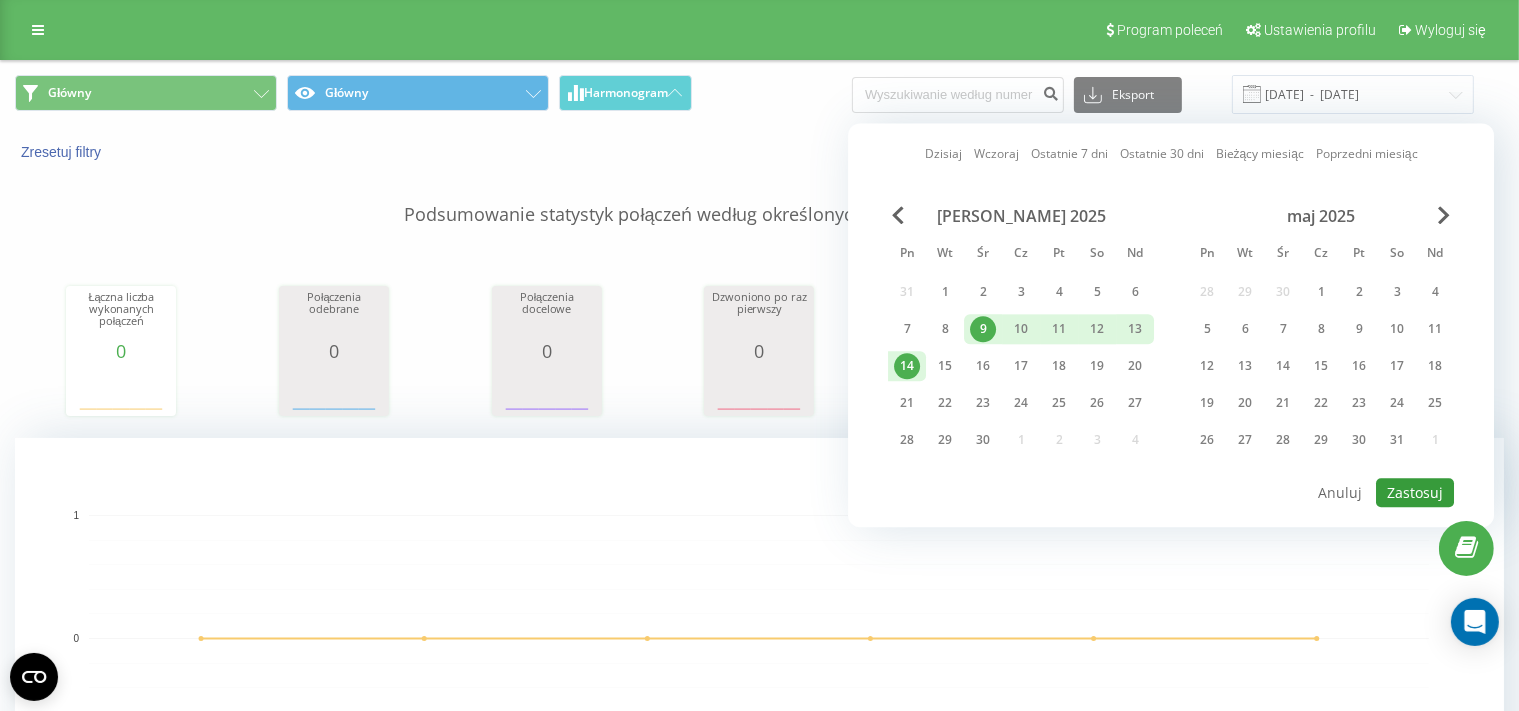 click on "Zastosuj" at bounding box center [1415, 492] 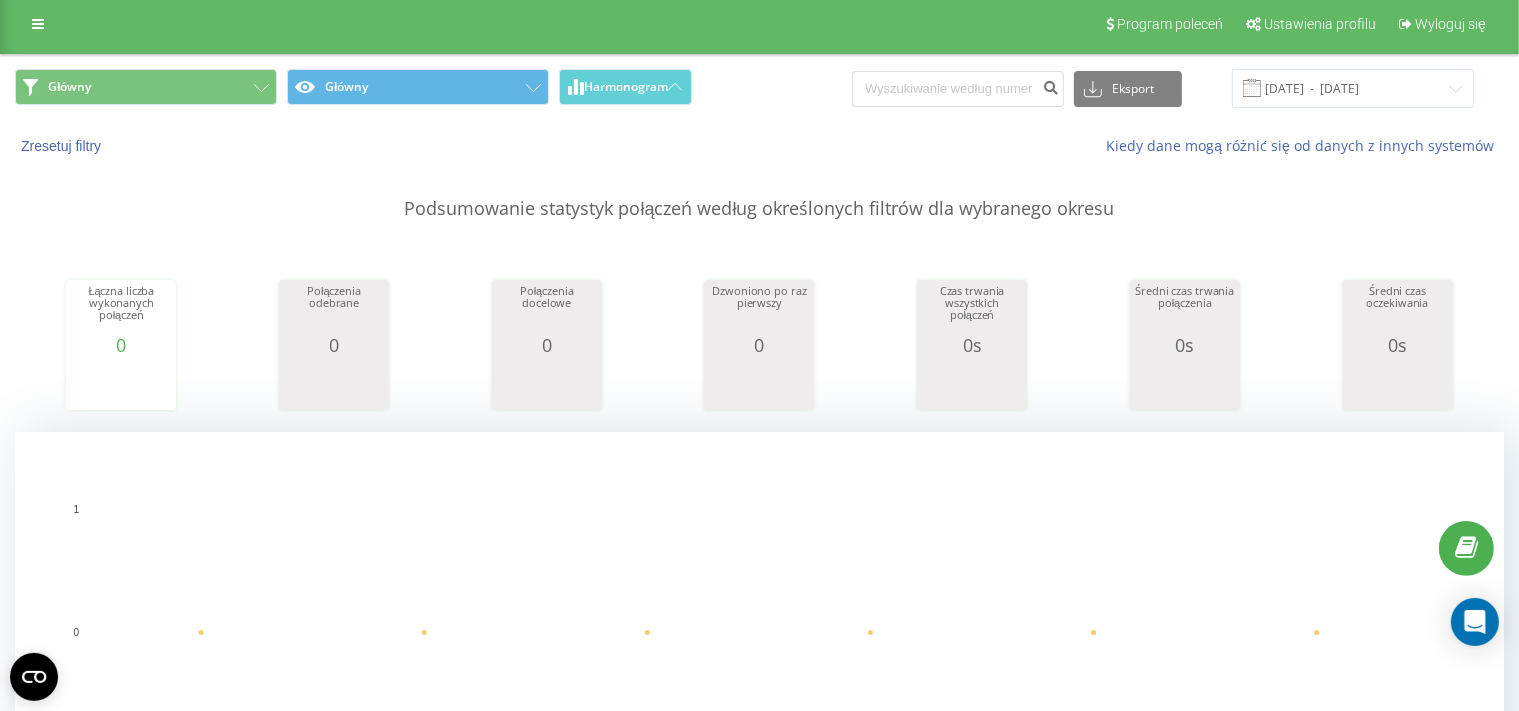 scroll, scrollTop: 0, scrollLeft: 0, axis: both 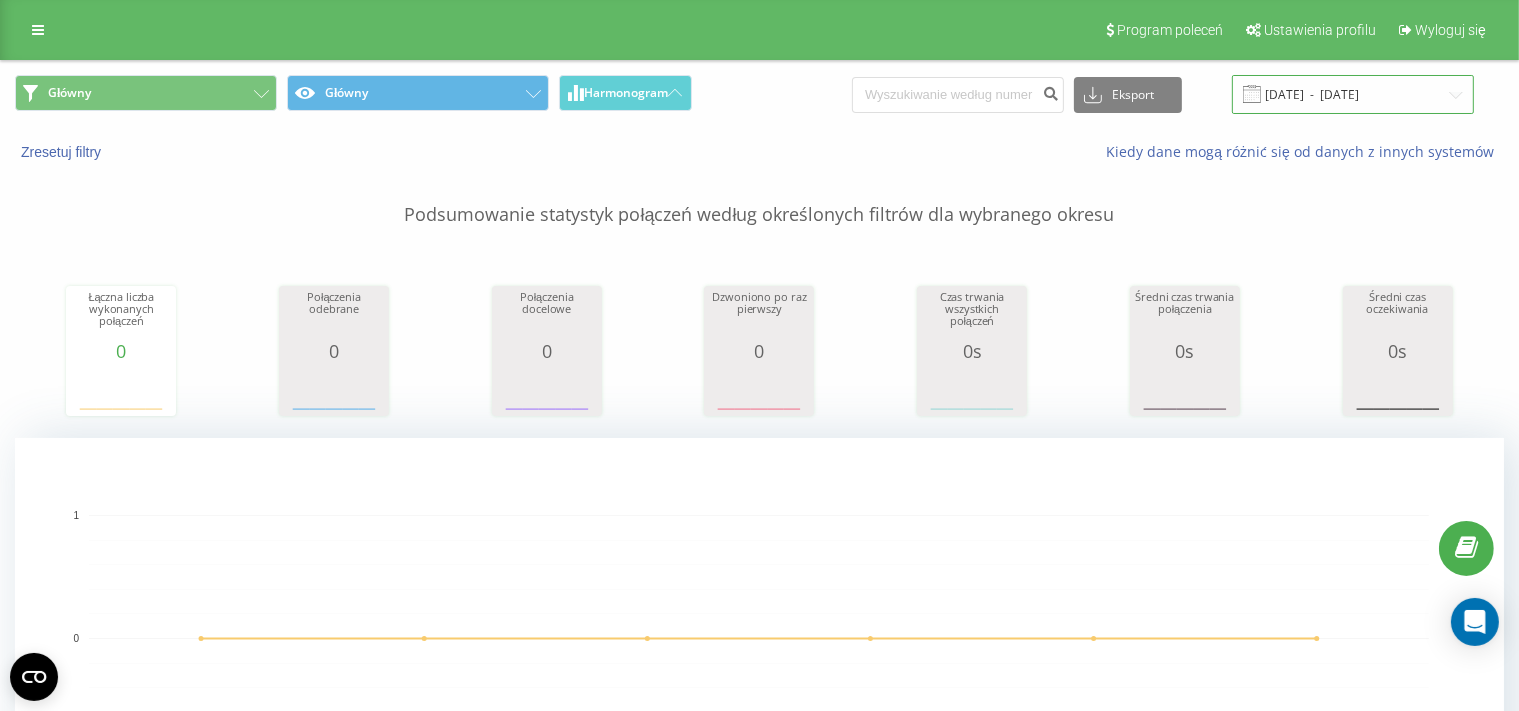 click on "09.04.2025  -  14.04.2025" at bounding box center (1353, 94) 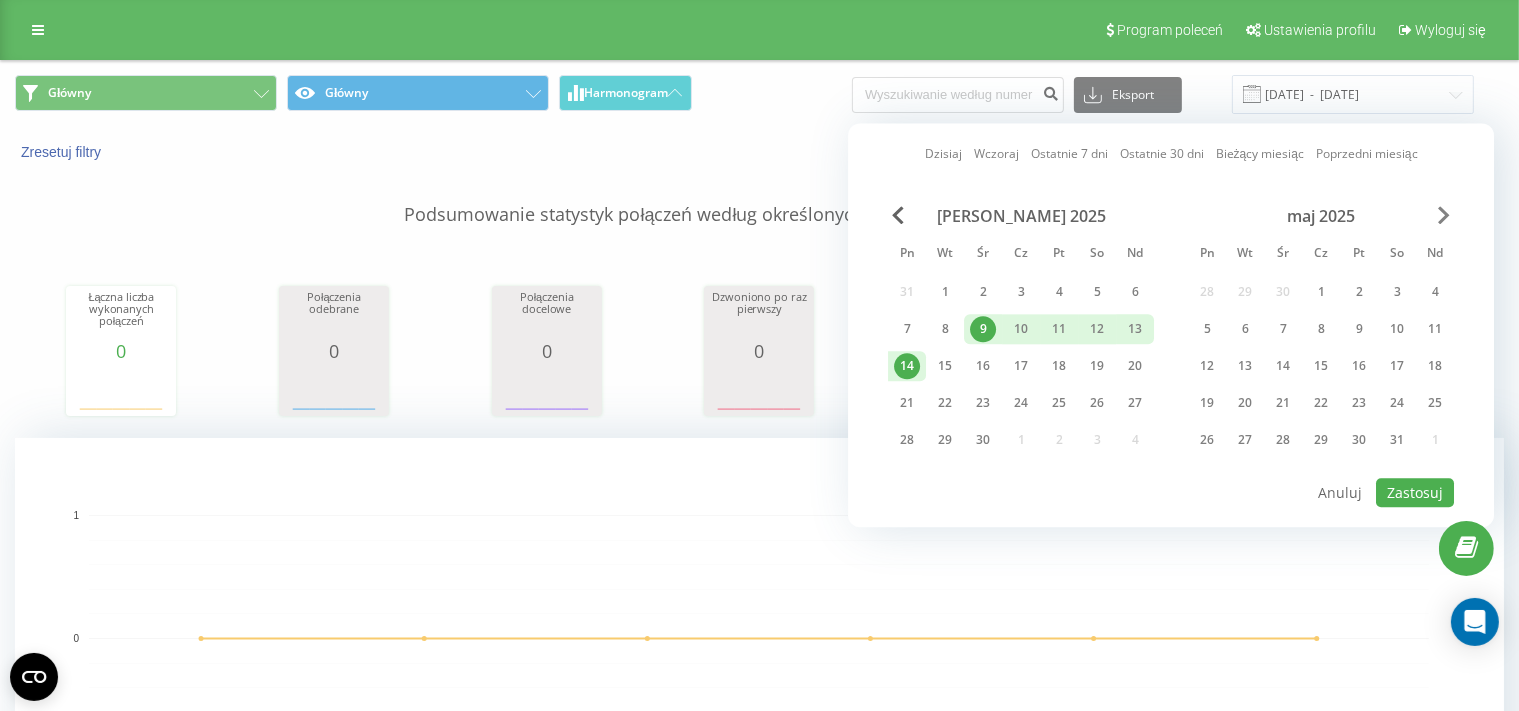 click at bounding box center [1444, 215] 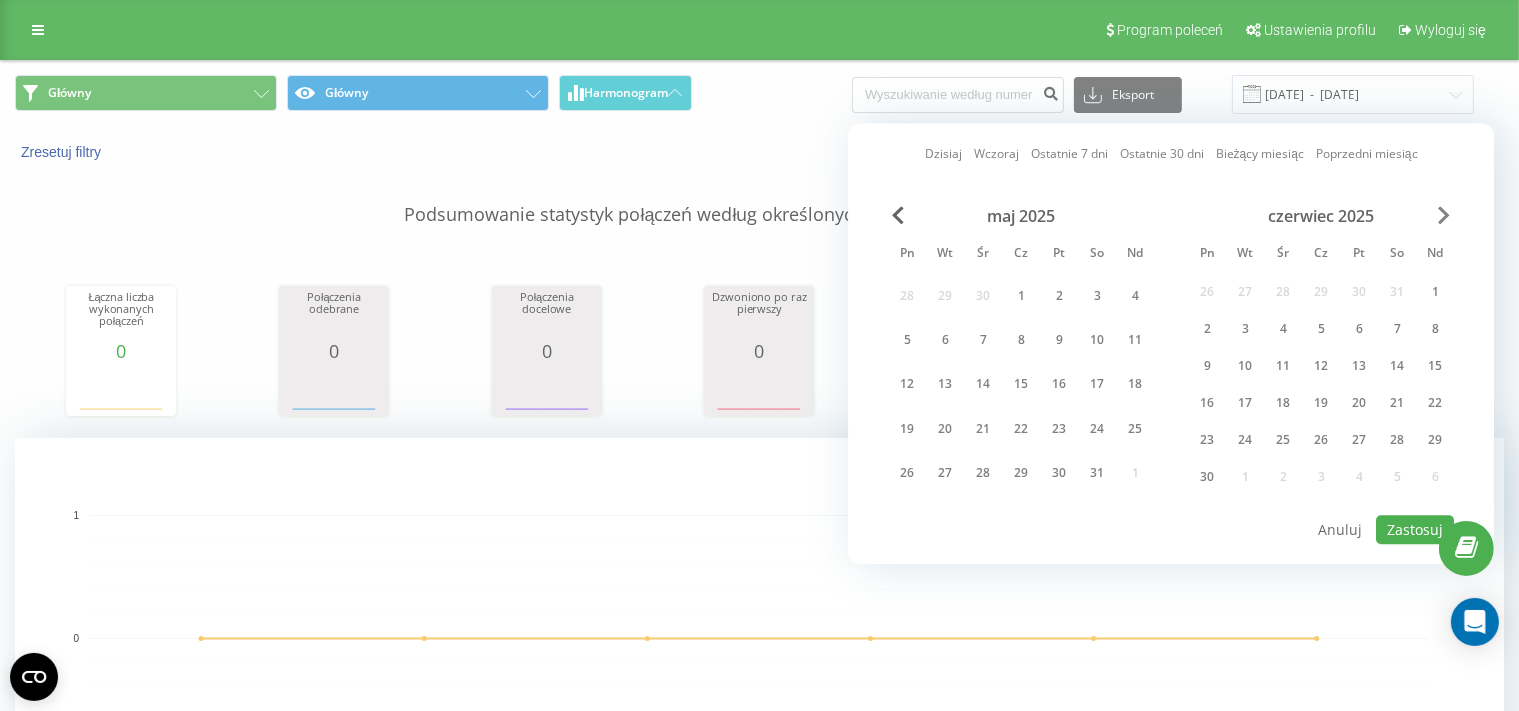 click at bounding box center (1444, 215) 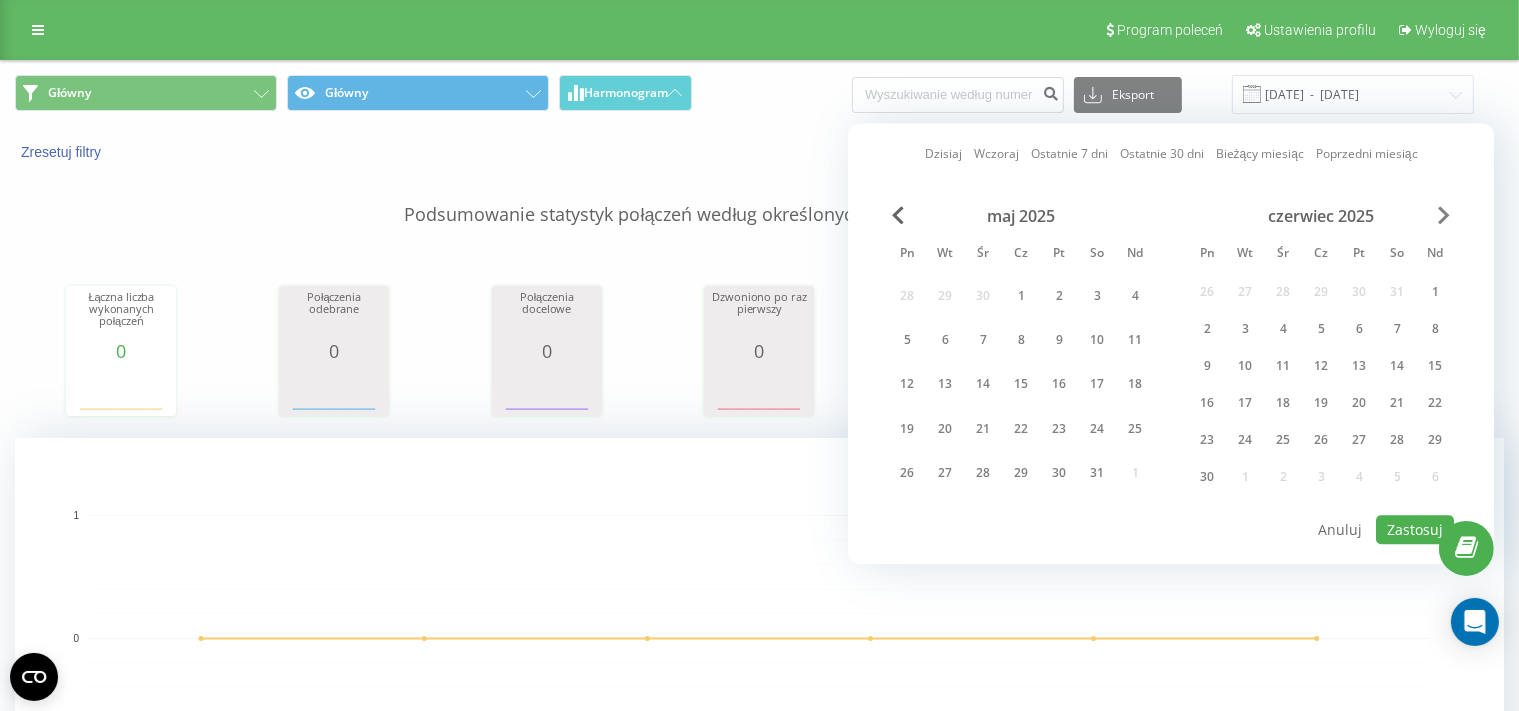 click at bounding box center [1444, 215] 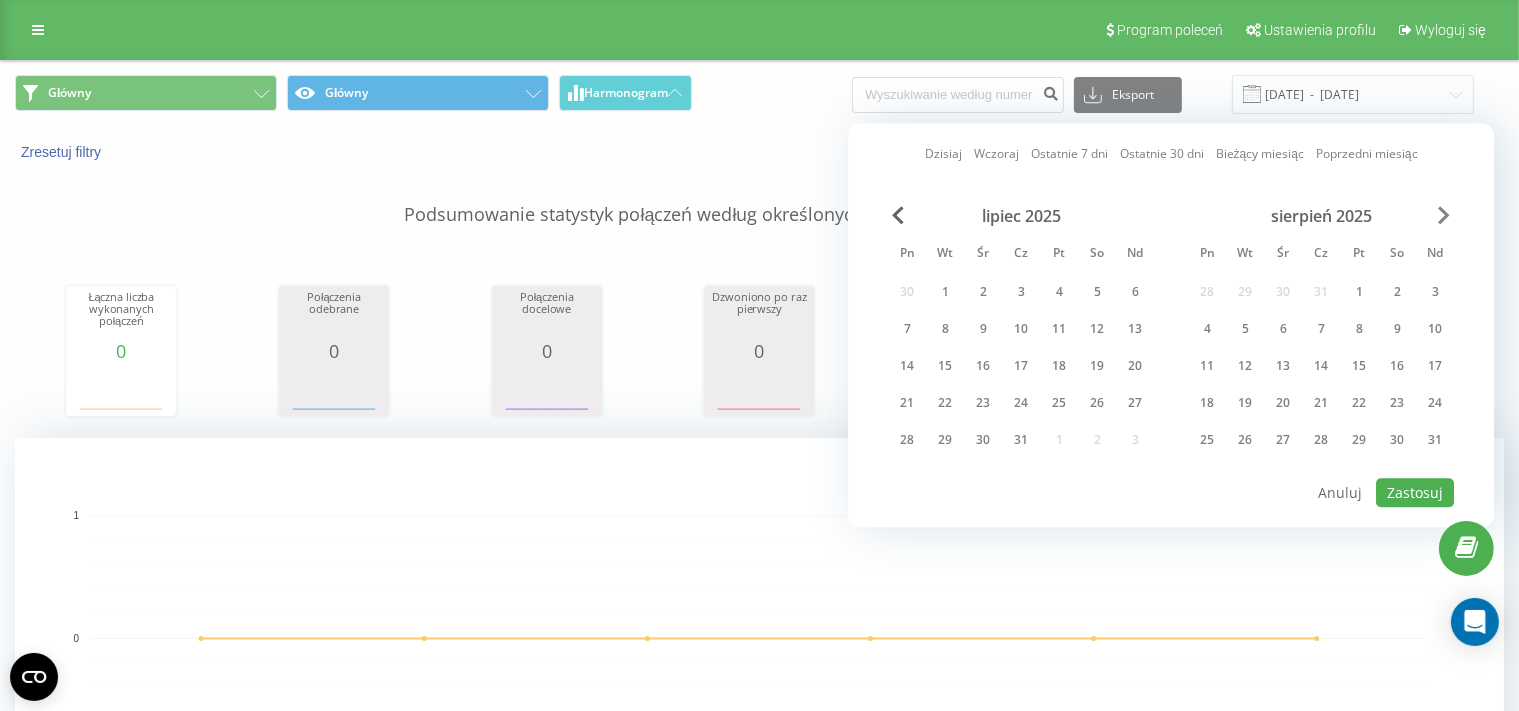 click at bounding box center [1444, 215] 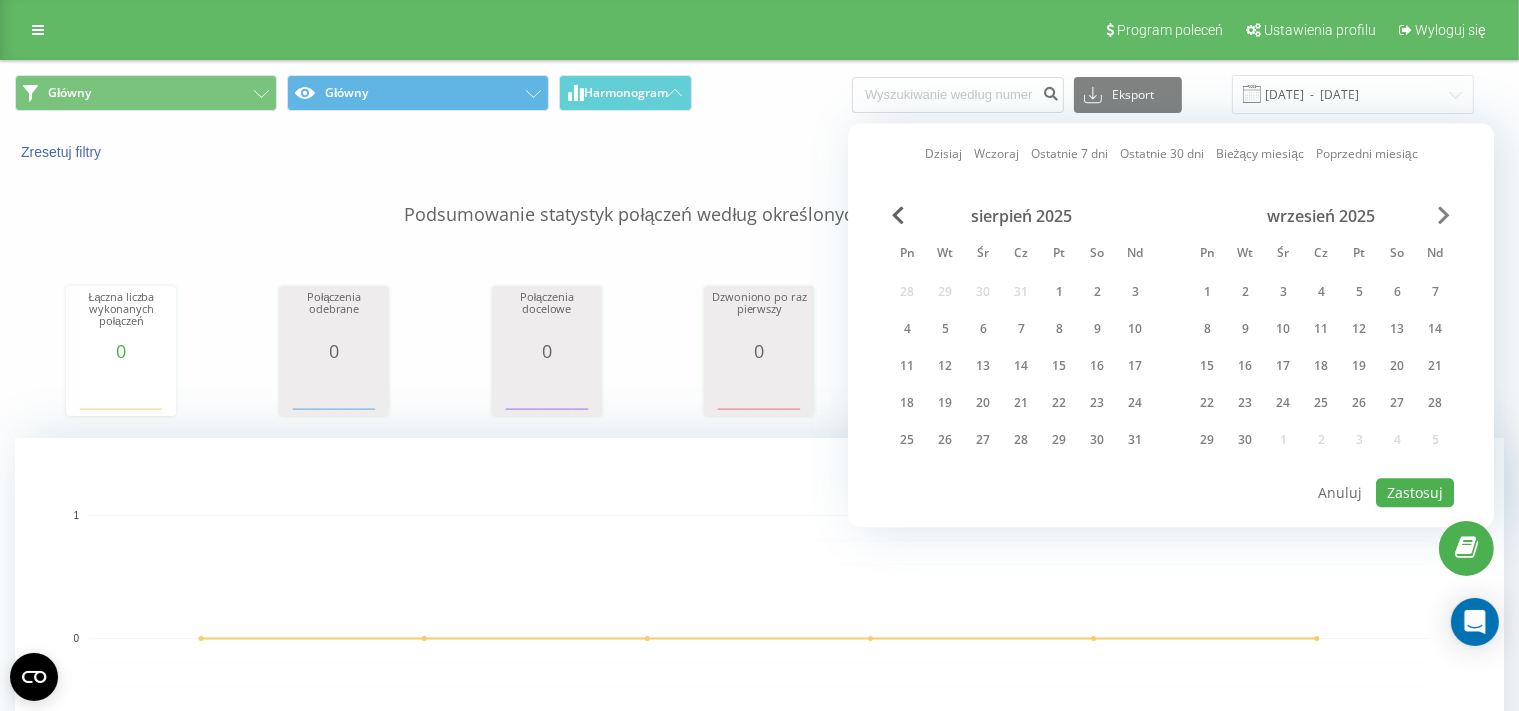 click at bounding box center (1444, 215) 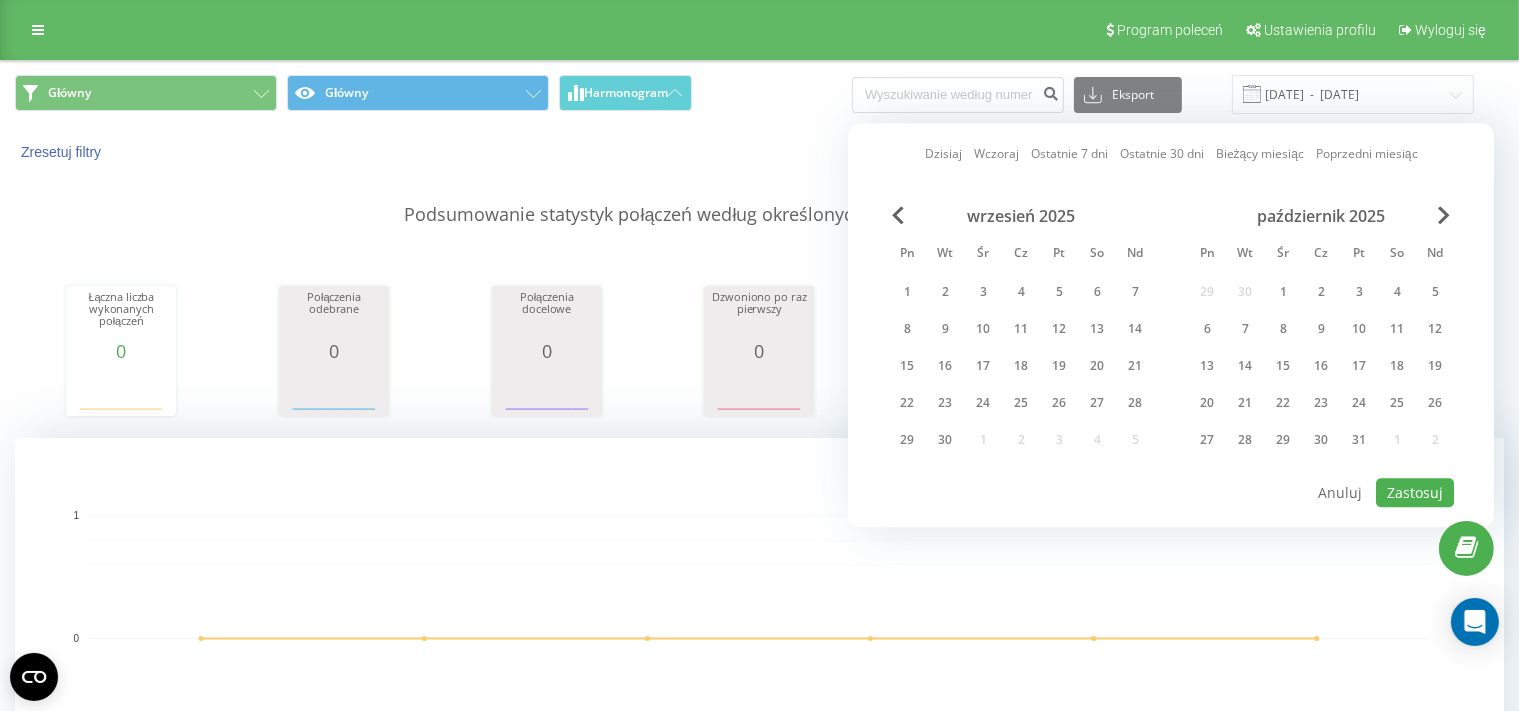 click on "wrzesień 2025" at bounding box center (1021, 216) 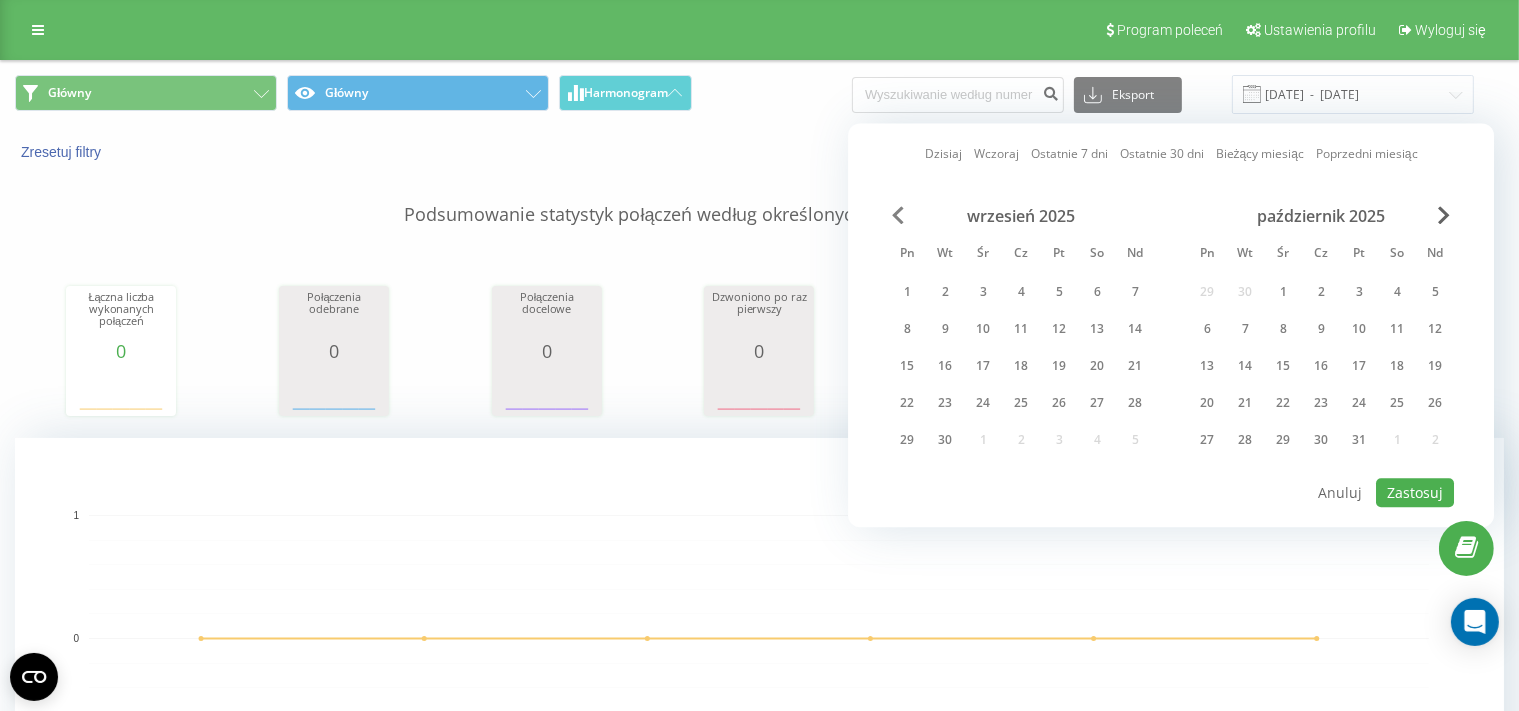click at bounding box center (898, 215) 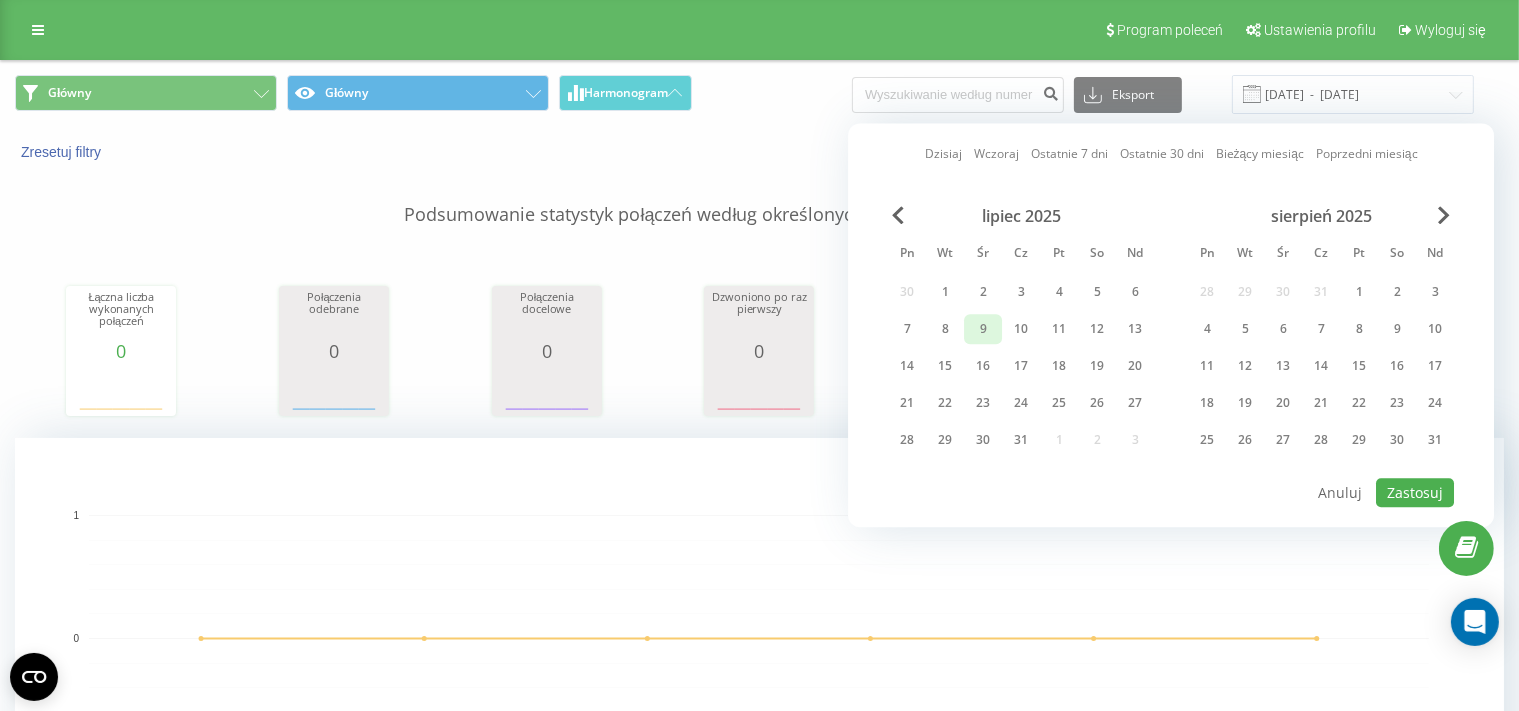 click on "9" at bounding box center (983, 329) 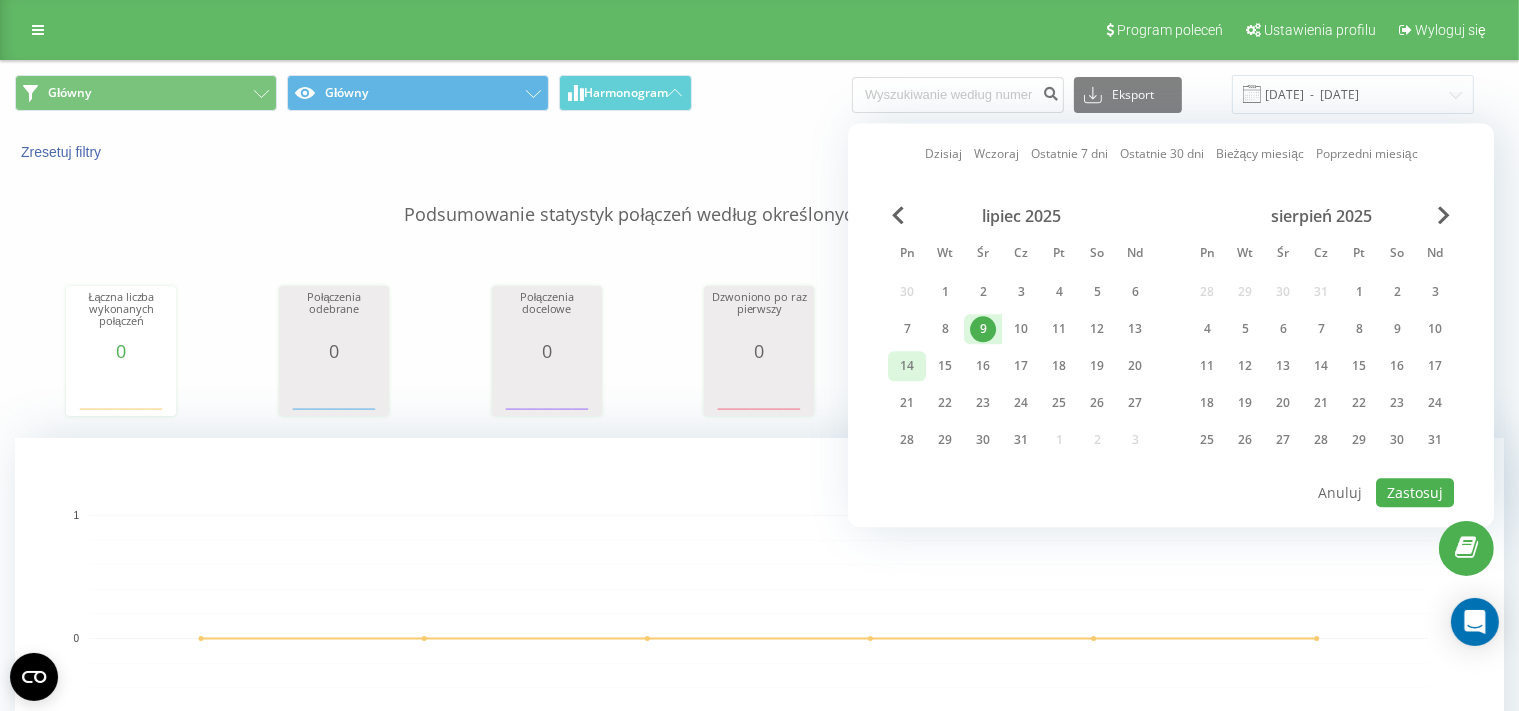 click on "14" at bounding box center [907, 366] 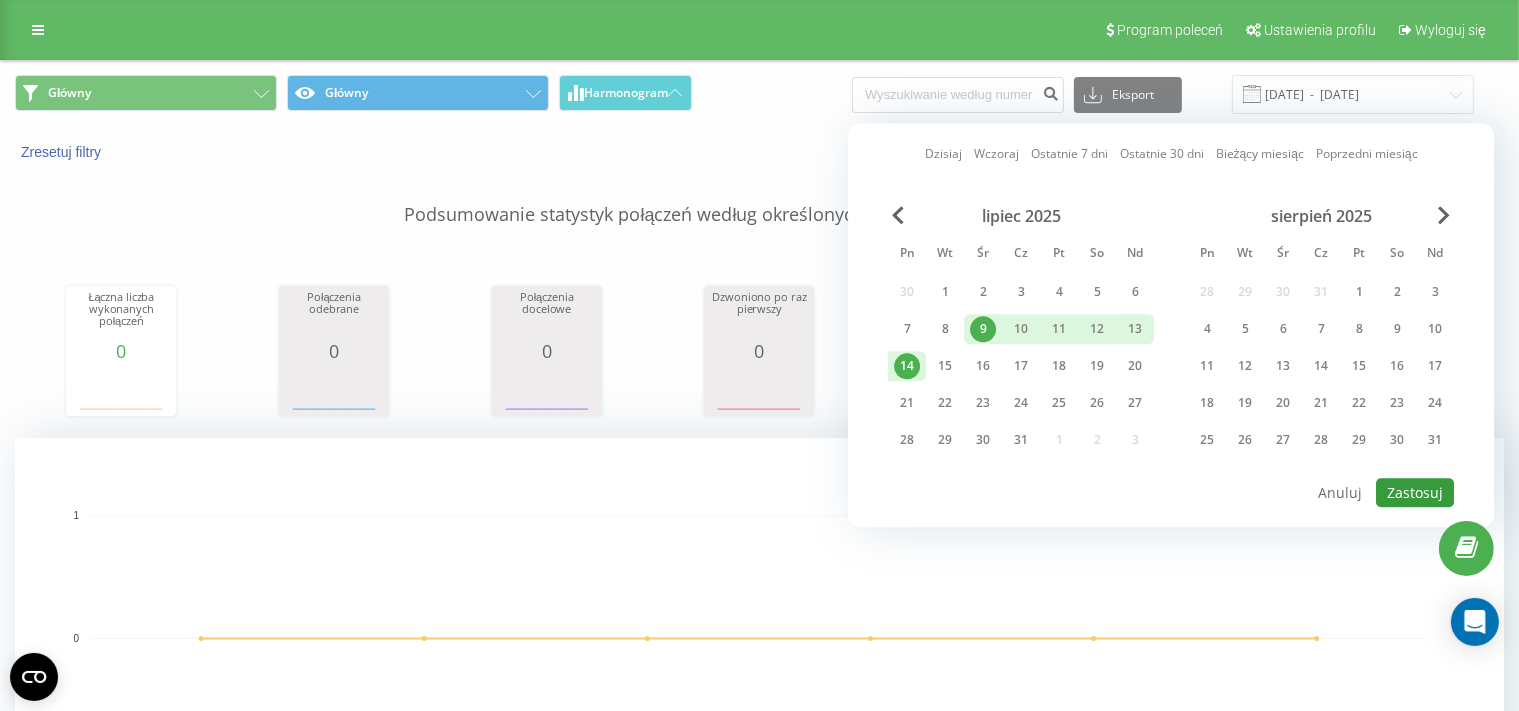 click on "Zastosuj" at bounding box center [1415, 492] 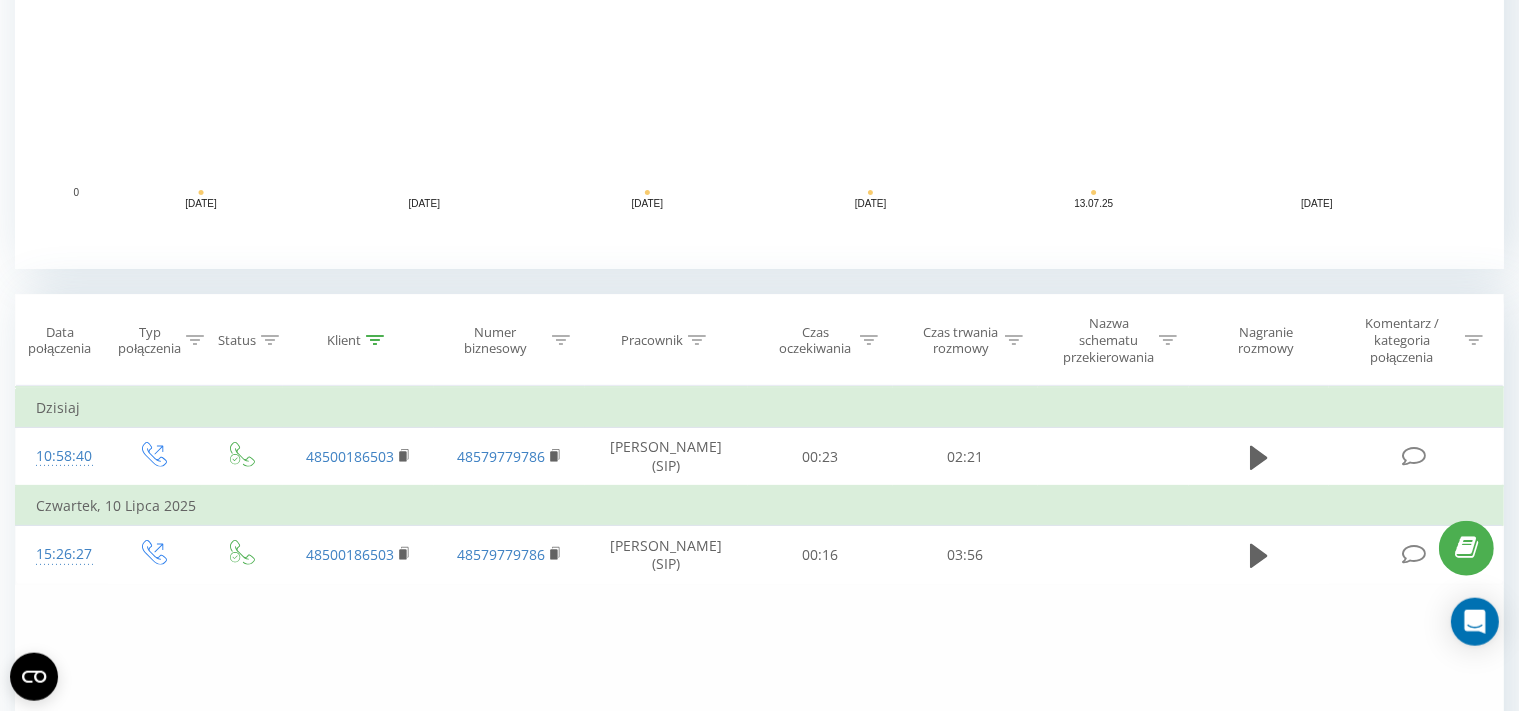 scroll, scrollTop: 0, scrollLeft: 0, axis: both 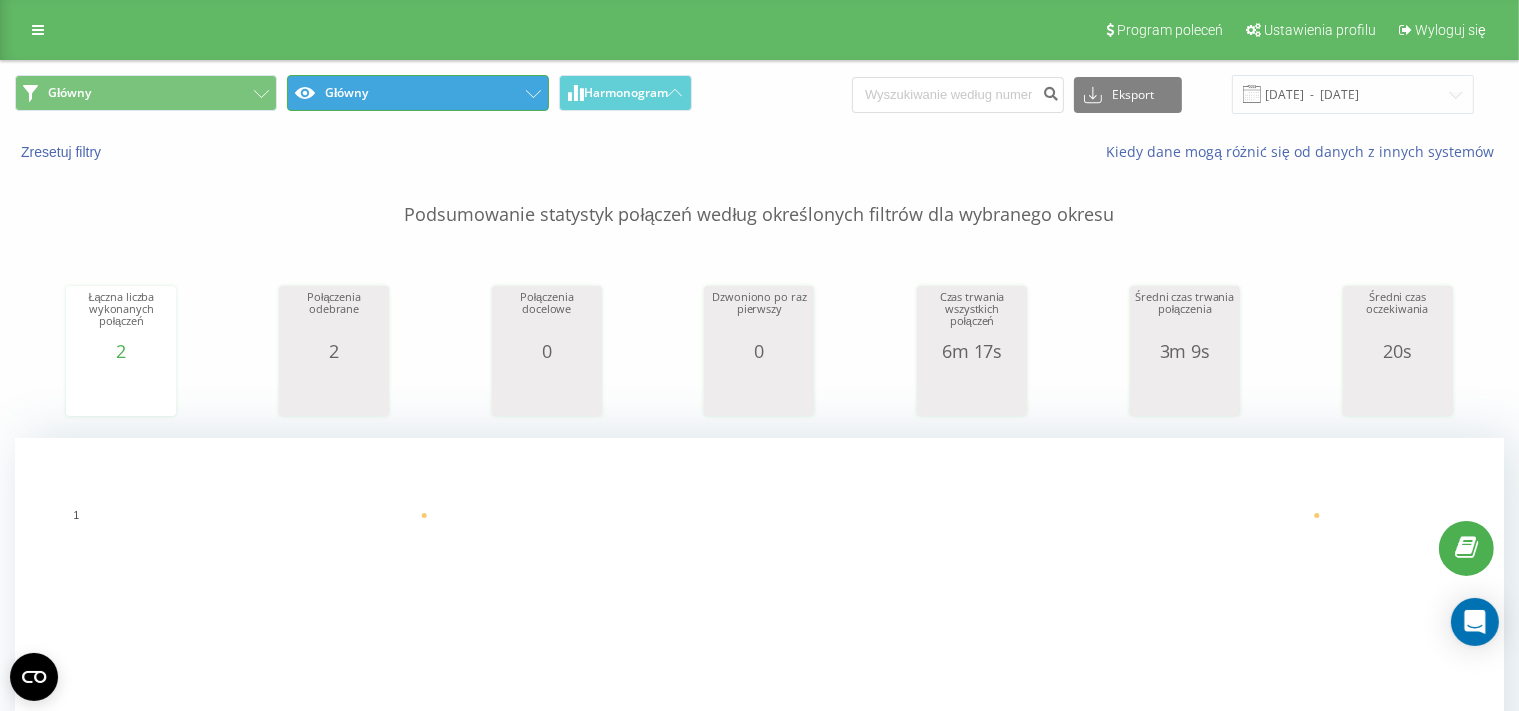 click on "Główny" at bounding box center [418, 93] 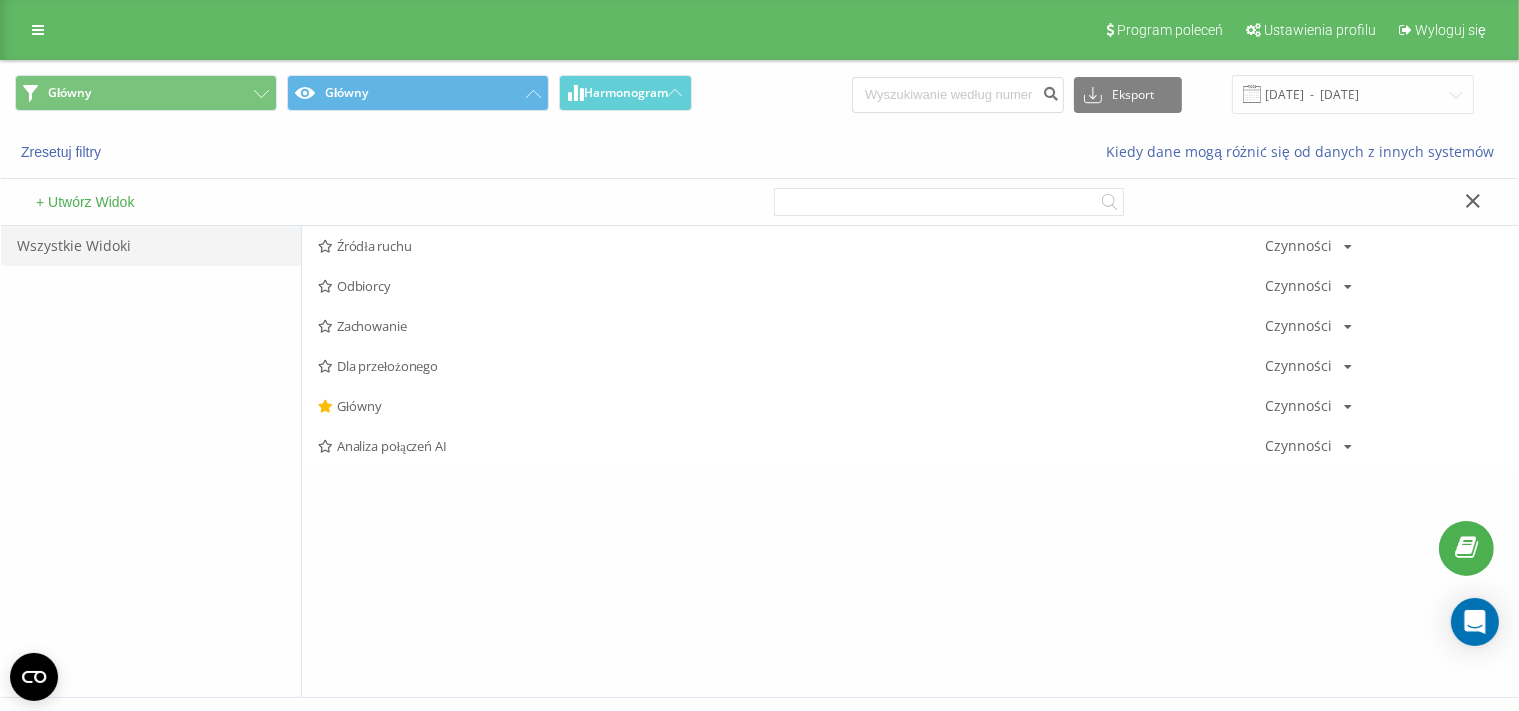click on "Zresetuj filtry Kiedy dane mogą różnić się od danych z innych systemów" at bounding box center (759, 152) 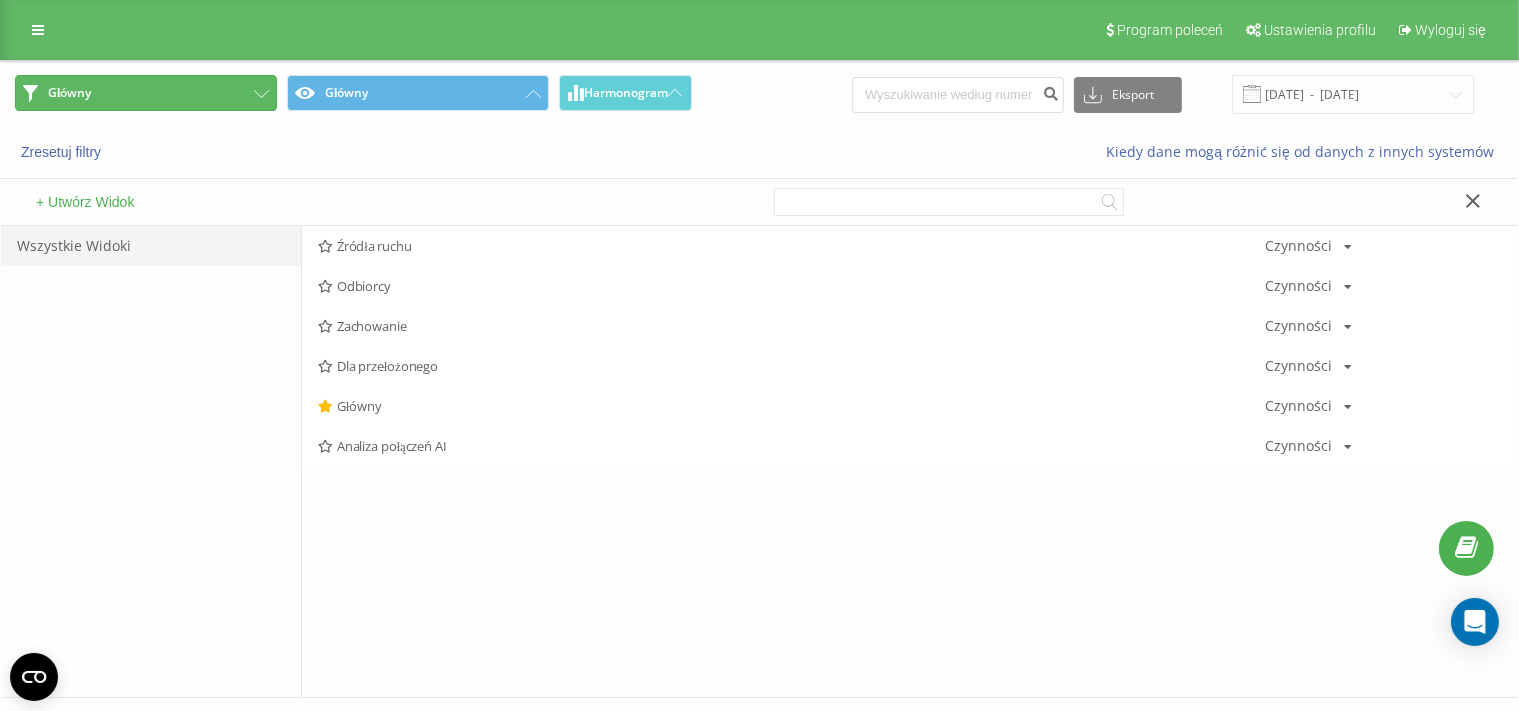 click on "Główny" at bounding box center [146, 93] 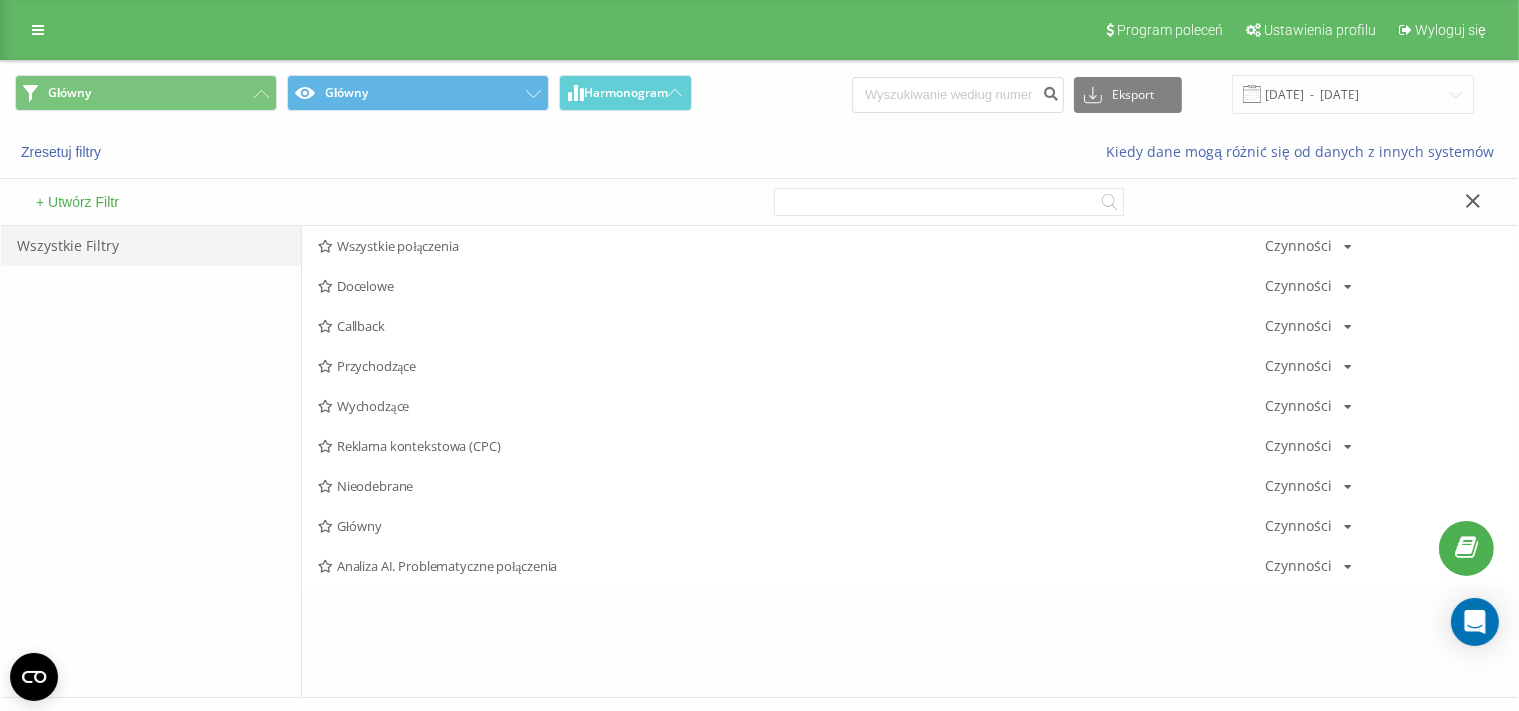 click on "Główny Główny Harmonogram Eksport .csv .xls .xlsx 09.07.2025  -  14.07.2025" at bounding box center [759, 94] 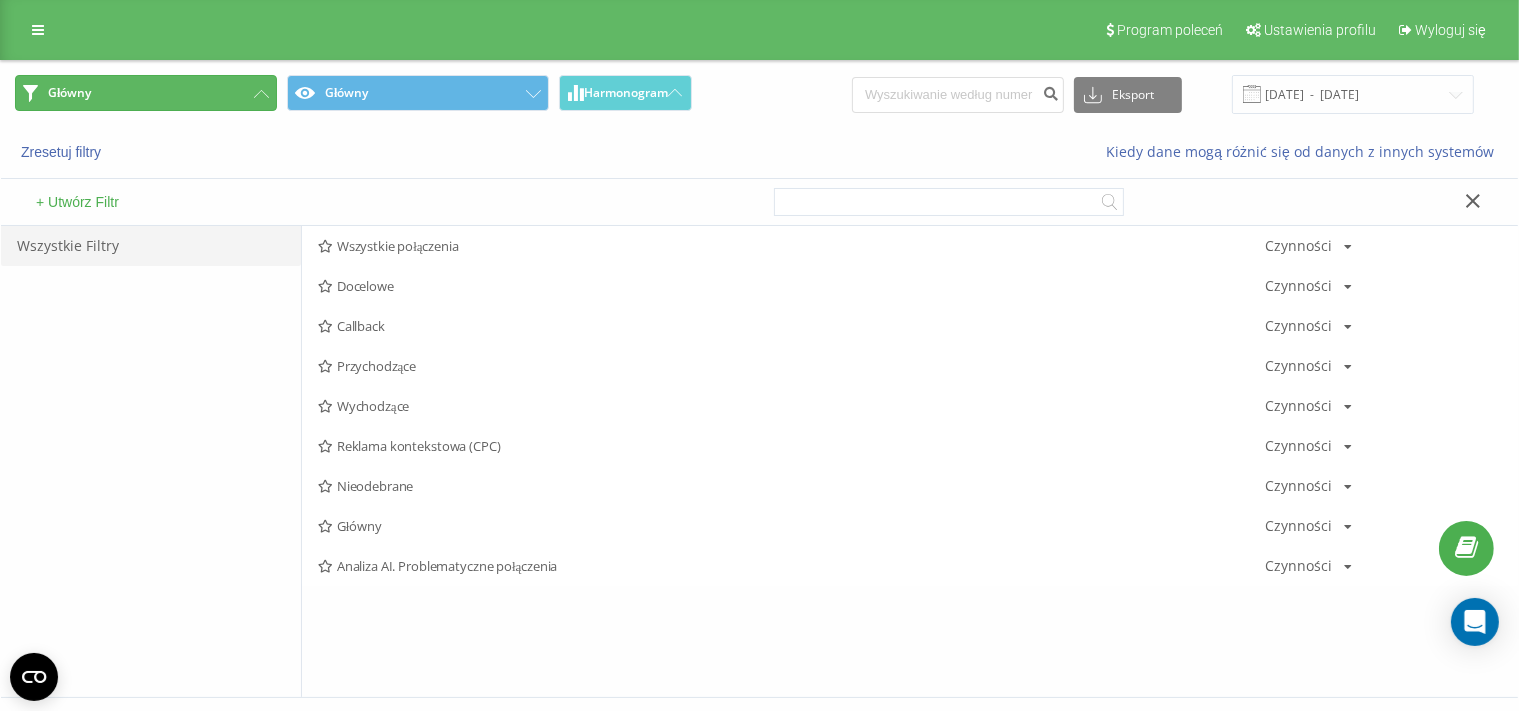 click on "Główny" at bounding box center [146, 93] 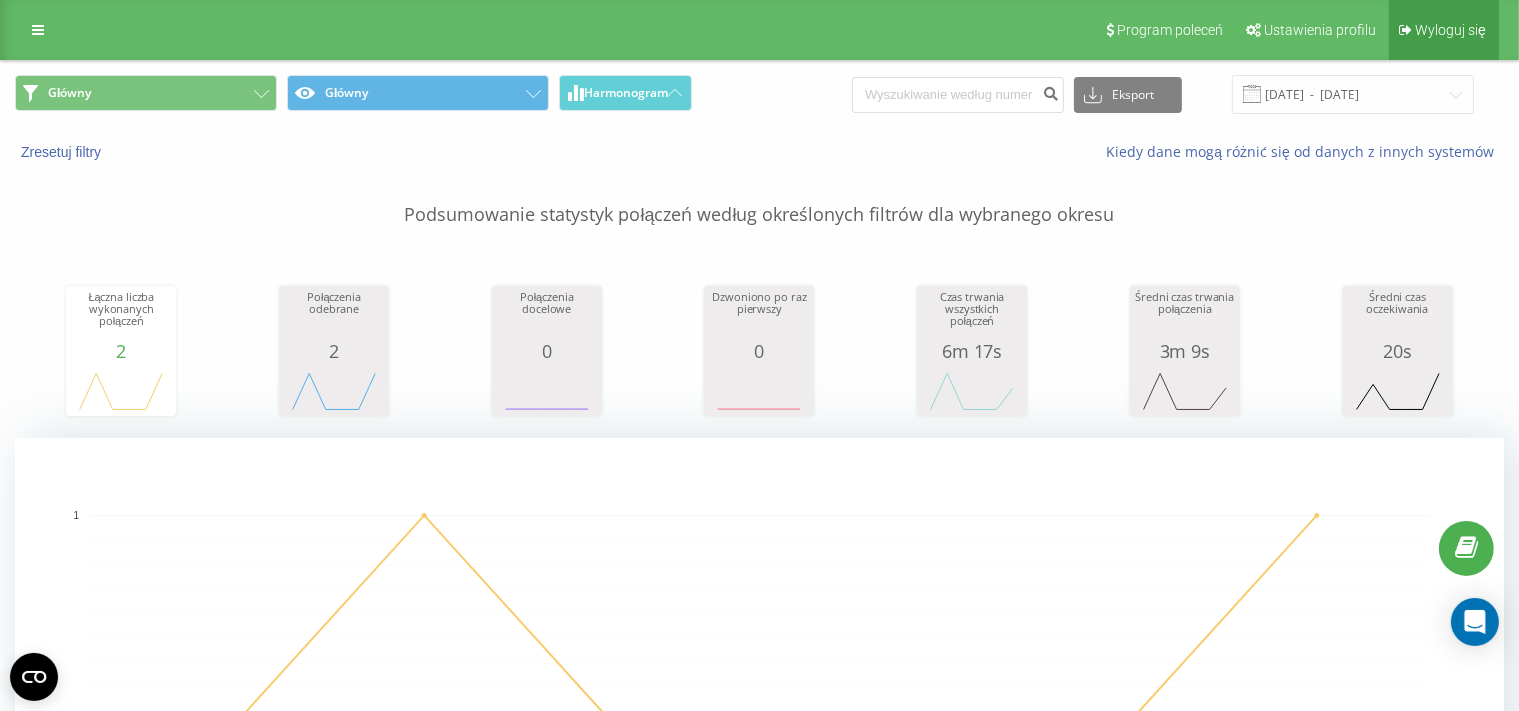 click on "Wyloguj się" at bounding box center [1444, 30] 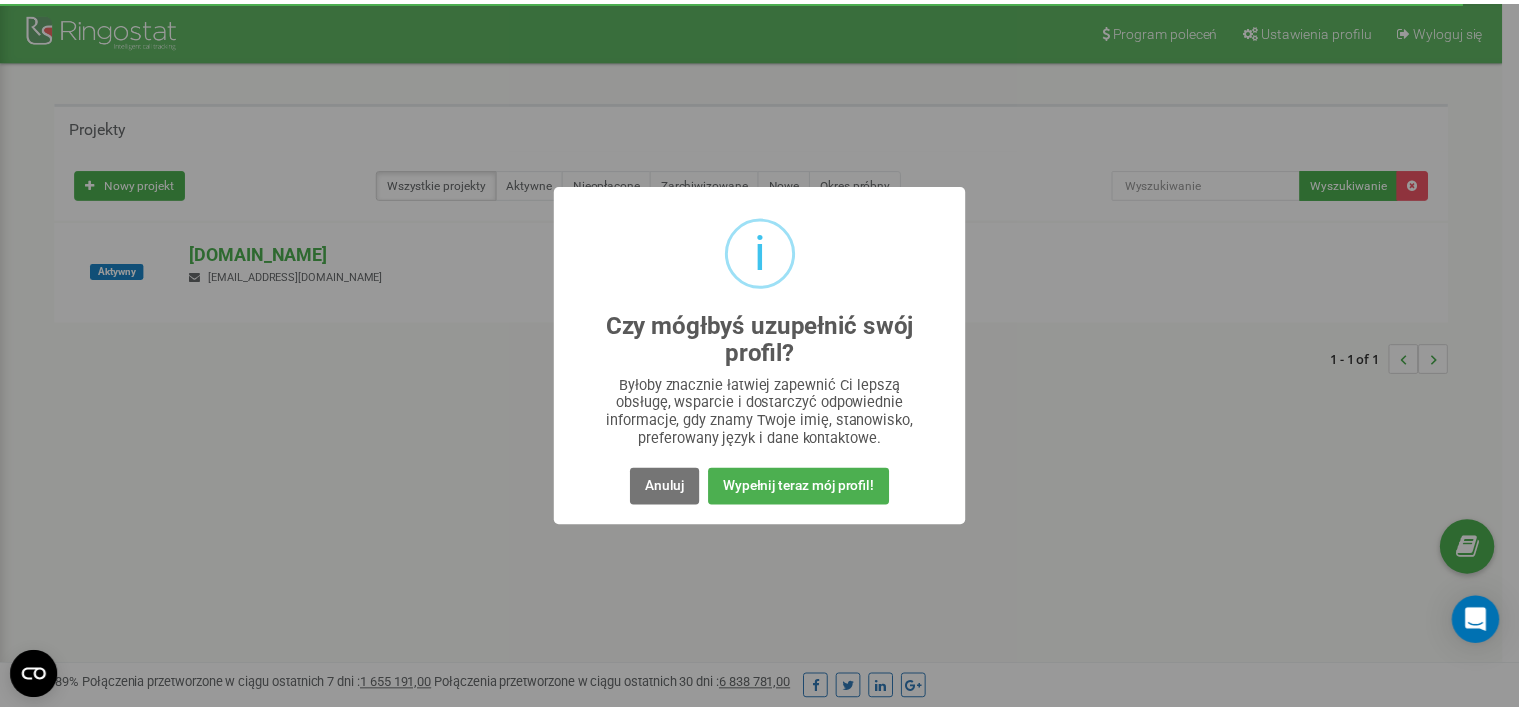 scroll, scrollTop: 0, scrollLeft: 0, axis: both 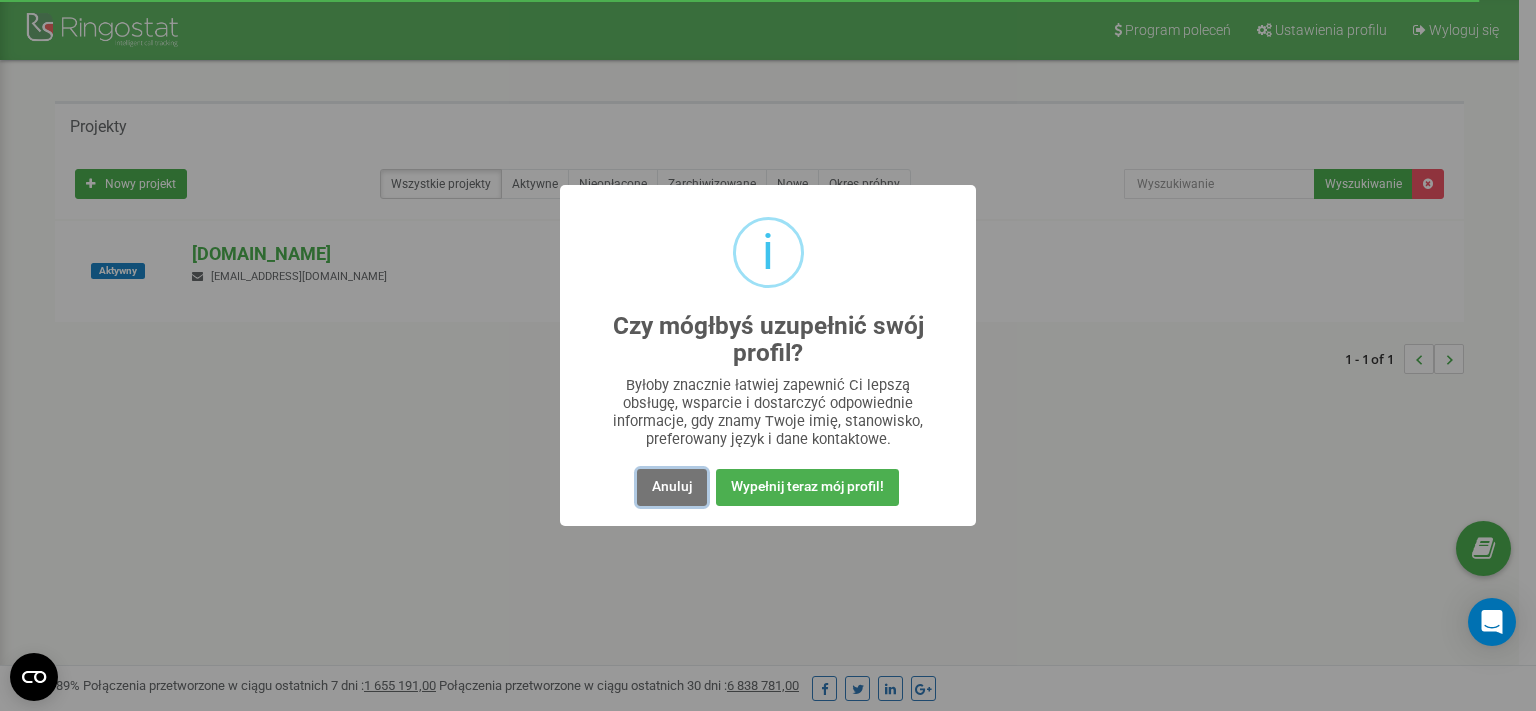 click on "Anuluj" at bounding box center [672, 487] 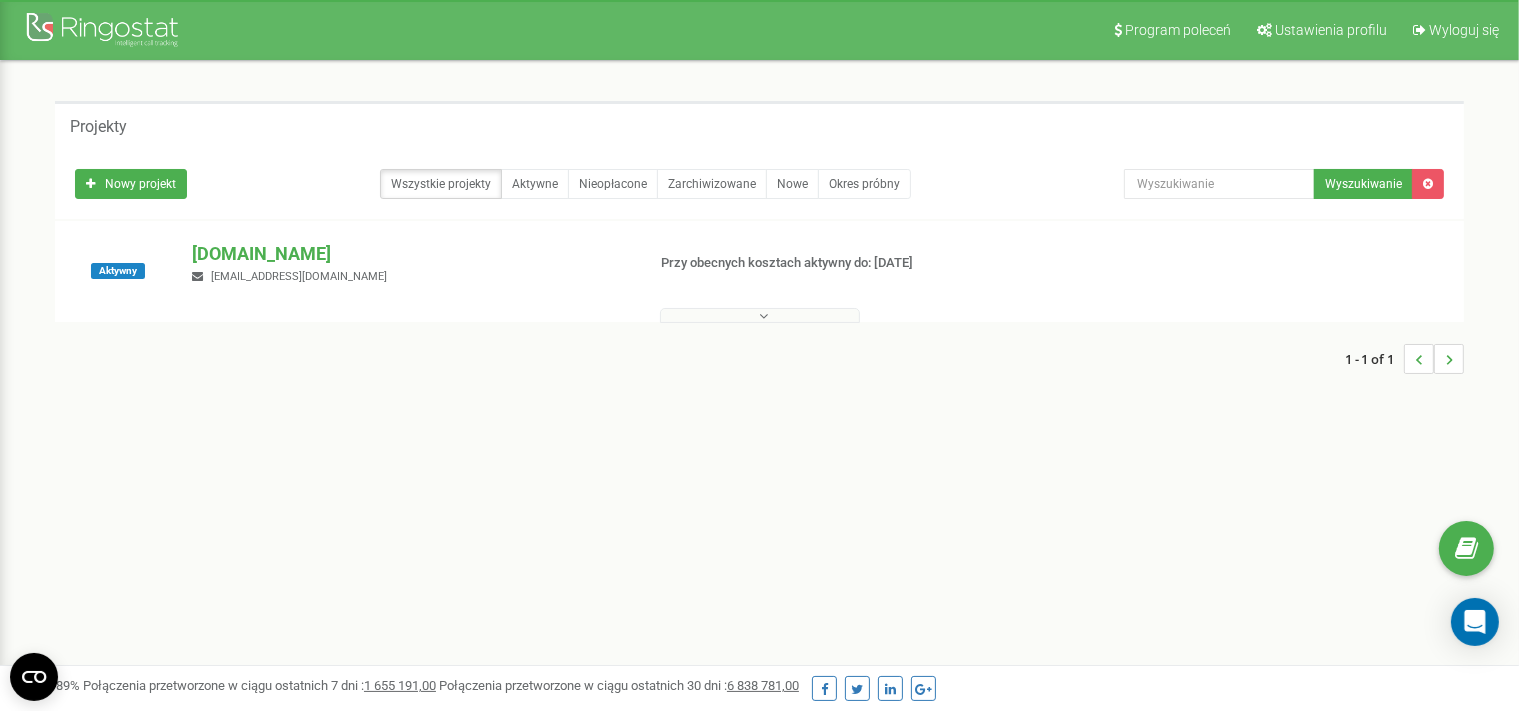 click at bounding box center [760, 315] 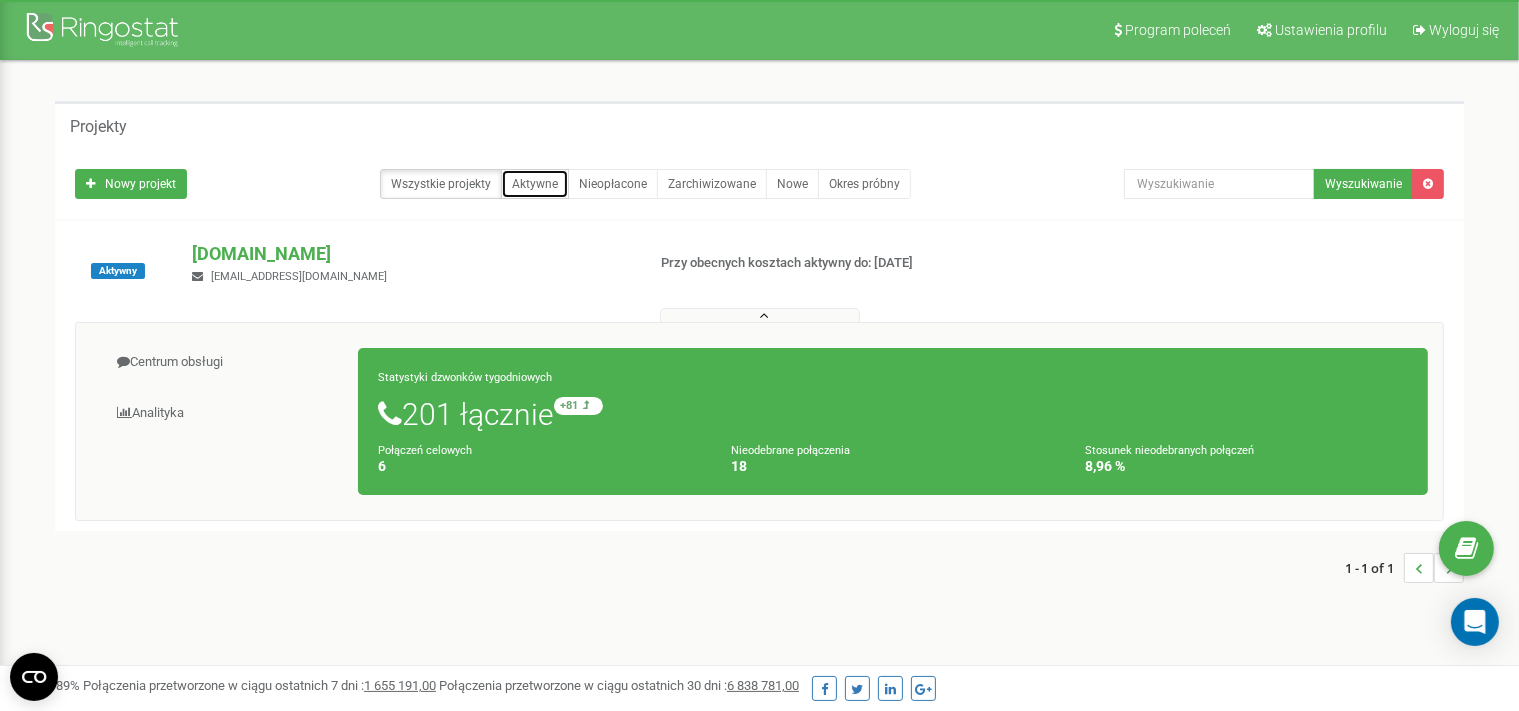 click on "Aktywne" at bounding box center (535, 184) 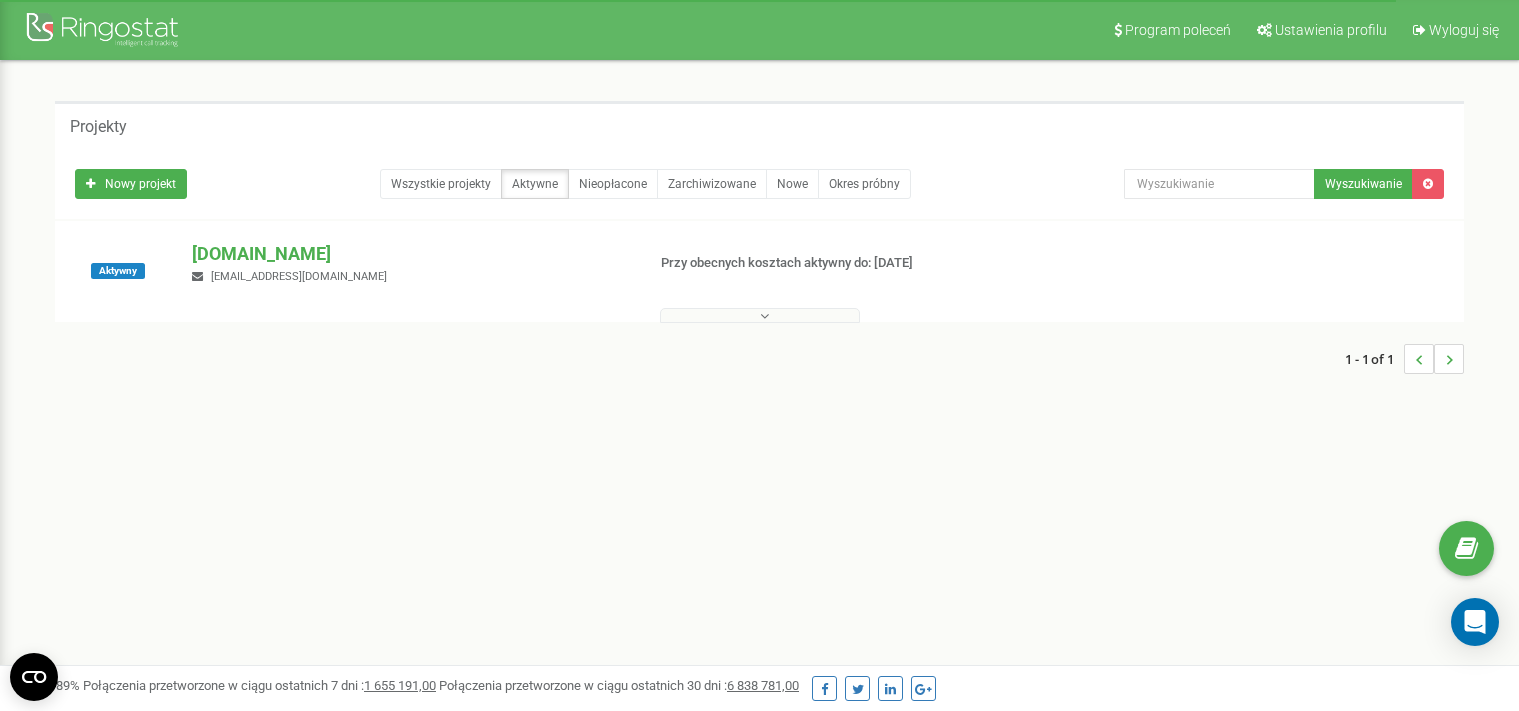 scroll, scrollTop: 0, scrollLeft: 0, axis: both 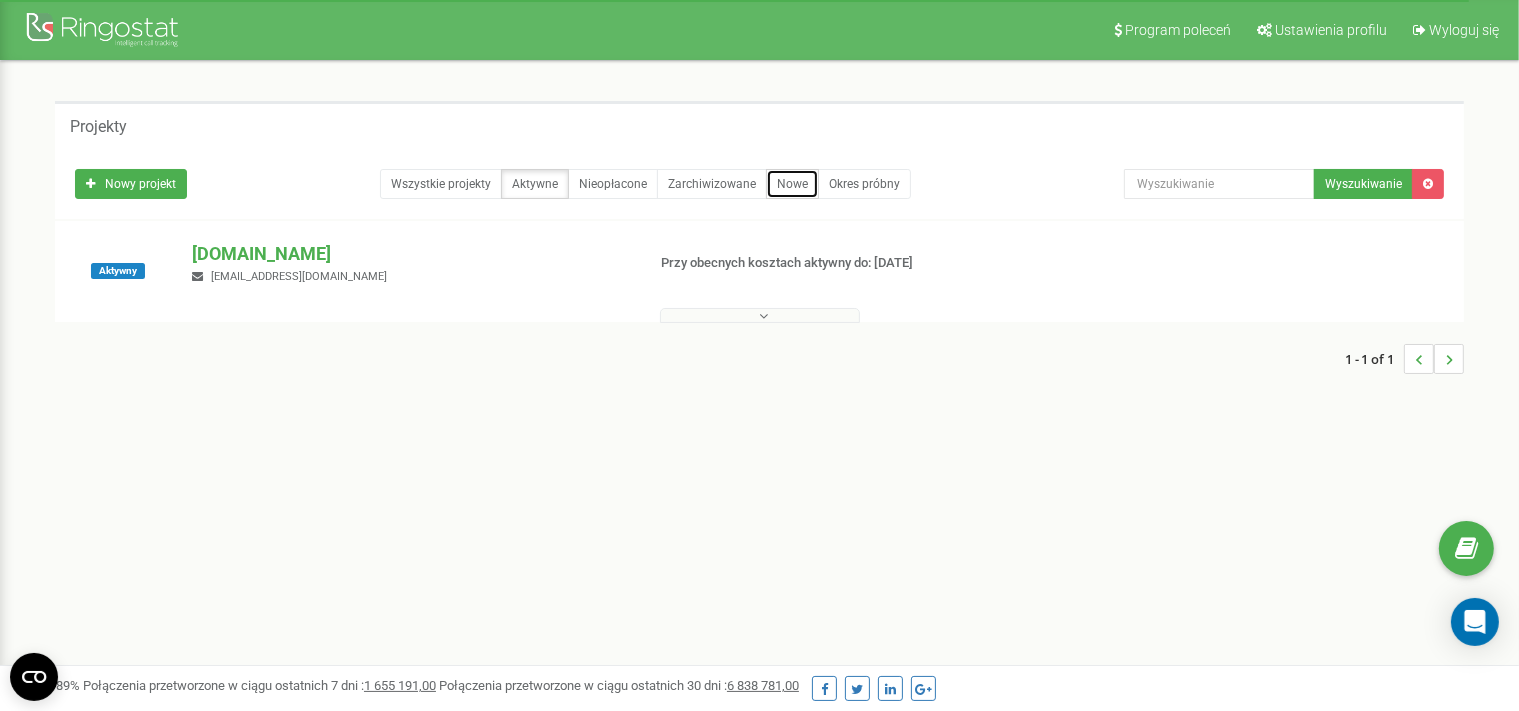 click on "Nowe" at bounding box center [792, 184] 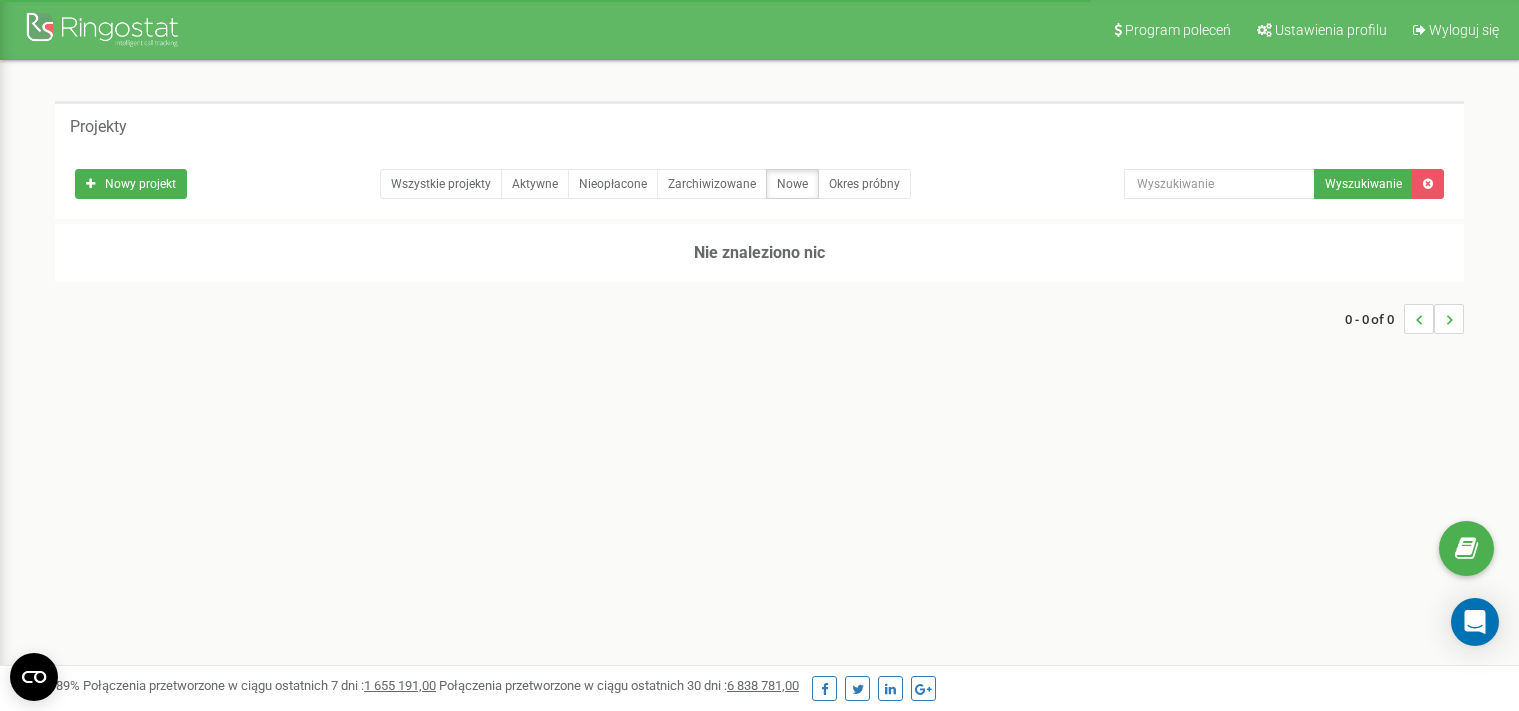 scroll, scrollTop: 0, scrollLeft: 0, axis: both 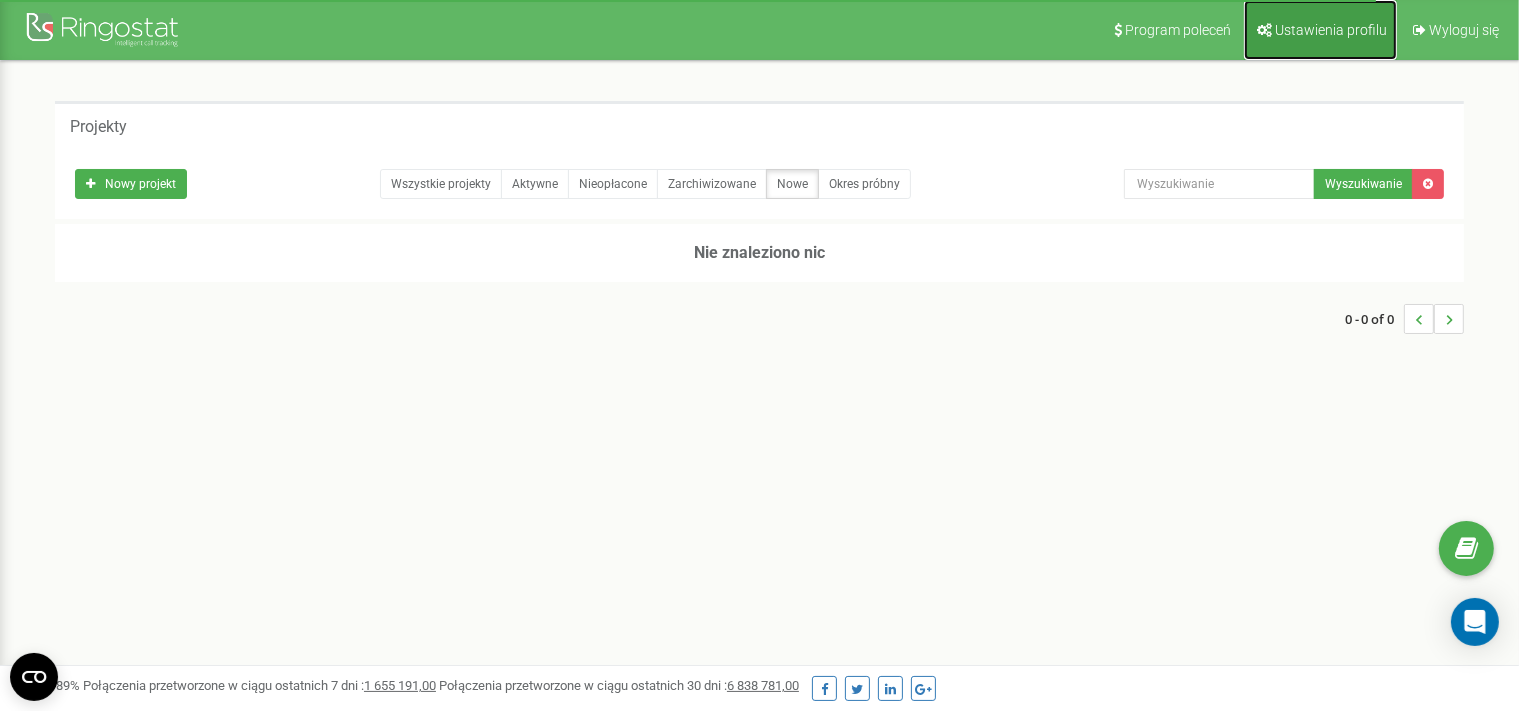click on "Ustawienia profilu" at bounding box center [1331, 30] 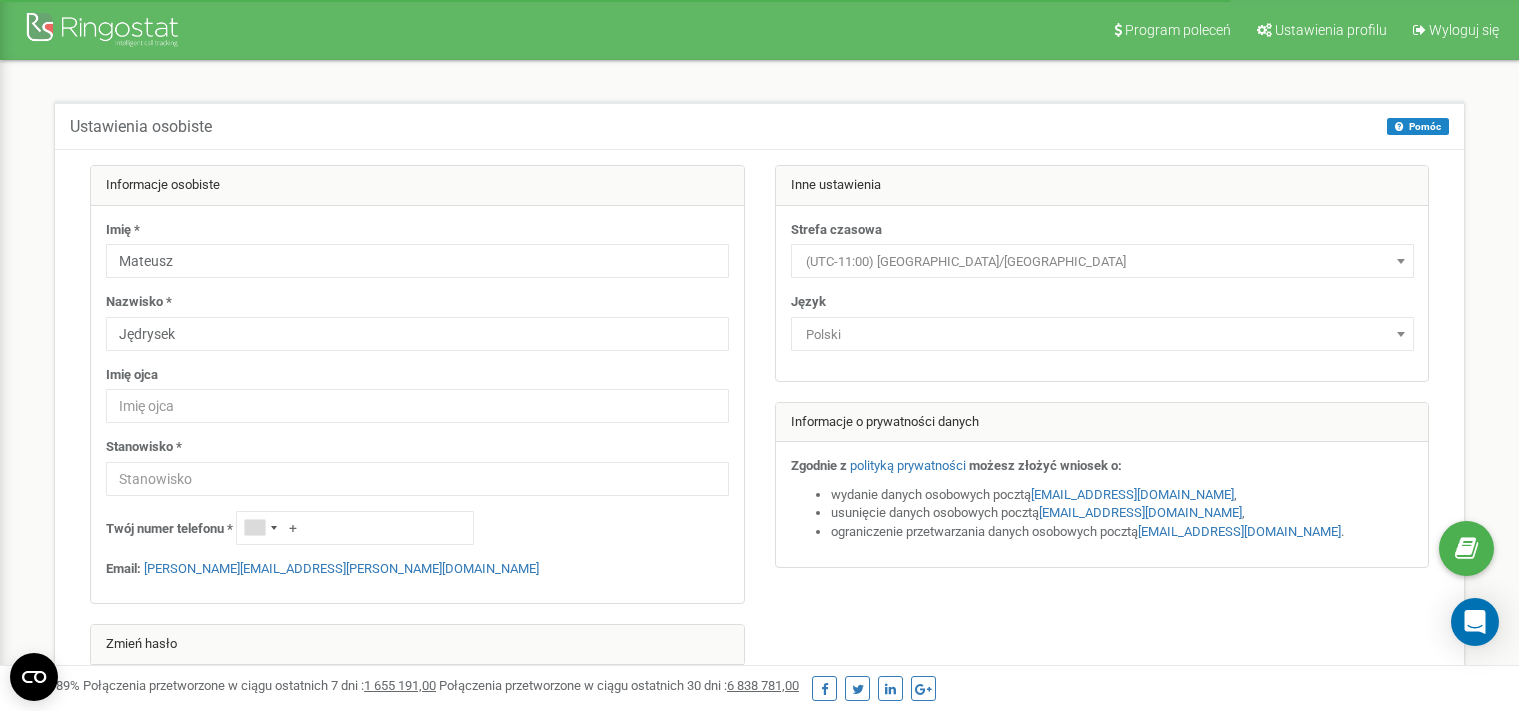 scroll, scrollTop: 0, scrollLeft: 0, axis: both 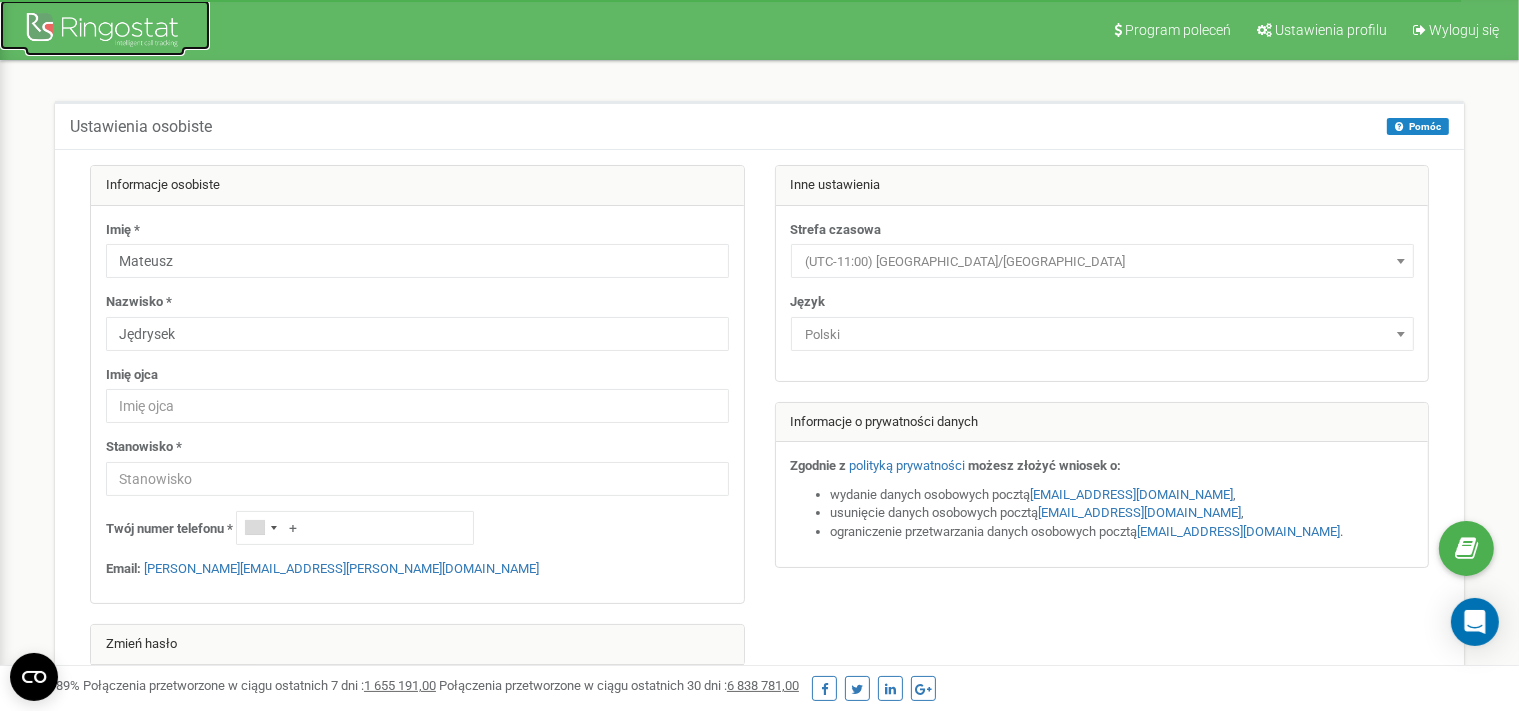 click at bounding box center [105, 32] 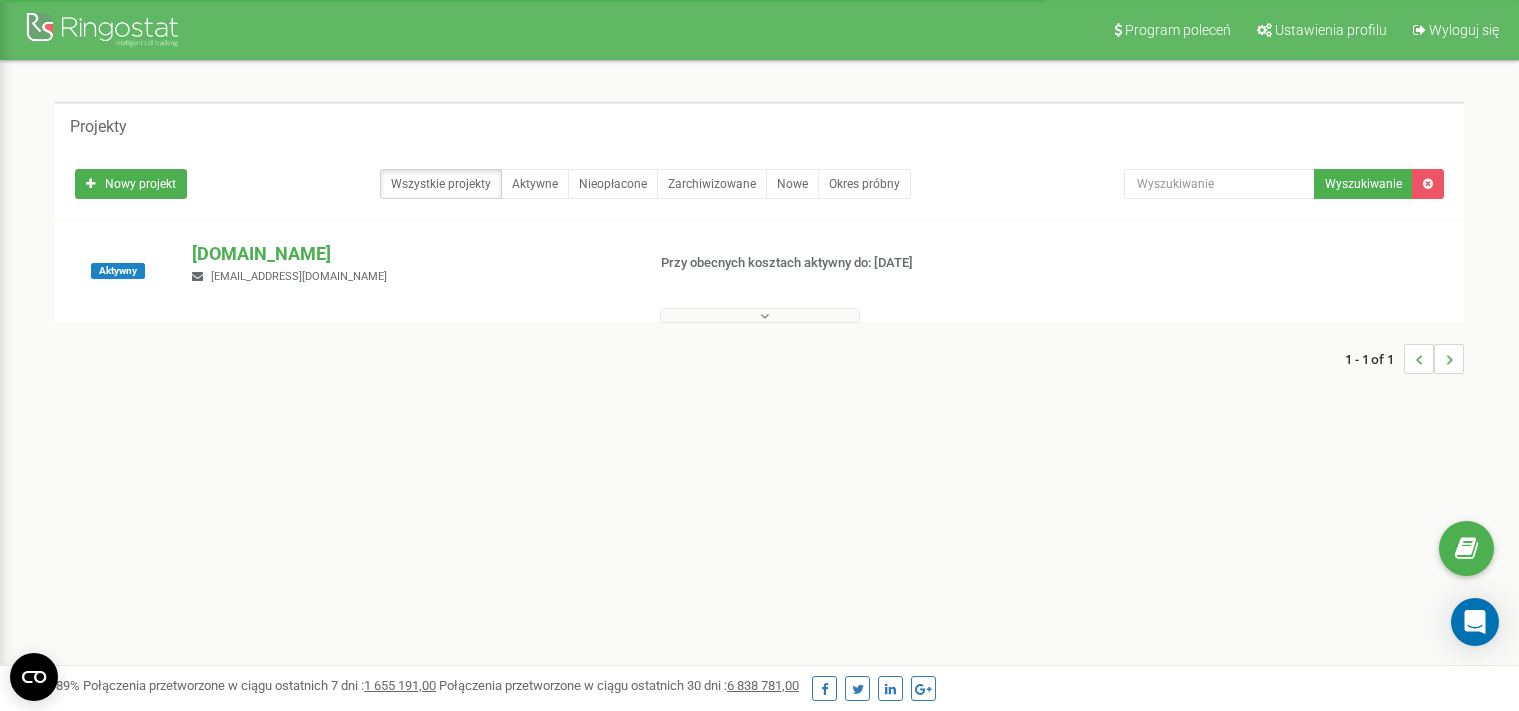 scroll, scrollTop: 0, scrollLeft: 0, axis: both 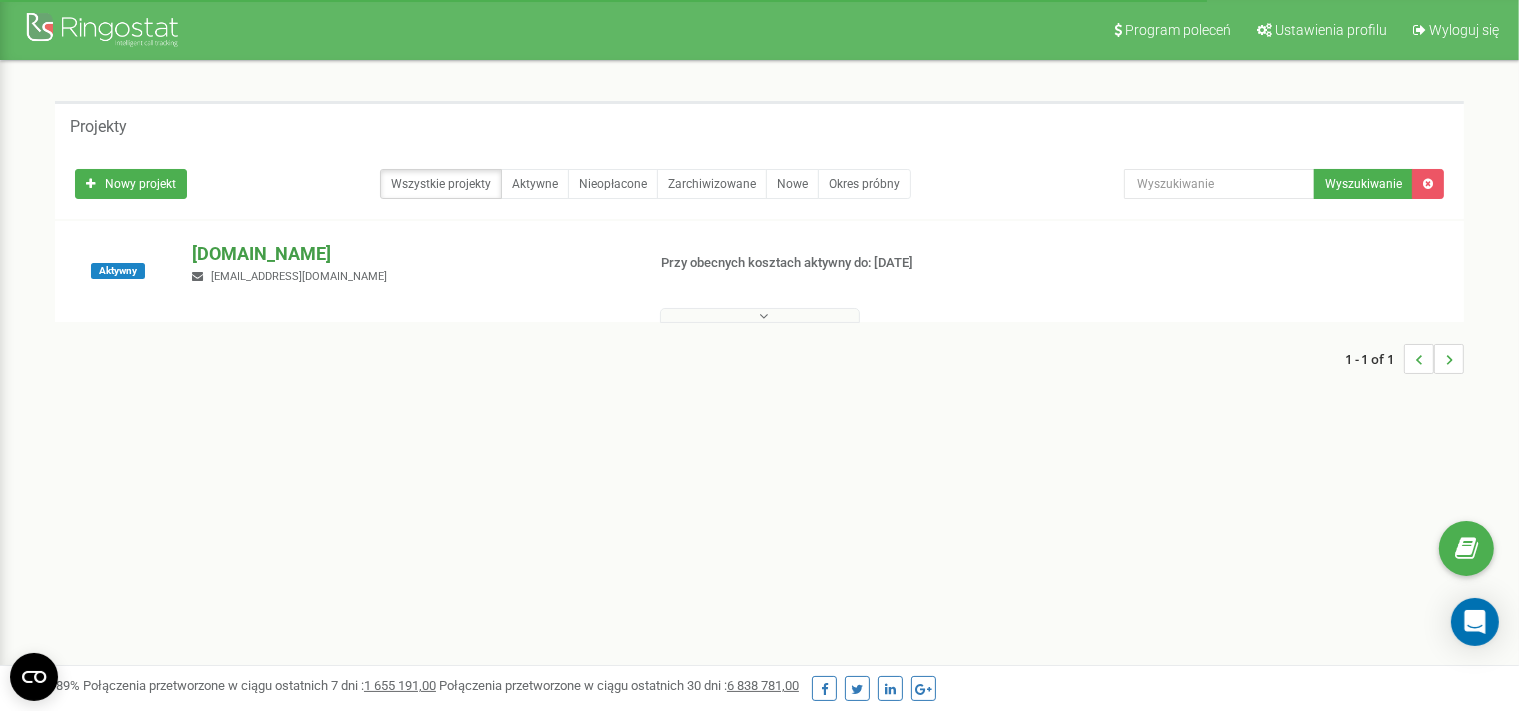 click on "[DOMAIN_NAME]" at bounding box center (410, 254) 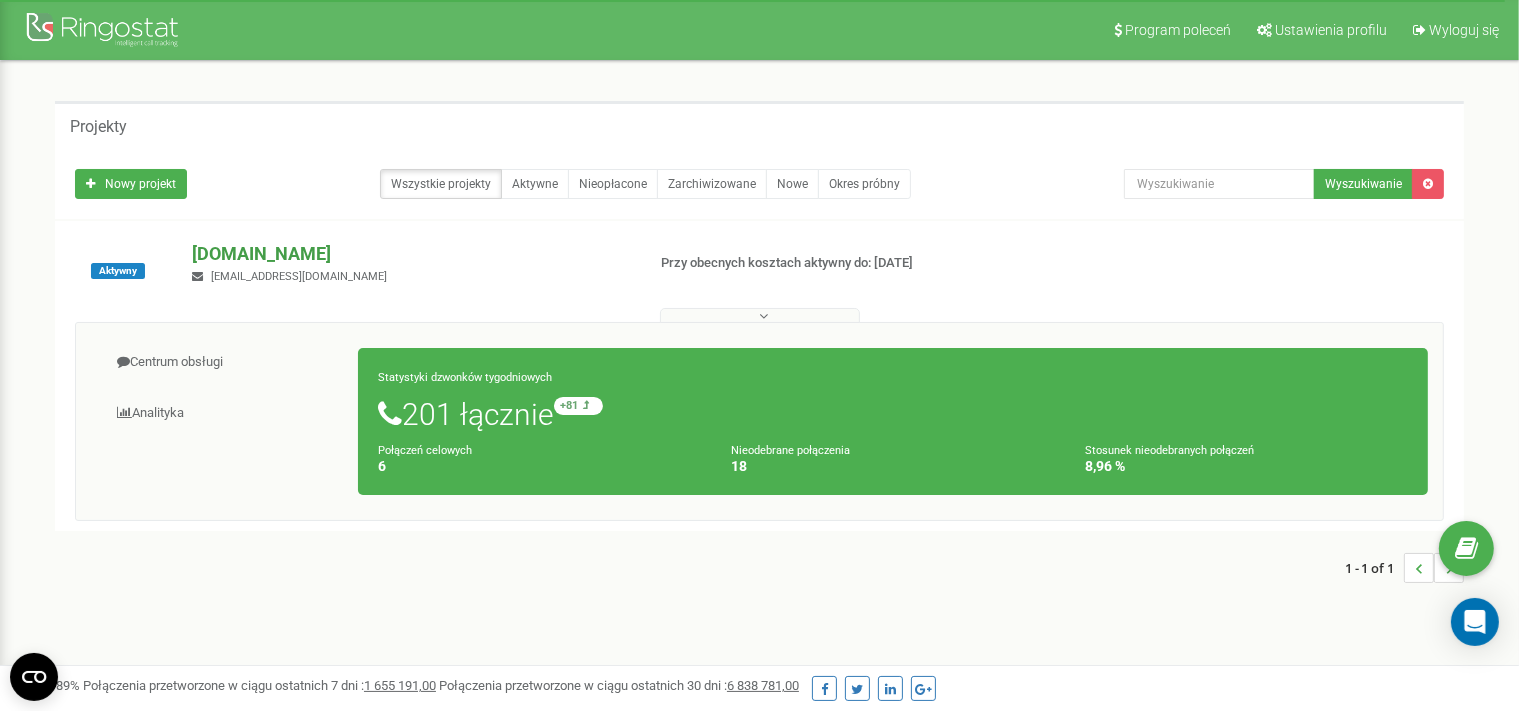 click on "[DOMAIN_NAME]" at bounding box center (410, 254) 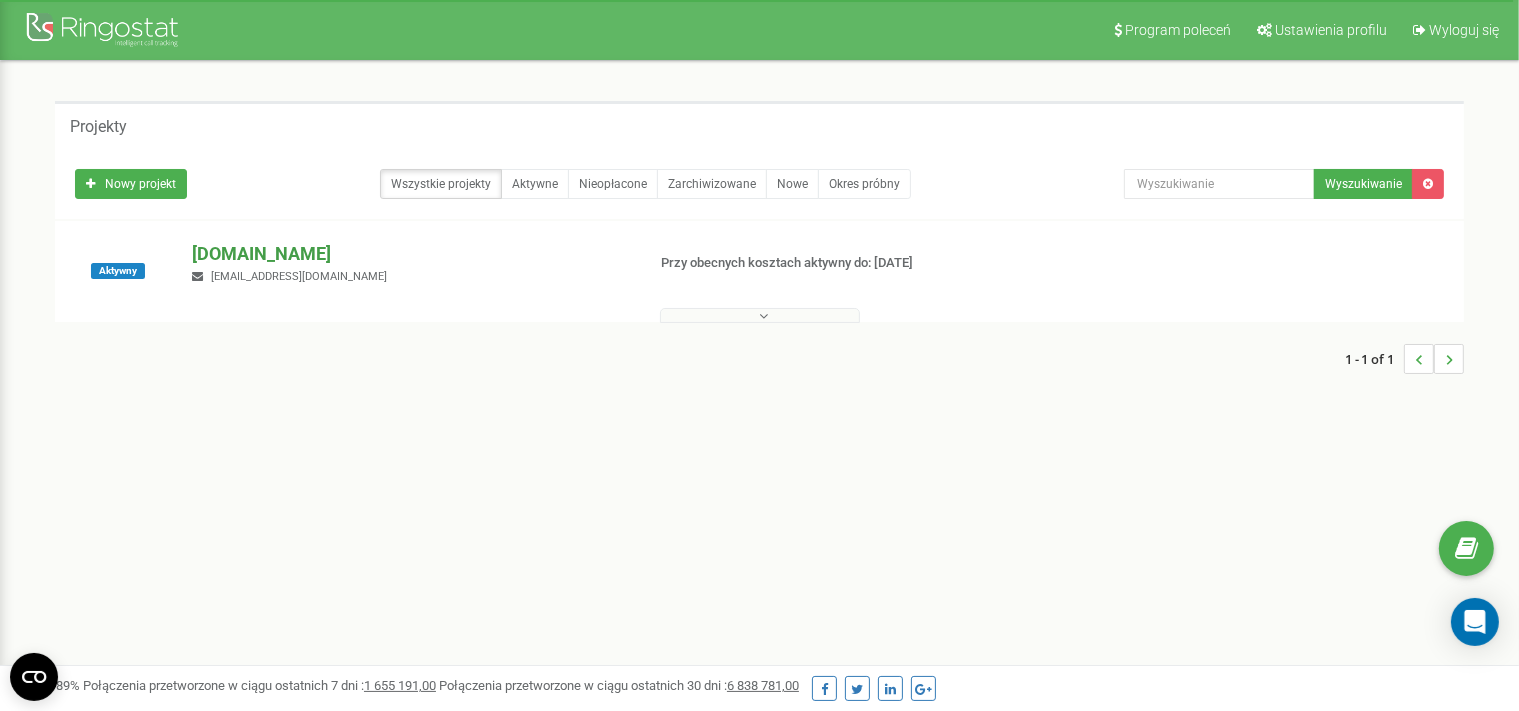 click on "[DOMAIN_NAME]" at bounding box center (410, 254) 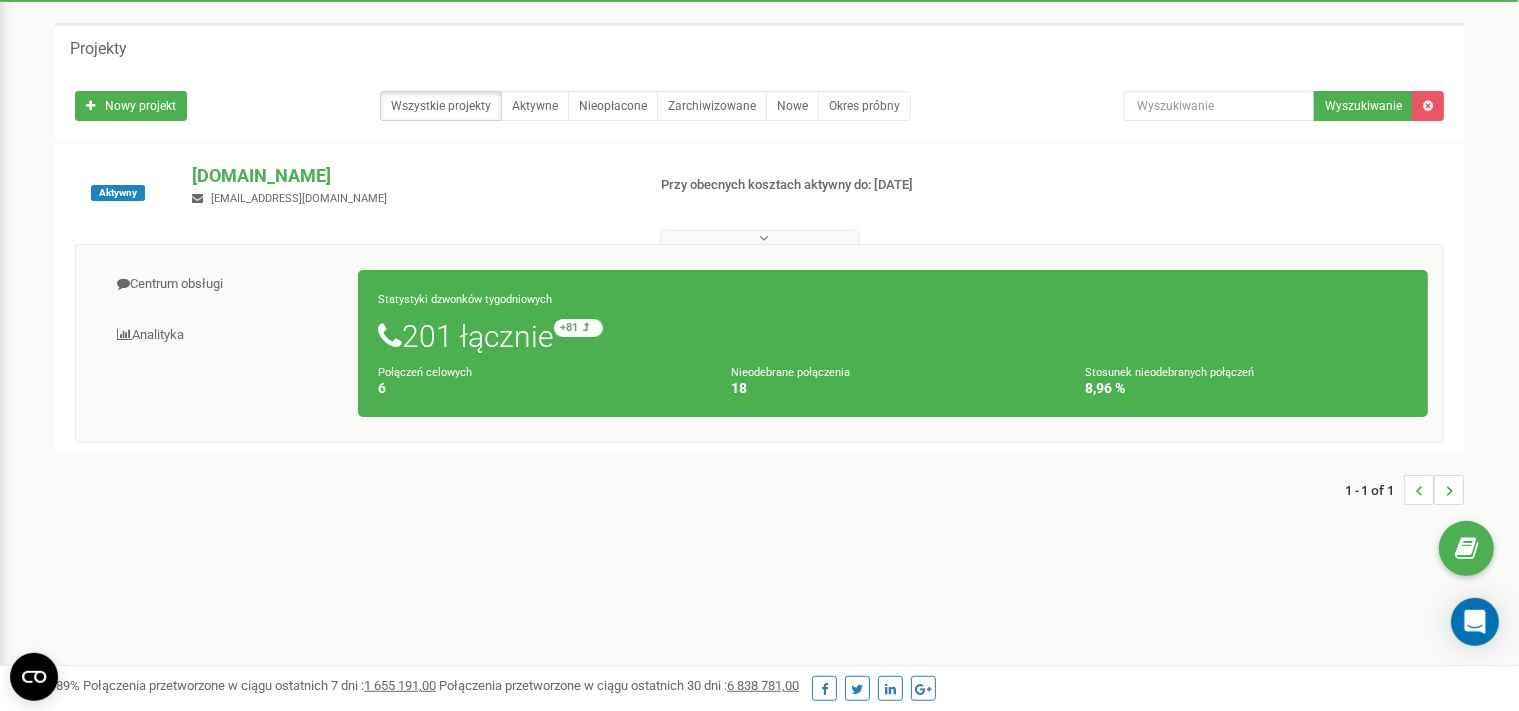 scroll, scrollTop: 0, scrollLeft: 0, axis: both 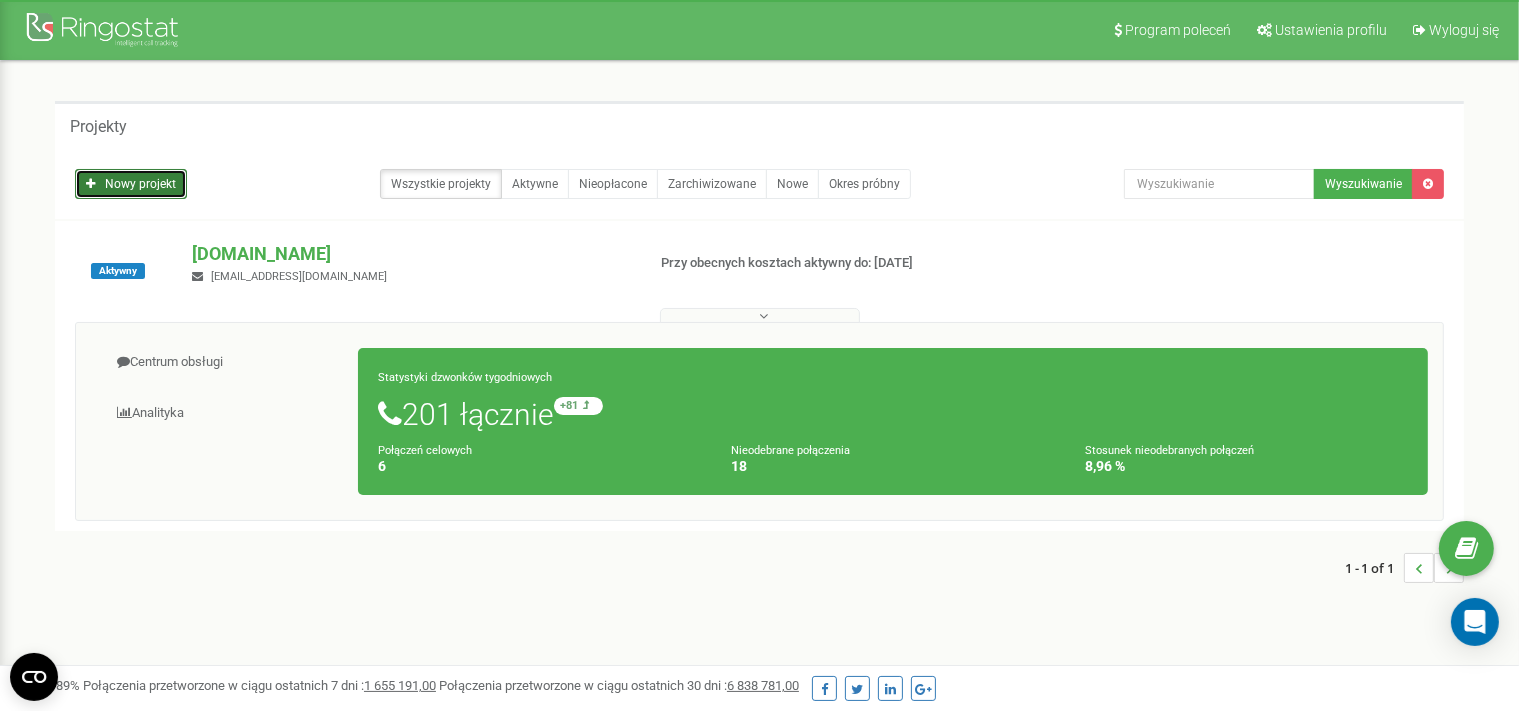 click on "Nowy projekt" at bounding box center [131, 184] 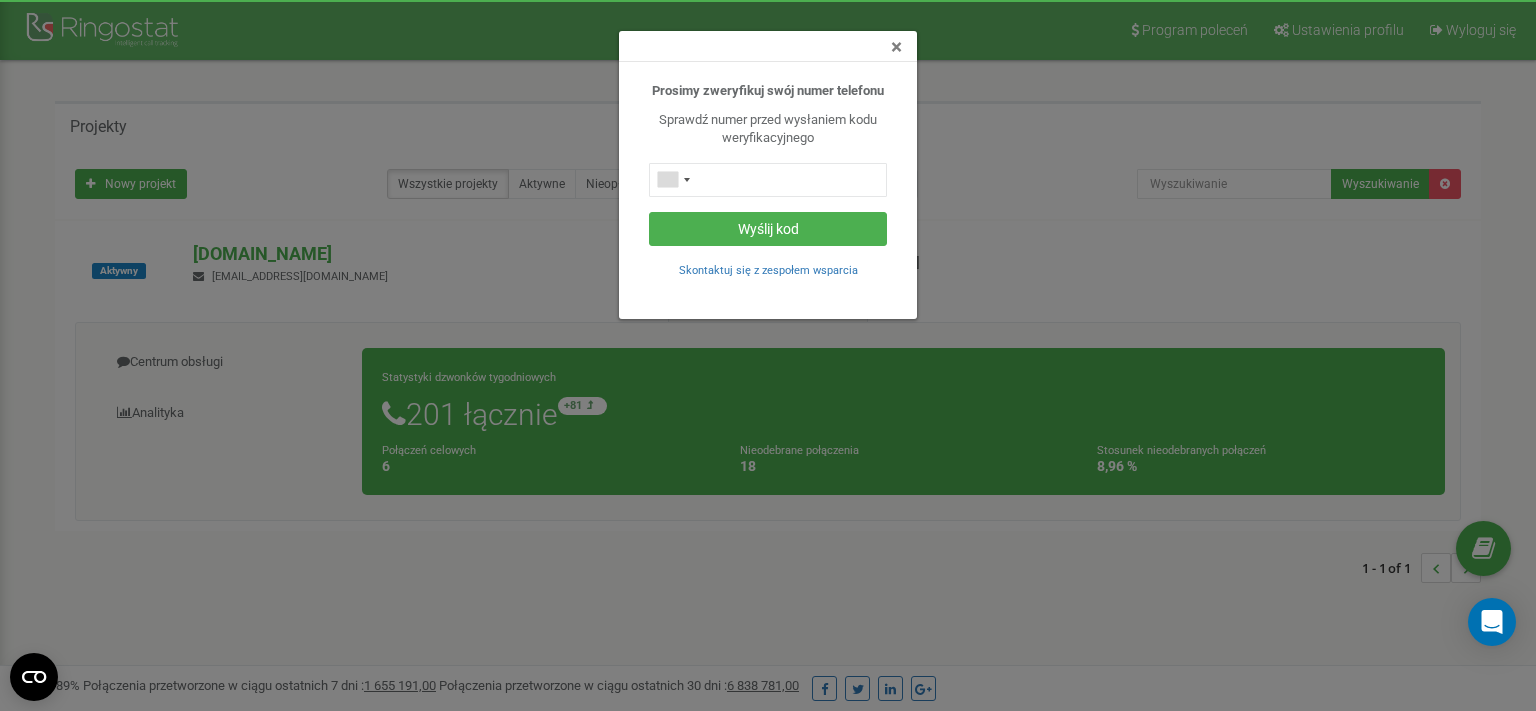 click on "×" at bounding box center (896, 47) 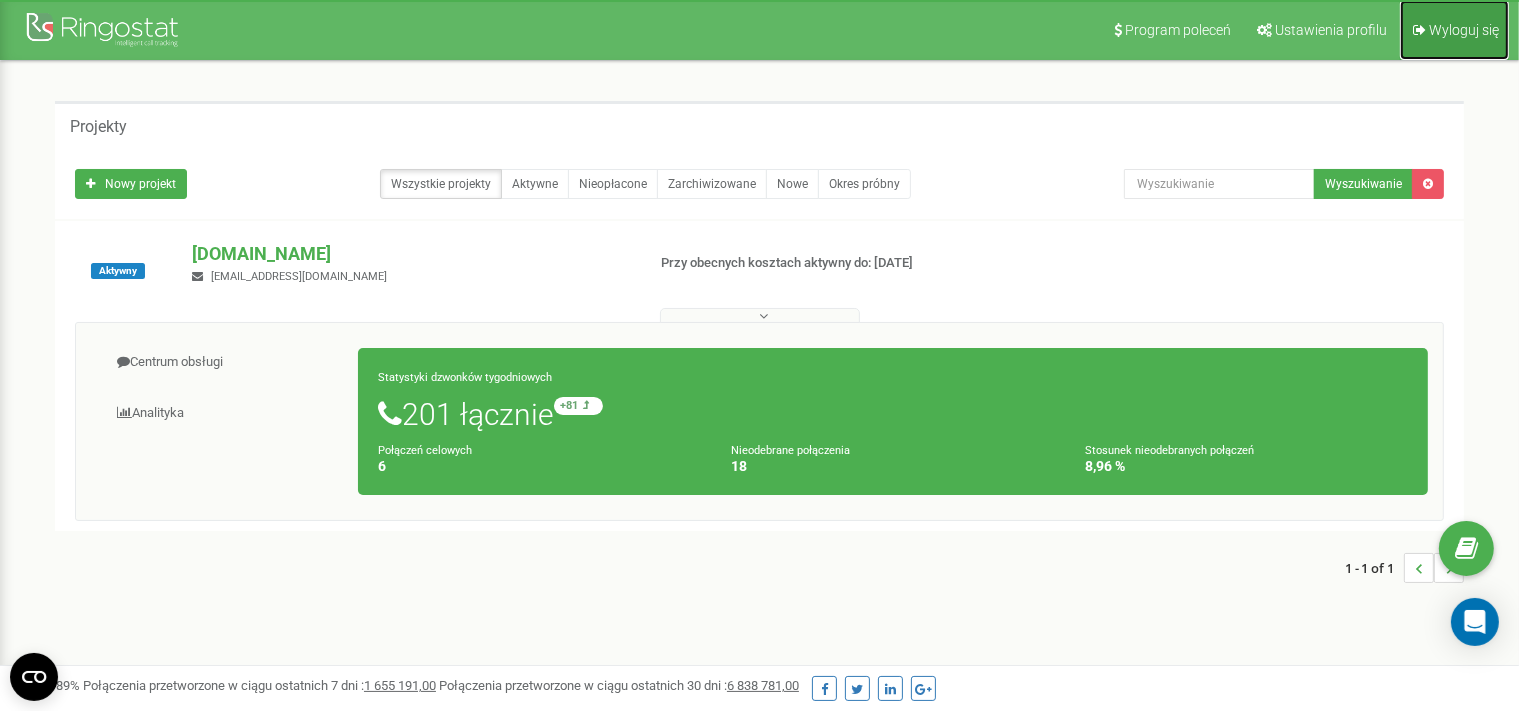 click on "Wyloguj się" at bounding box center (1464, 30) 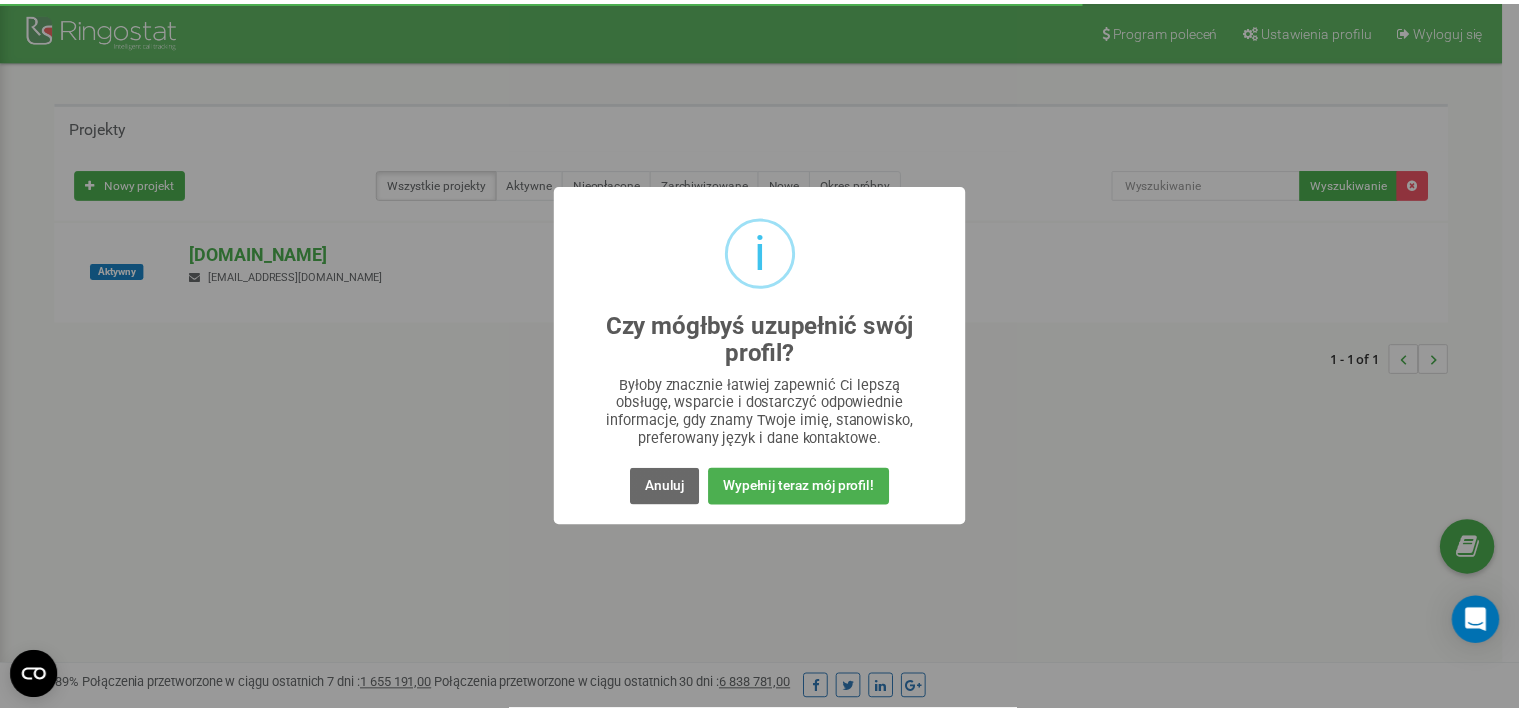 scroll, scrollTop: 0, scrollLeft: 0, axis: both 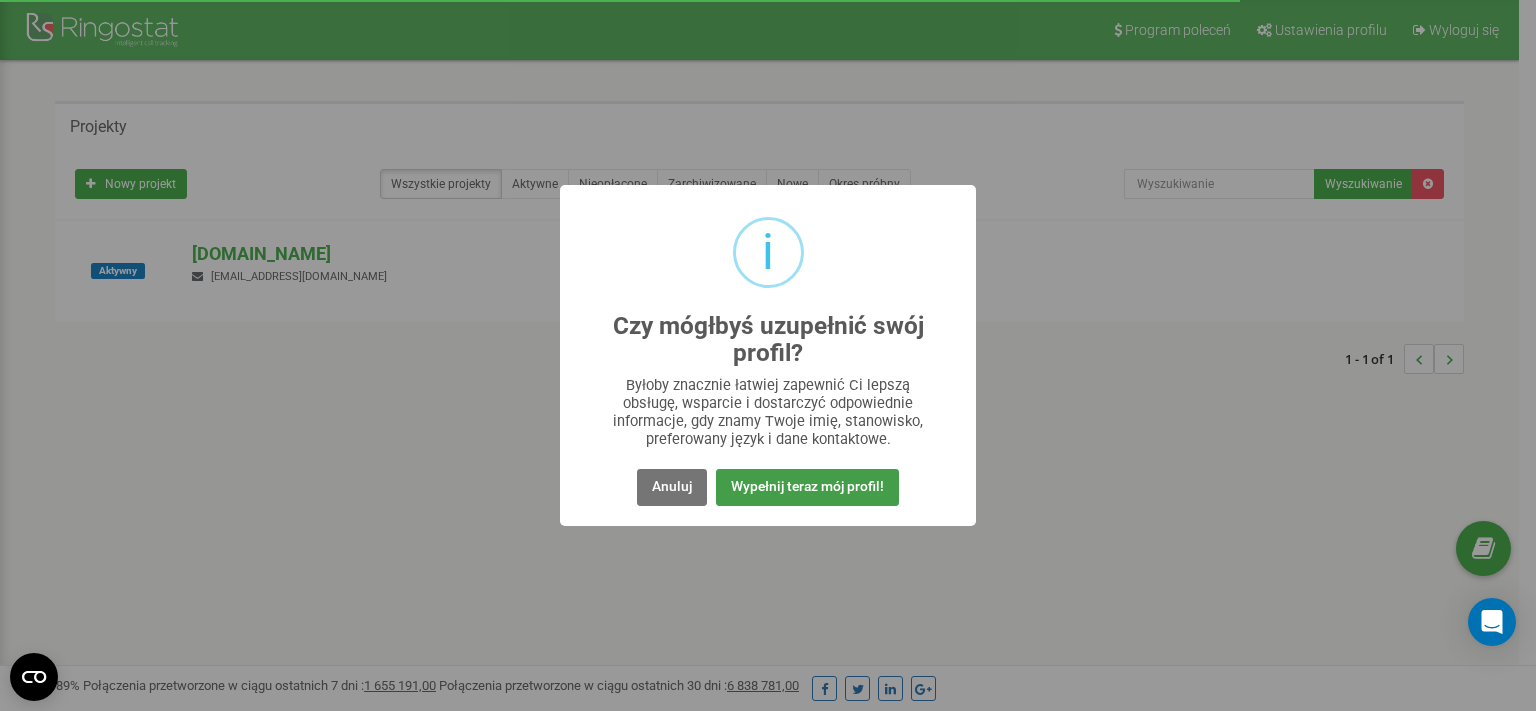 click on "Wypełnij teraz mój profil!" at bounding box center [807, 487] 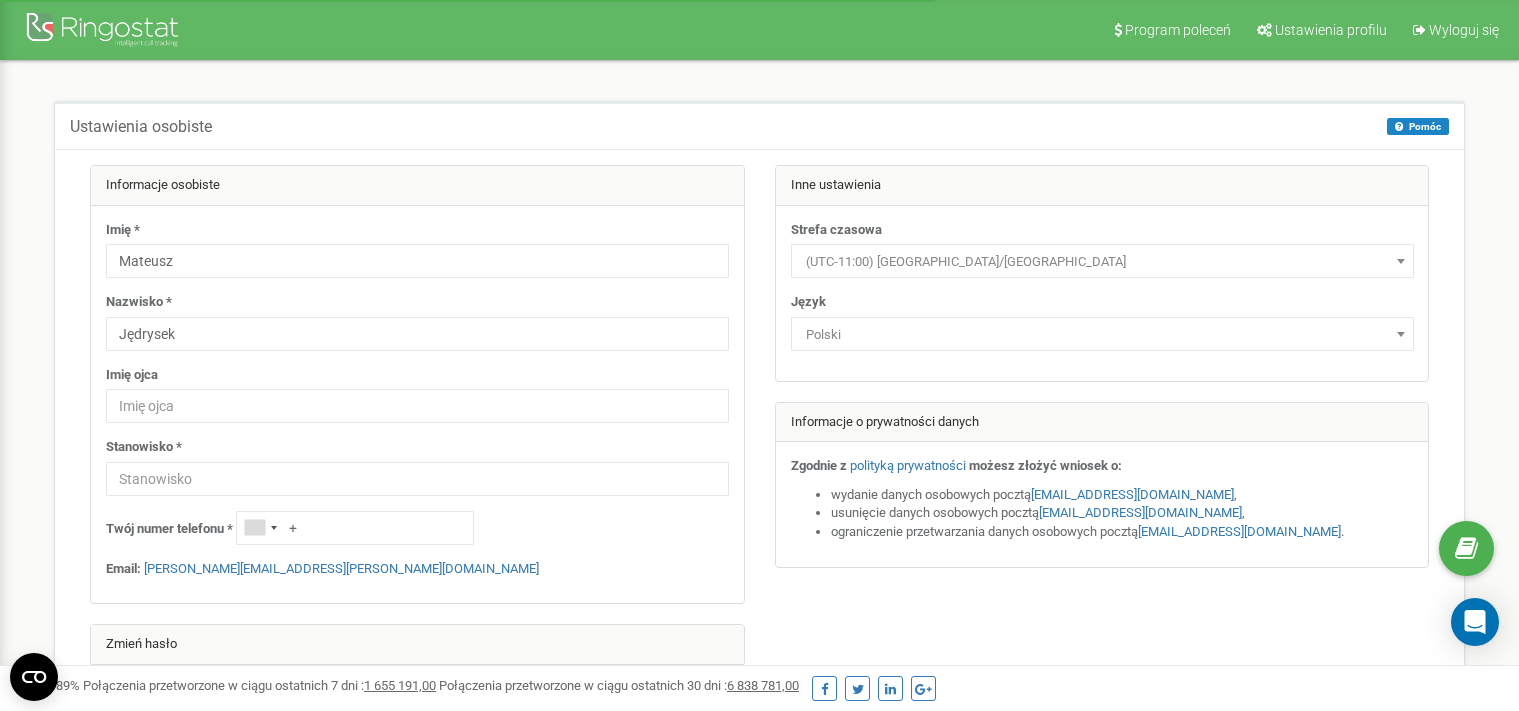 scroll, scrollTop: 0, scrollLeft: 0, axis: both 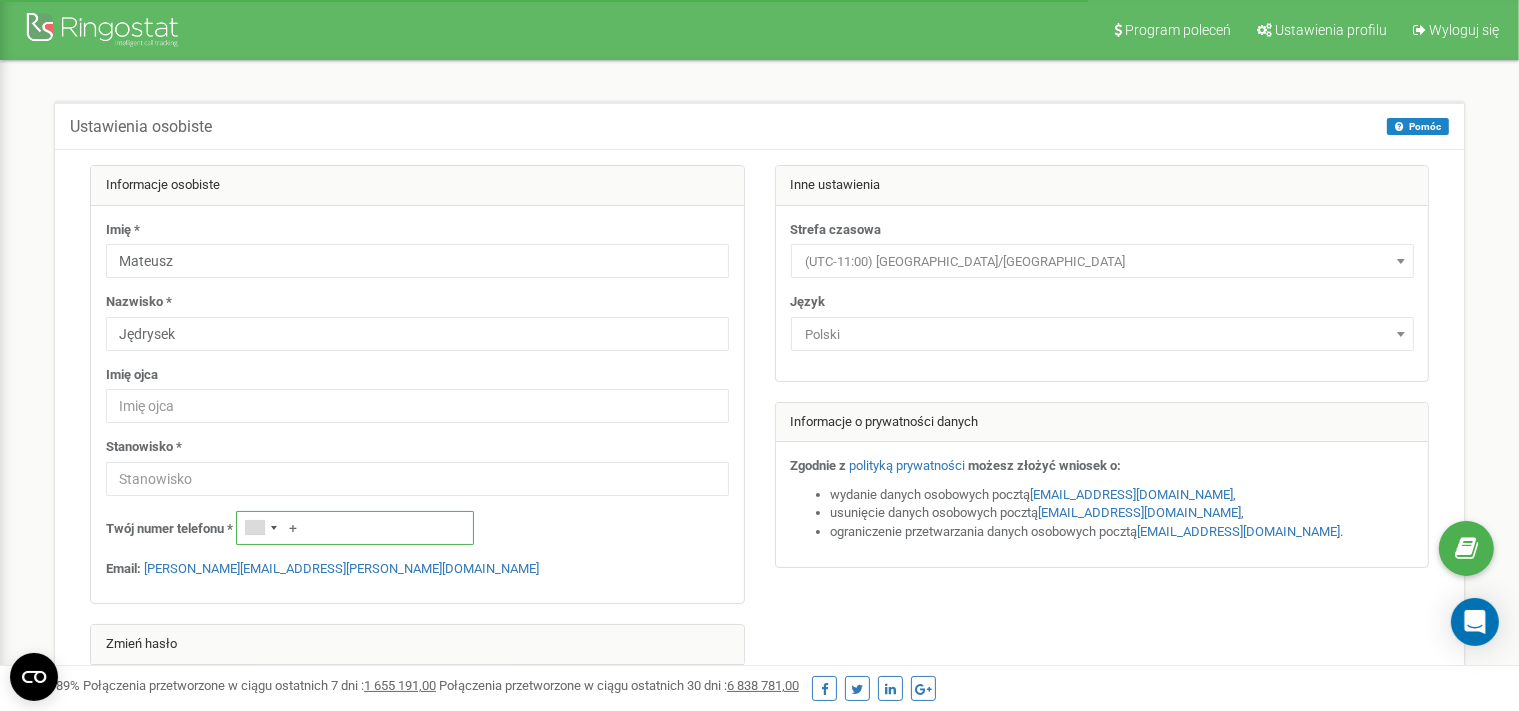 click on "+" at bounding box center [355, 528] 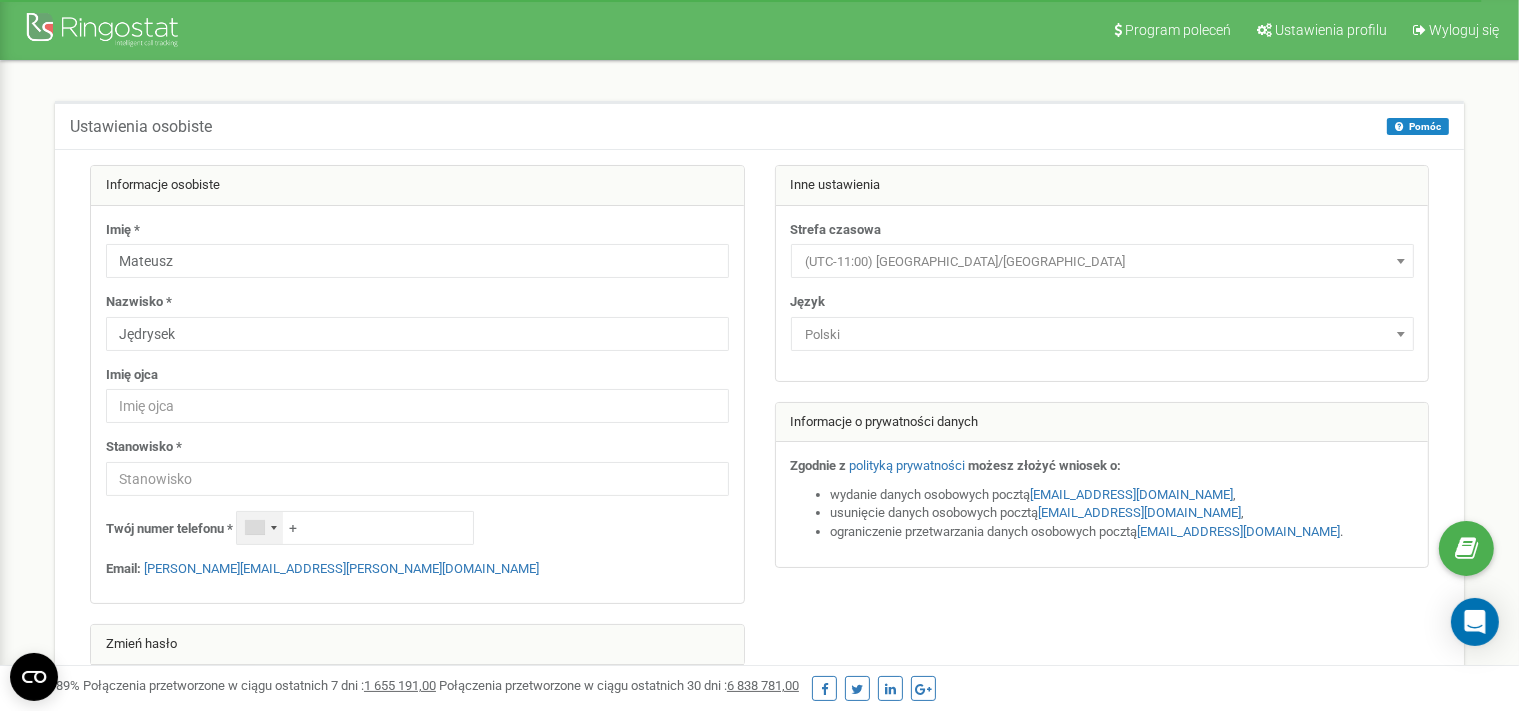 click at bounding box center (274, 528) 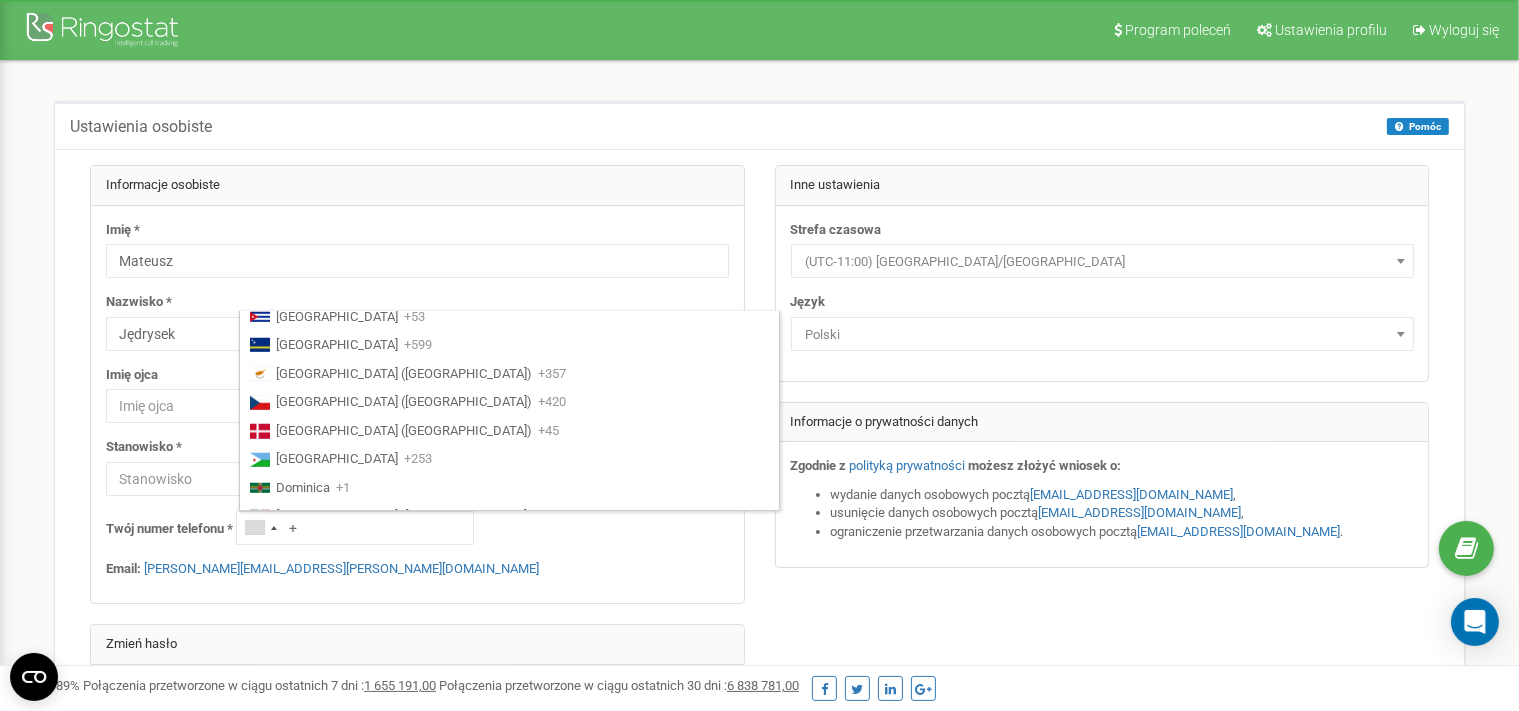scroll, scrollTop: 1694, scrollLeft: 0, axis: vertical 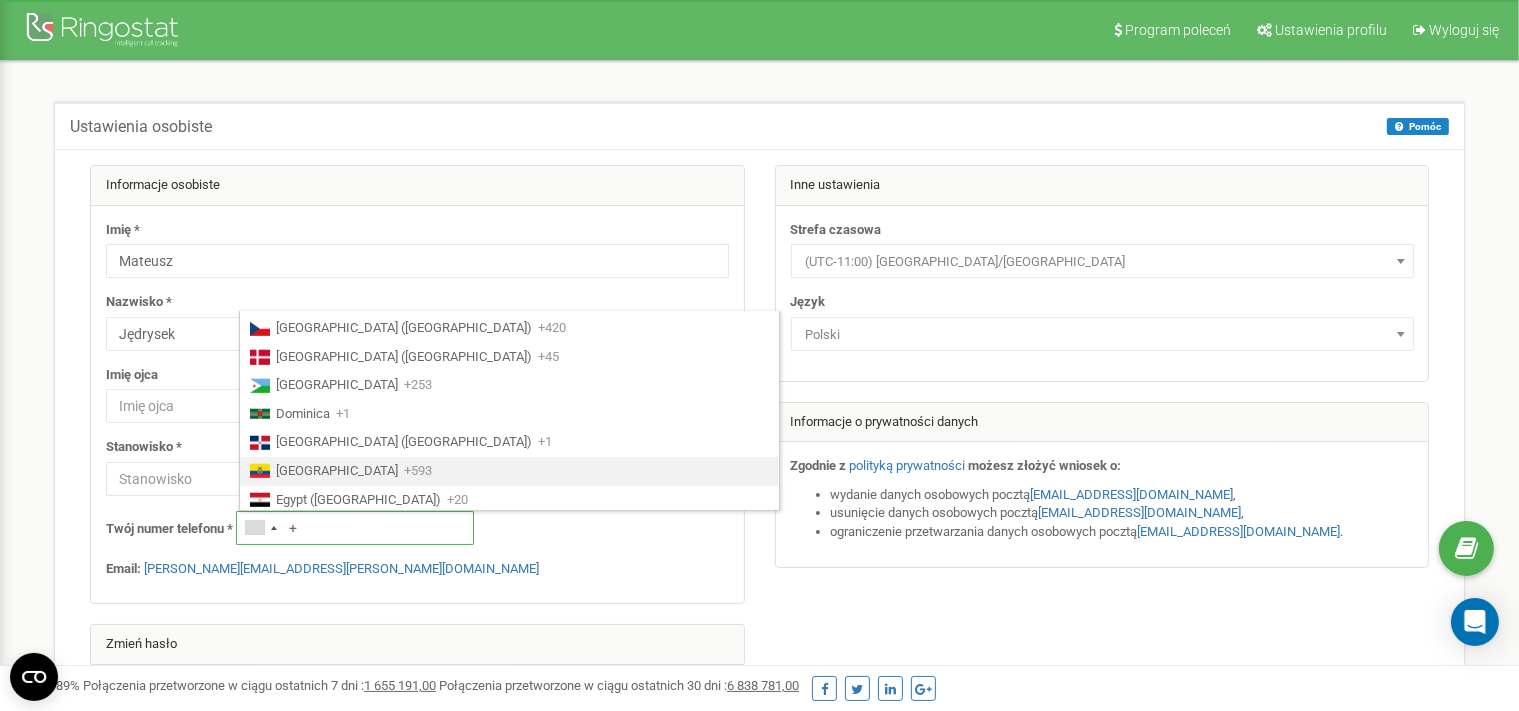 click on "+" at bounding box center (355, 528) 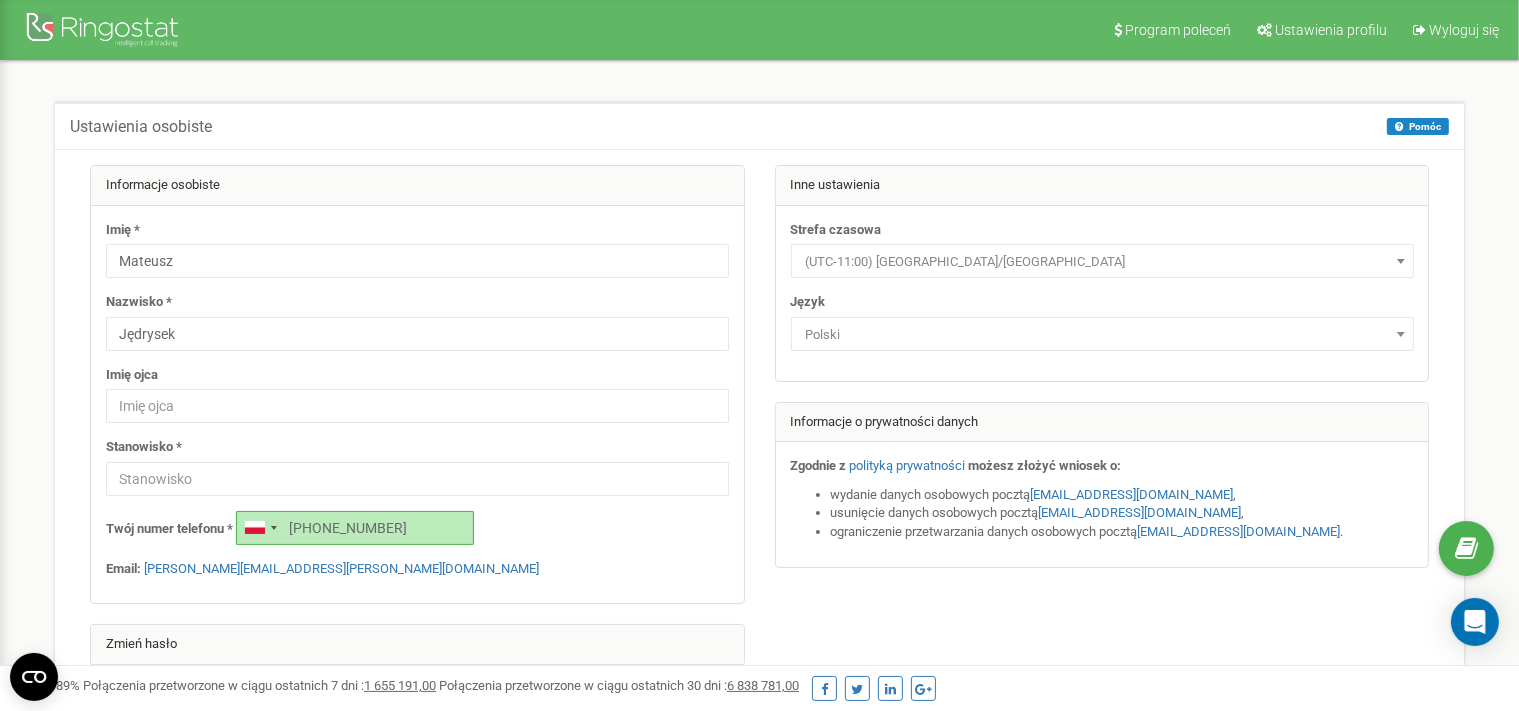type on "+48691434055" 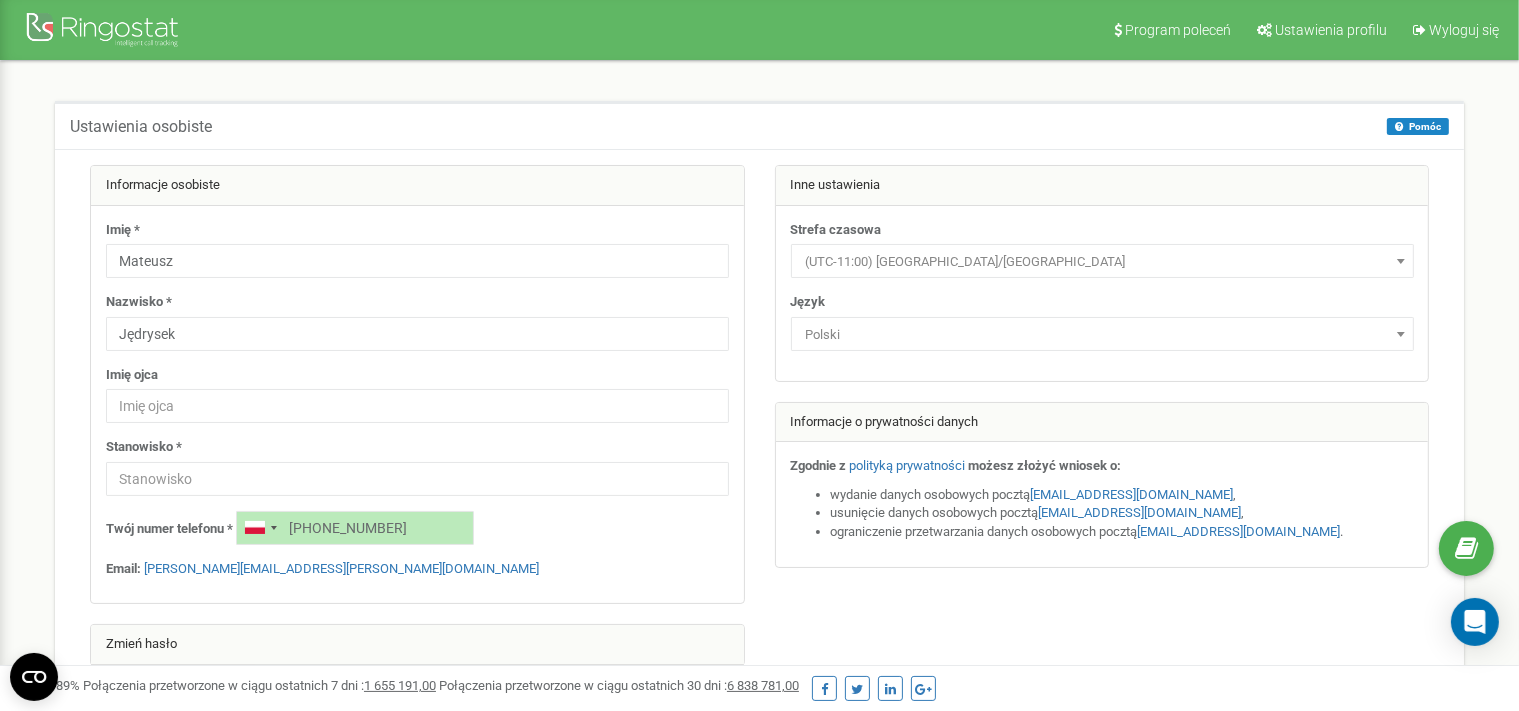 click on "Twój numer telefonu *
+48691434055" at bounding box center [417, 528] 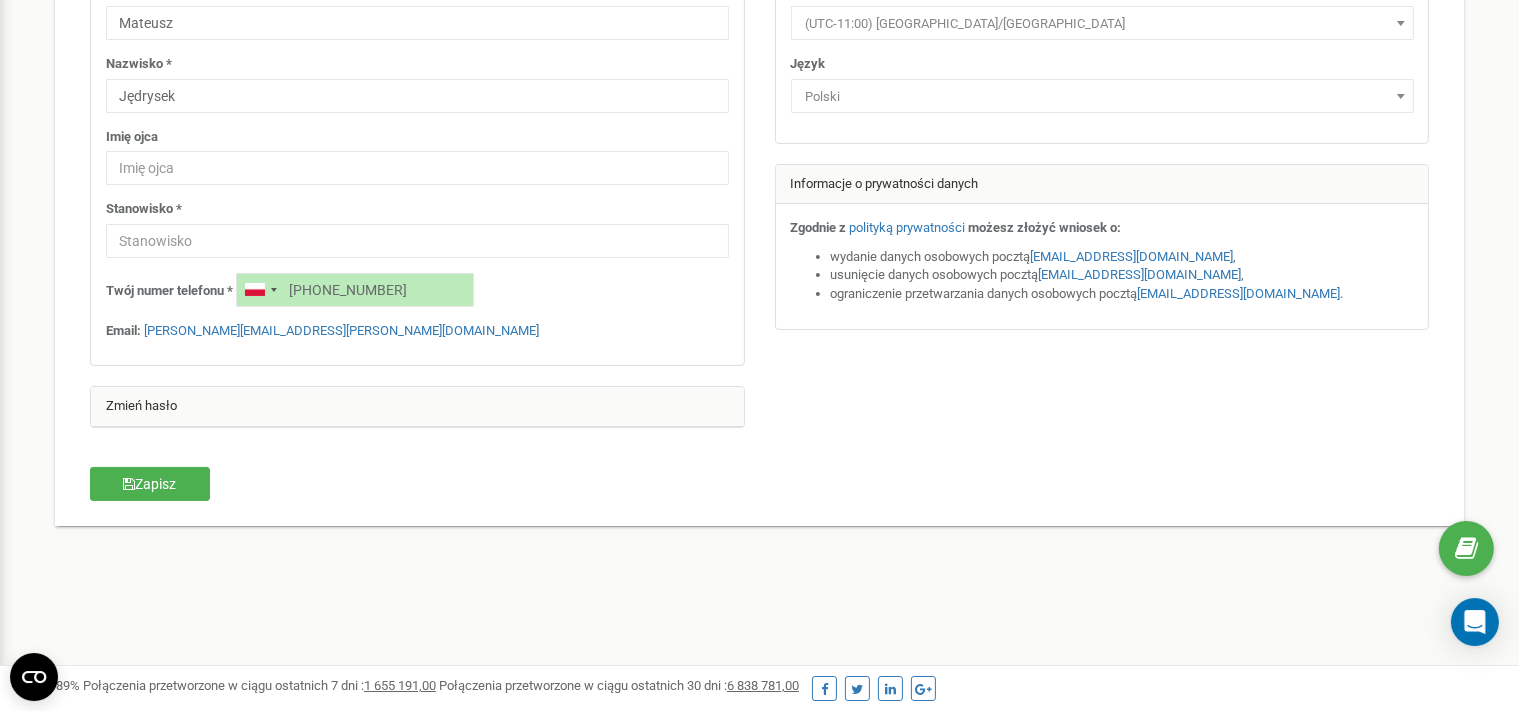 scroll, scrollTop: 240, scrollLeft: 0, axis: vertical 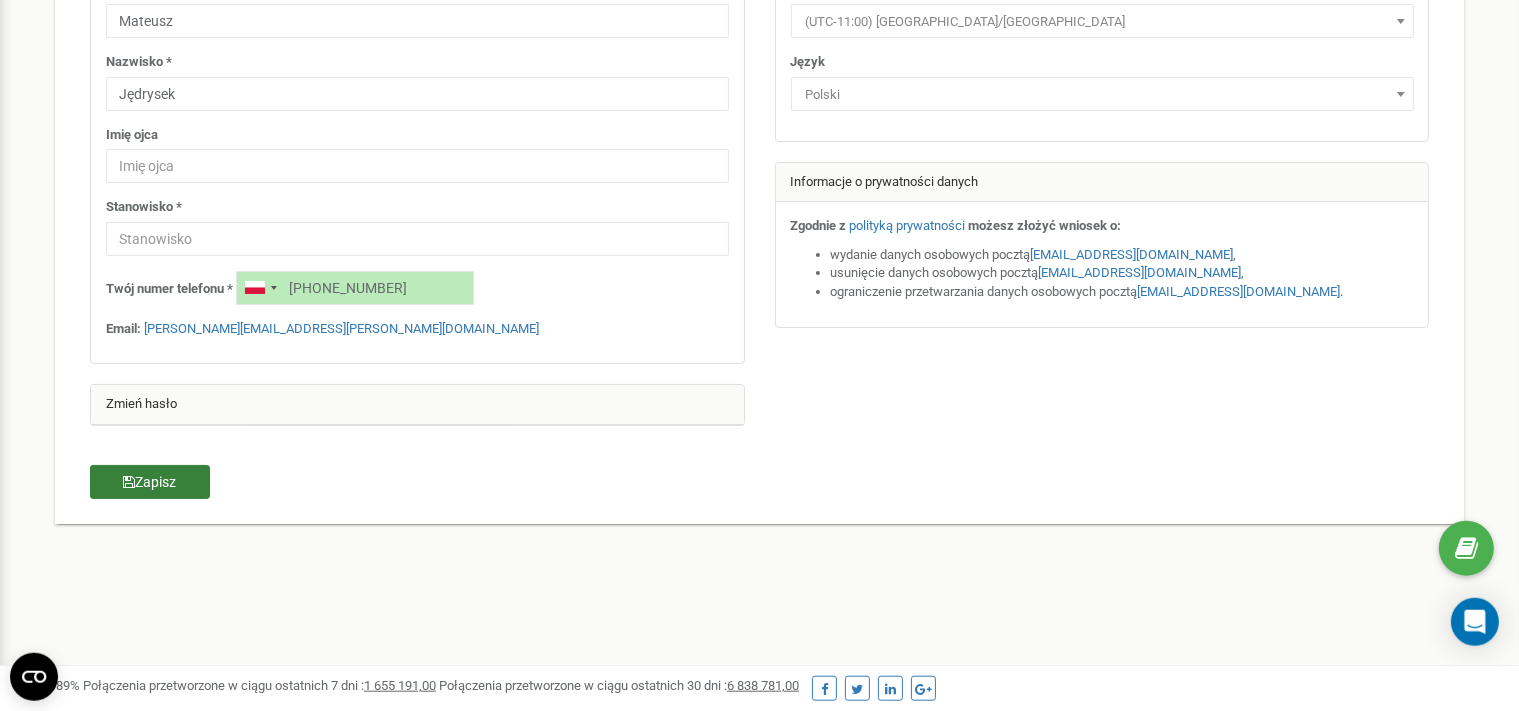 click on "Zapisz" at bounding box center [150, 482] 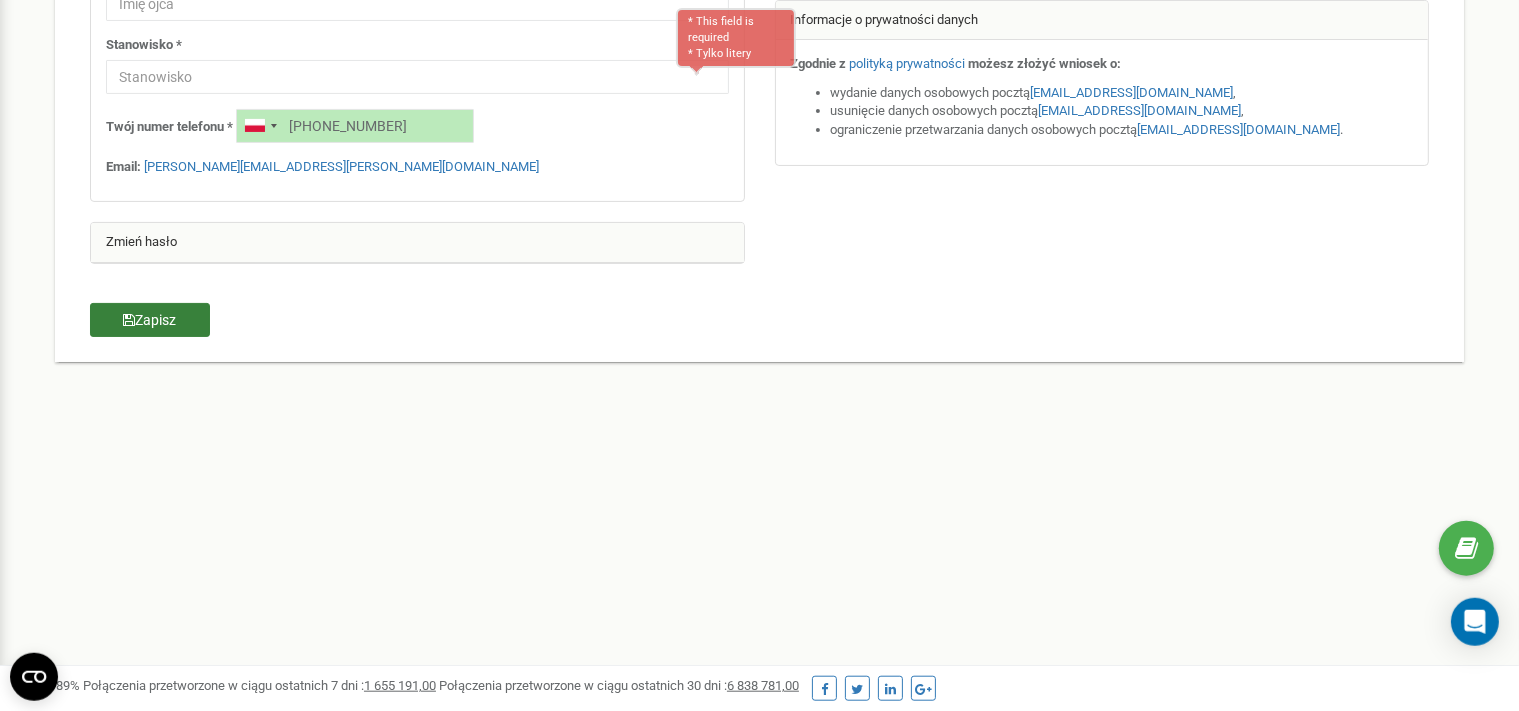 scroll, scrollTop: 410, scrollLeft: 0, axis: vertical 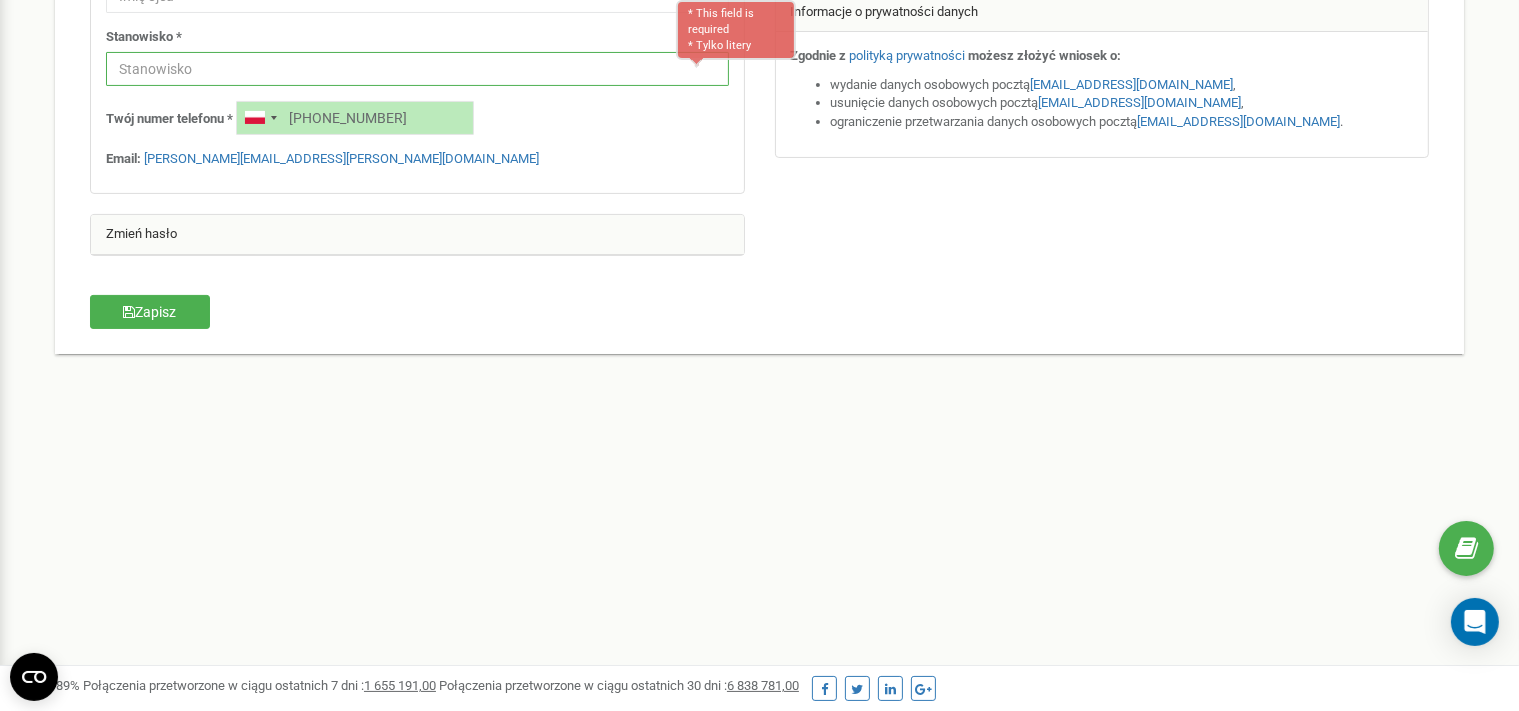 click at bounding box center [417, 69] 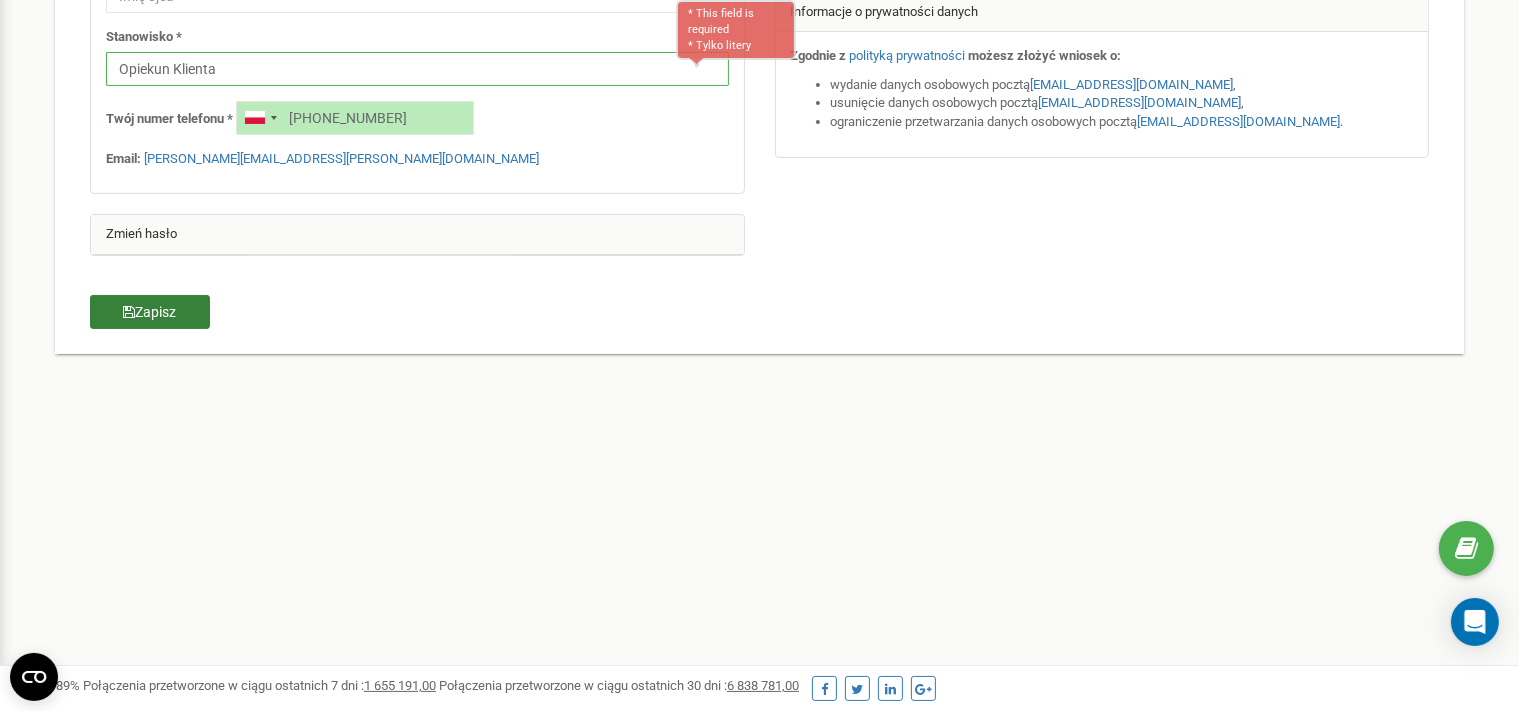 type on "Opiekun Klienta" 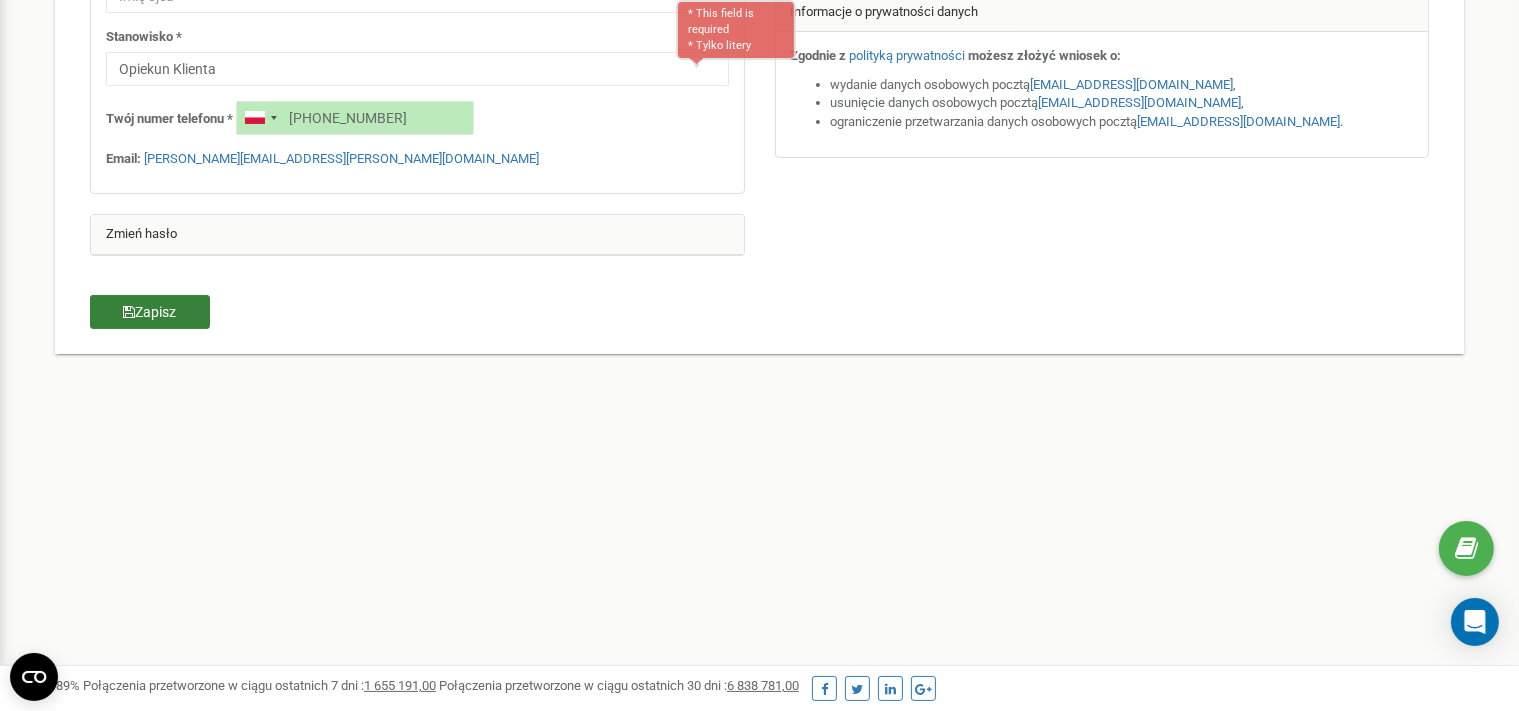 click on "Zapisz" at bounding box center (150, 312) 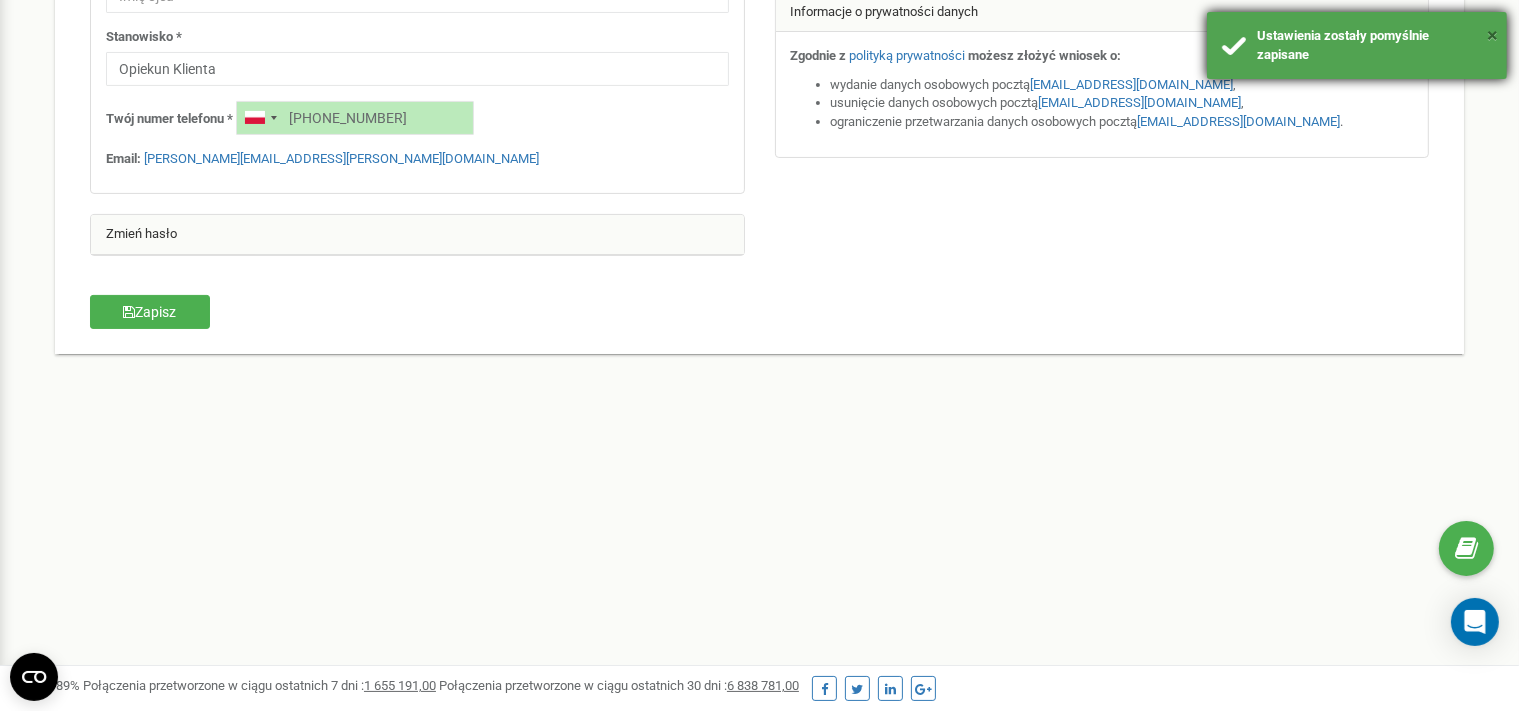 click on "×" at bounding box center [1492, 35] 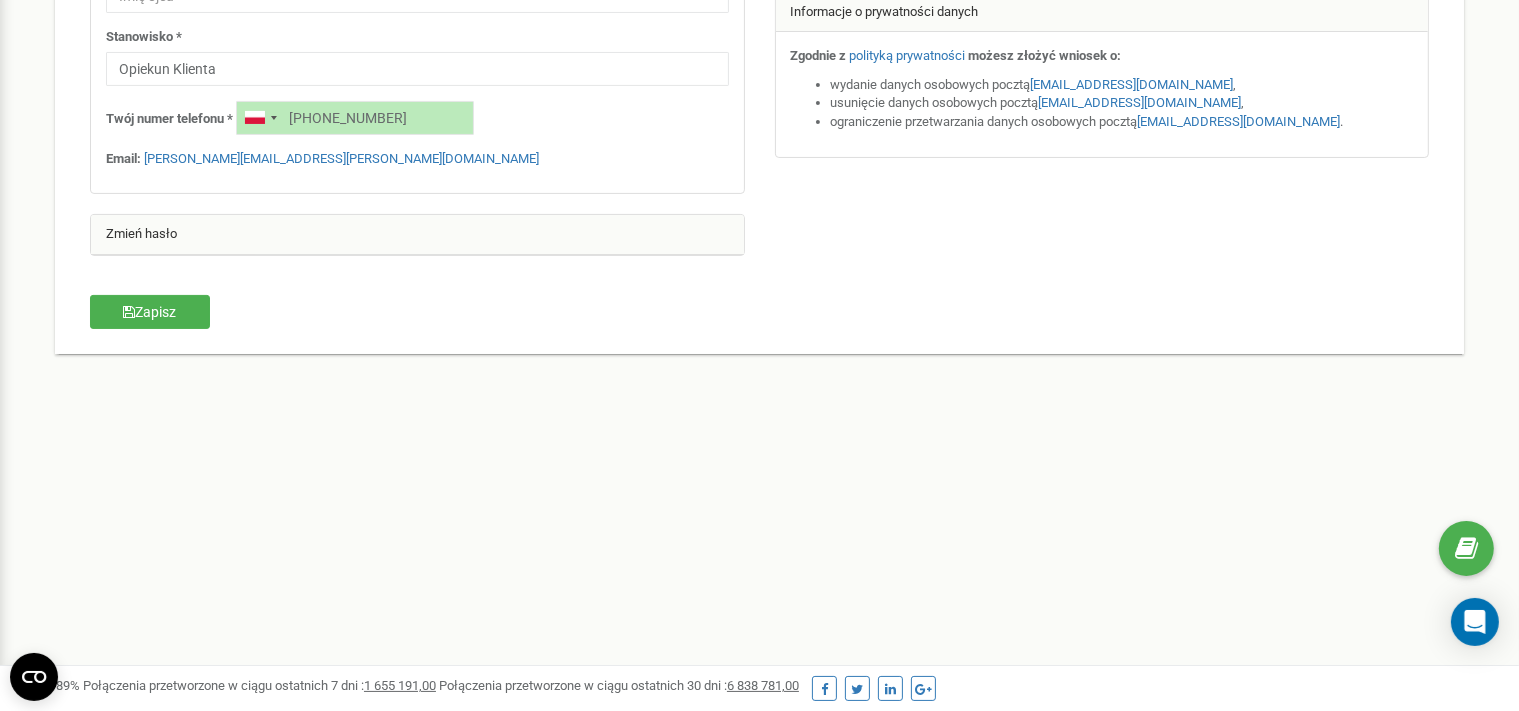 scroll, scrollTop: 0, scrollLeft: 0, axis: both 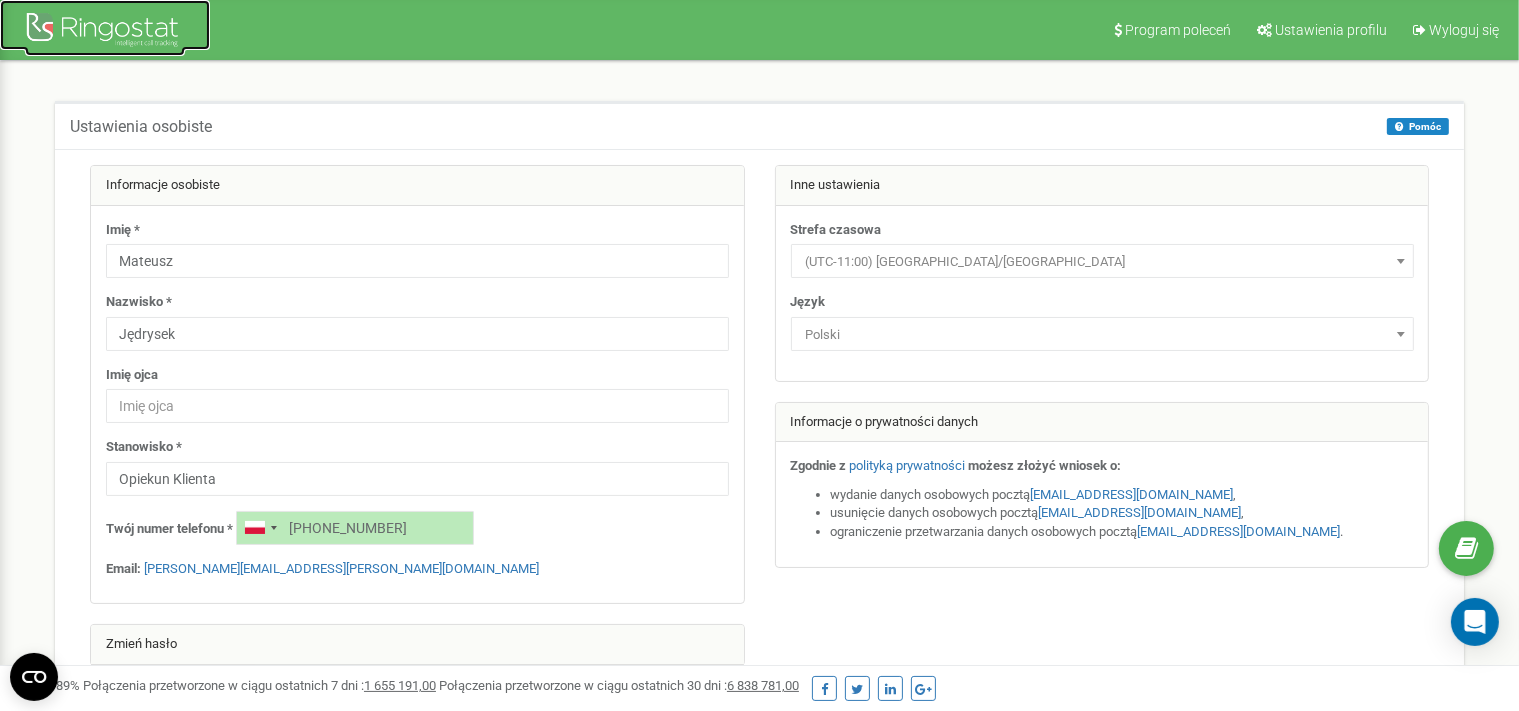 click at bounding box center (105, 32) 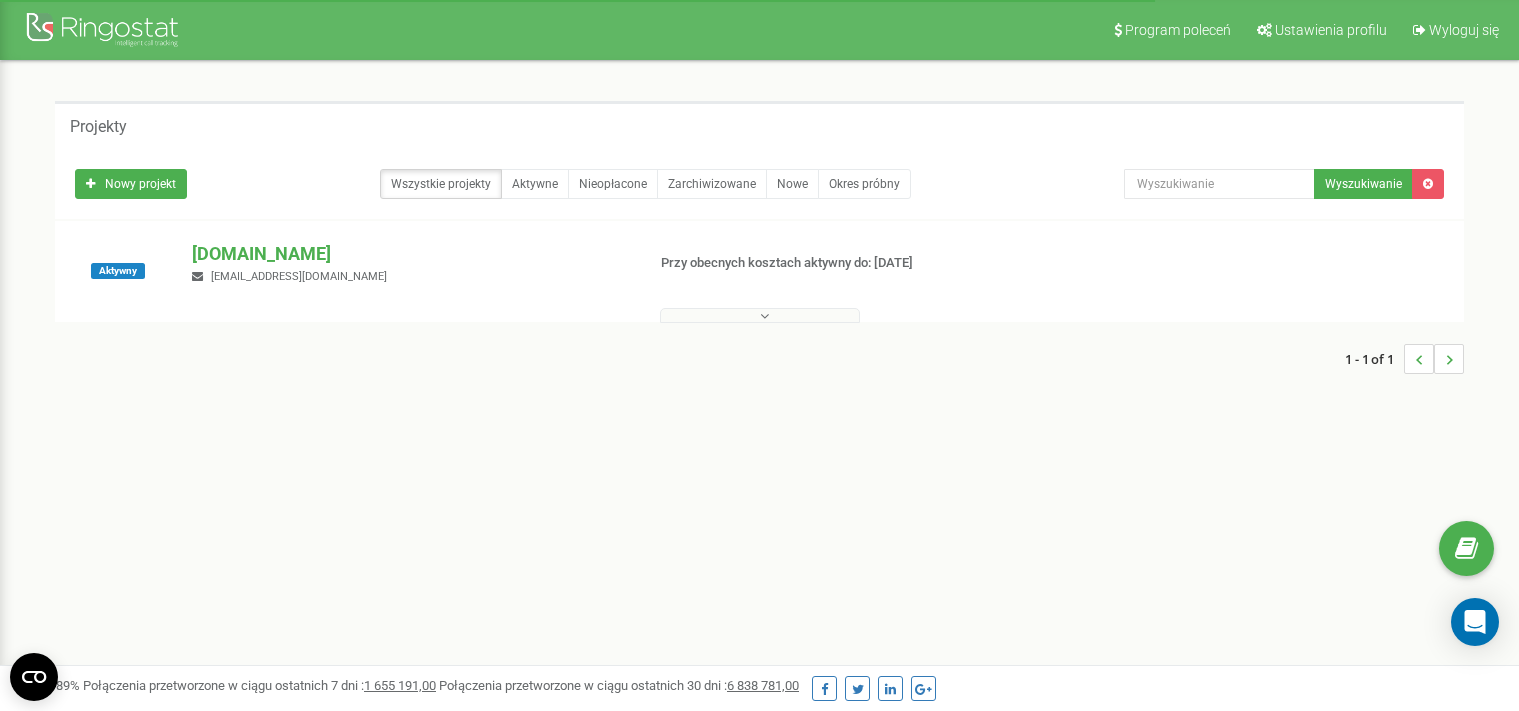 click on "Okres próbny" at bounding box center [864, 184] 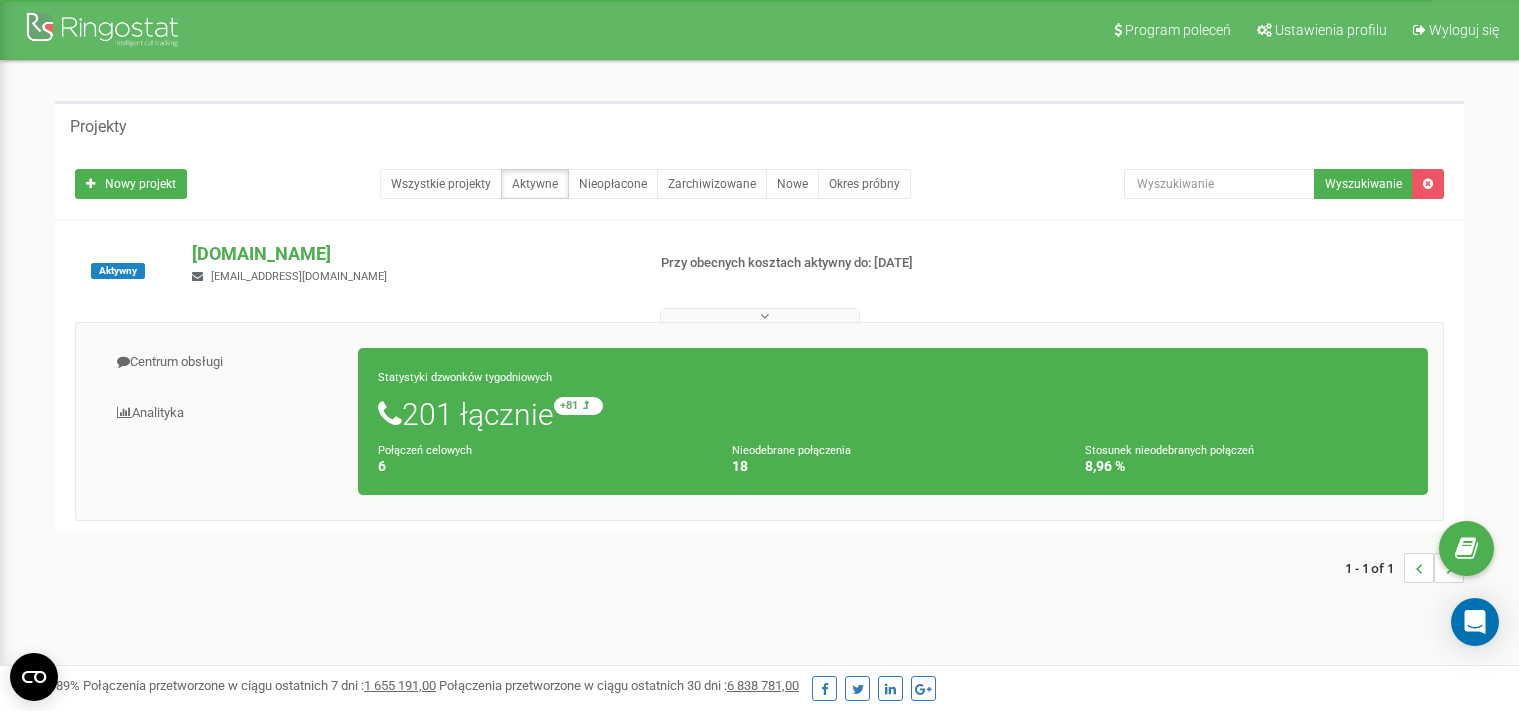 scroll, scrollTop: 0, scrollLeft: 0, axis: both 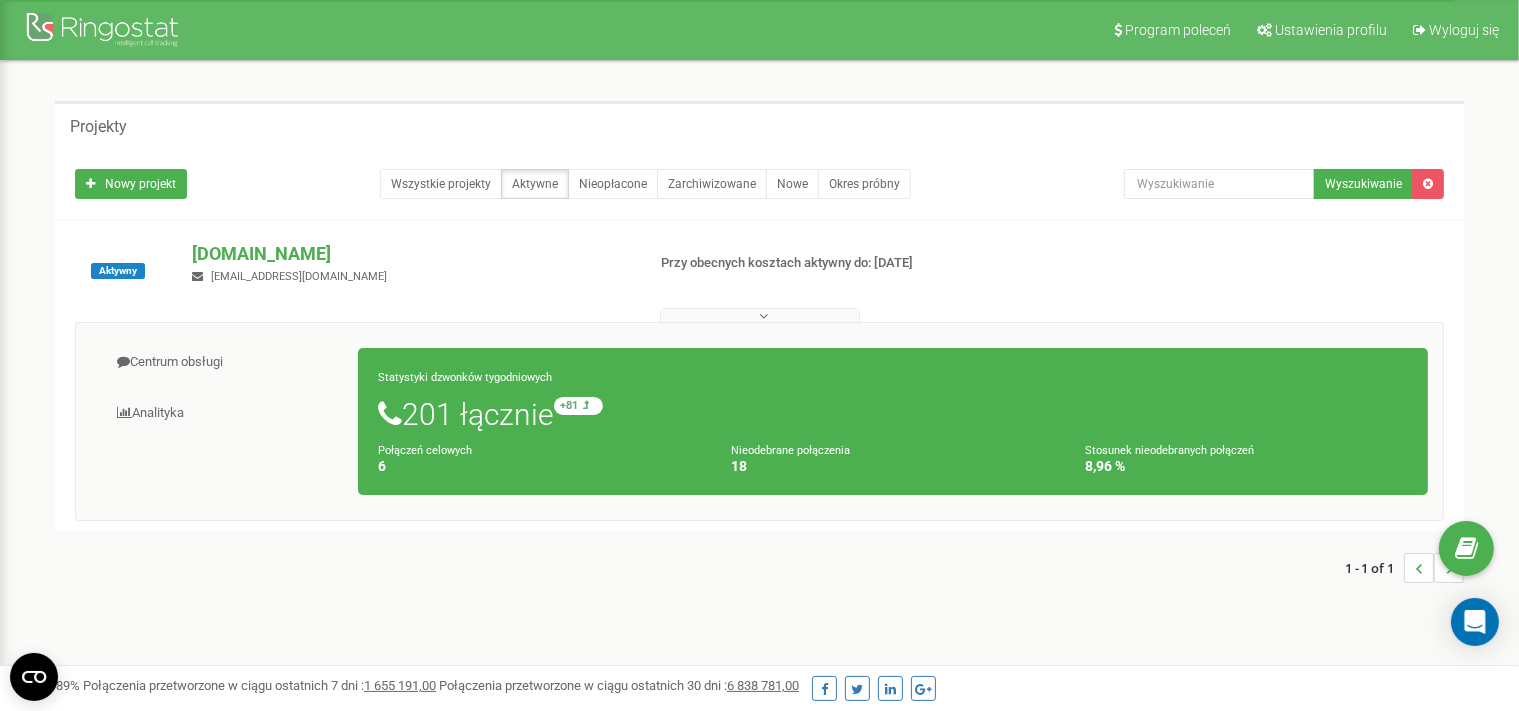 click at bounding box center [764, 316] 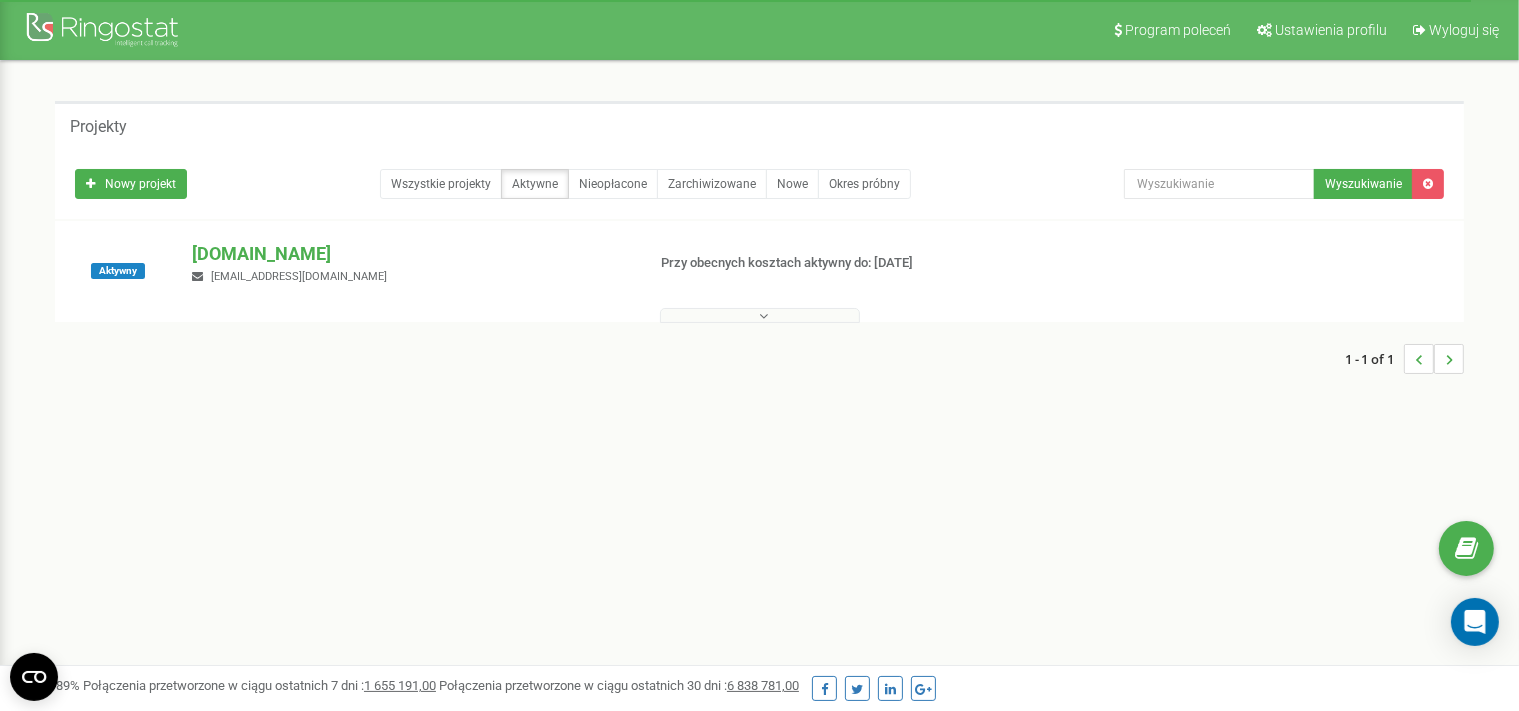 click at bounding box center (764, 316) 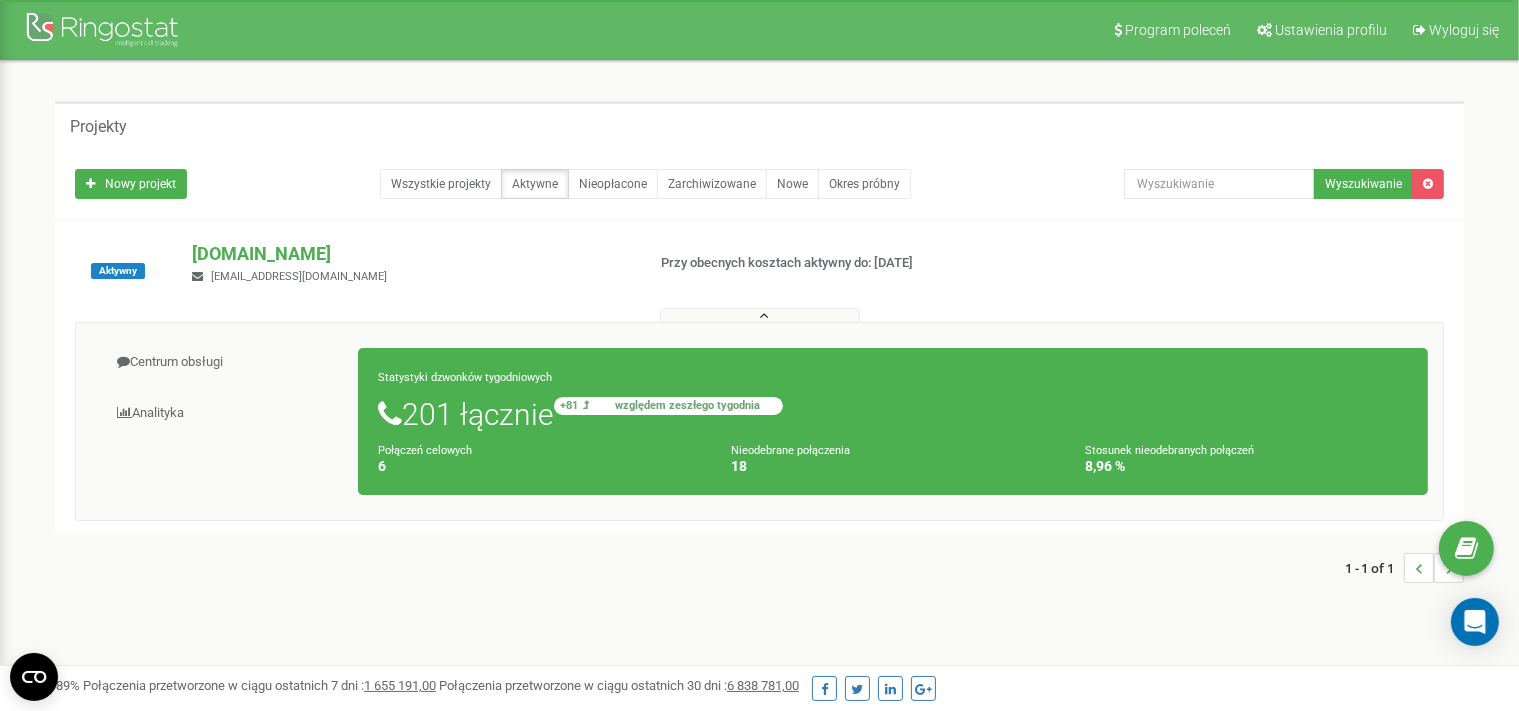 click on "+81                                   względem zeszłego tygodnia" at bounding box center (668, 406) 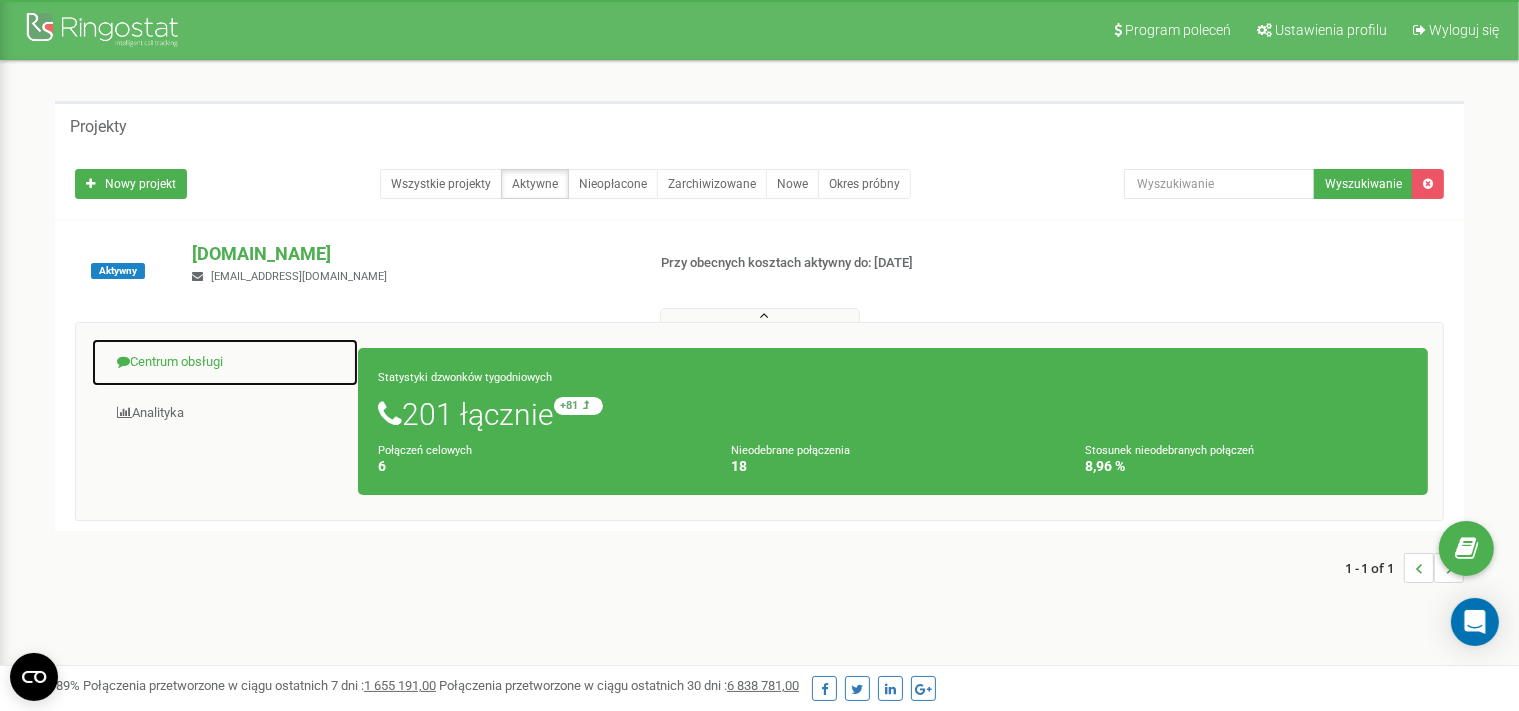 click on "Centrum obsługi" at bounding box center (225, 362) 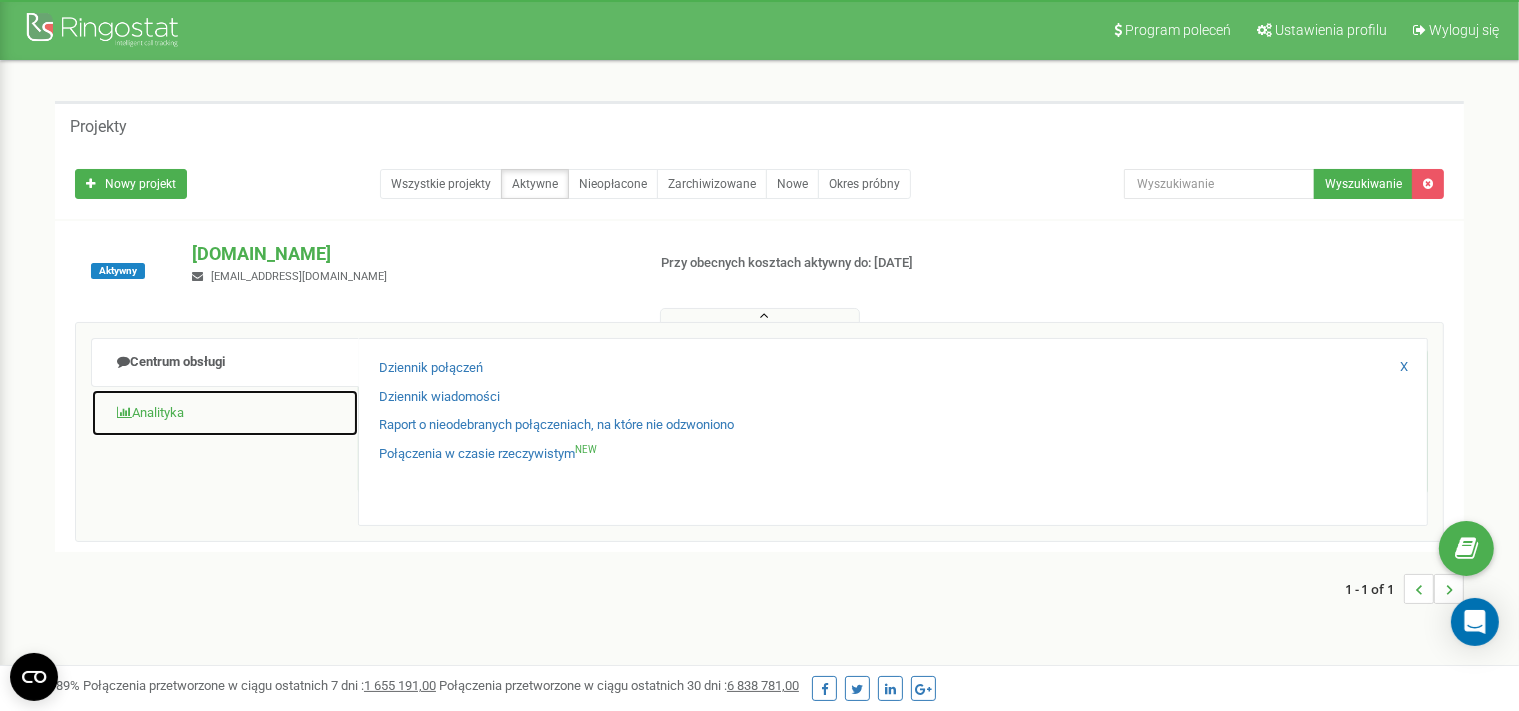 click on "Analityka" at bounding box center (225, 413) 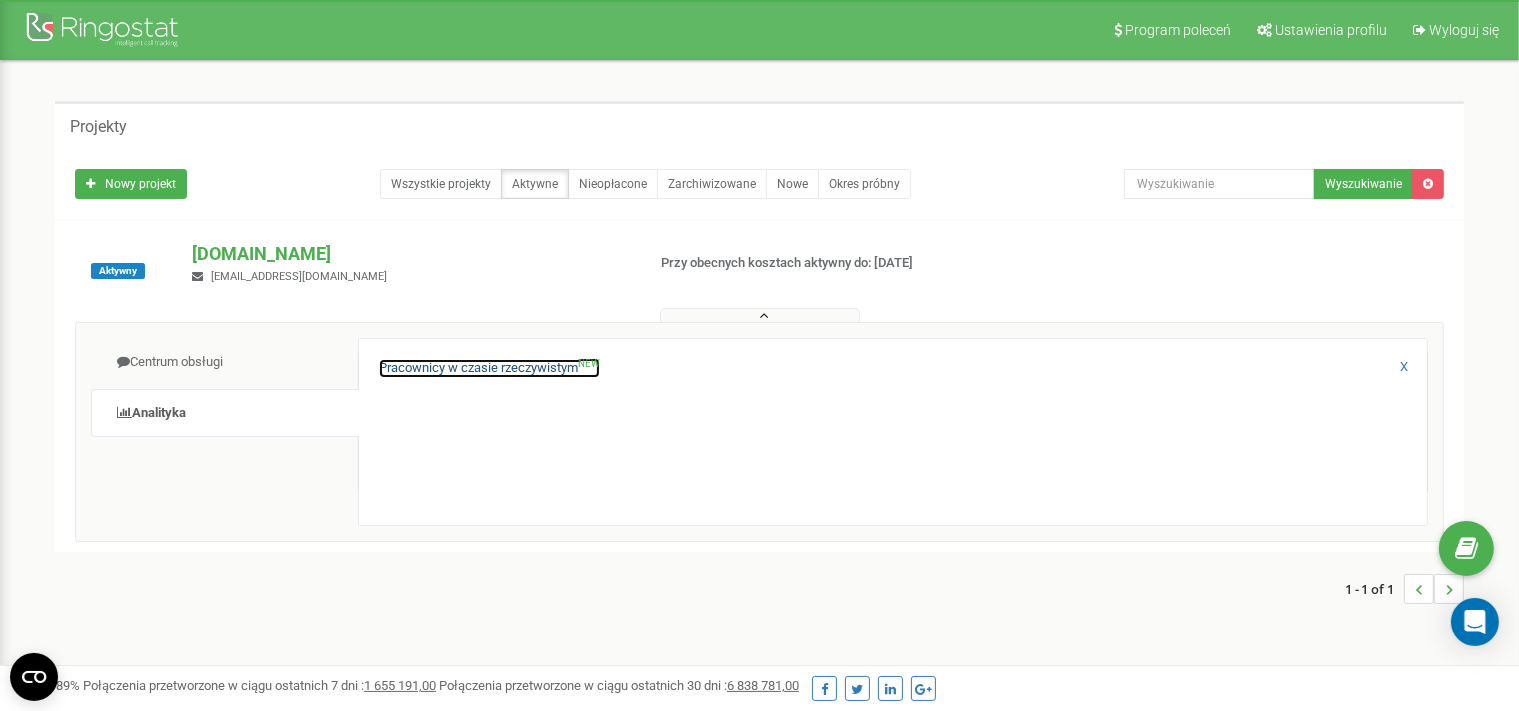 click on "Pracownicy w czasie rzeczywistym  NEW" at bounding box center [489, 368] 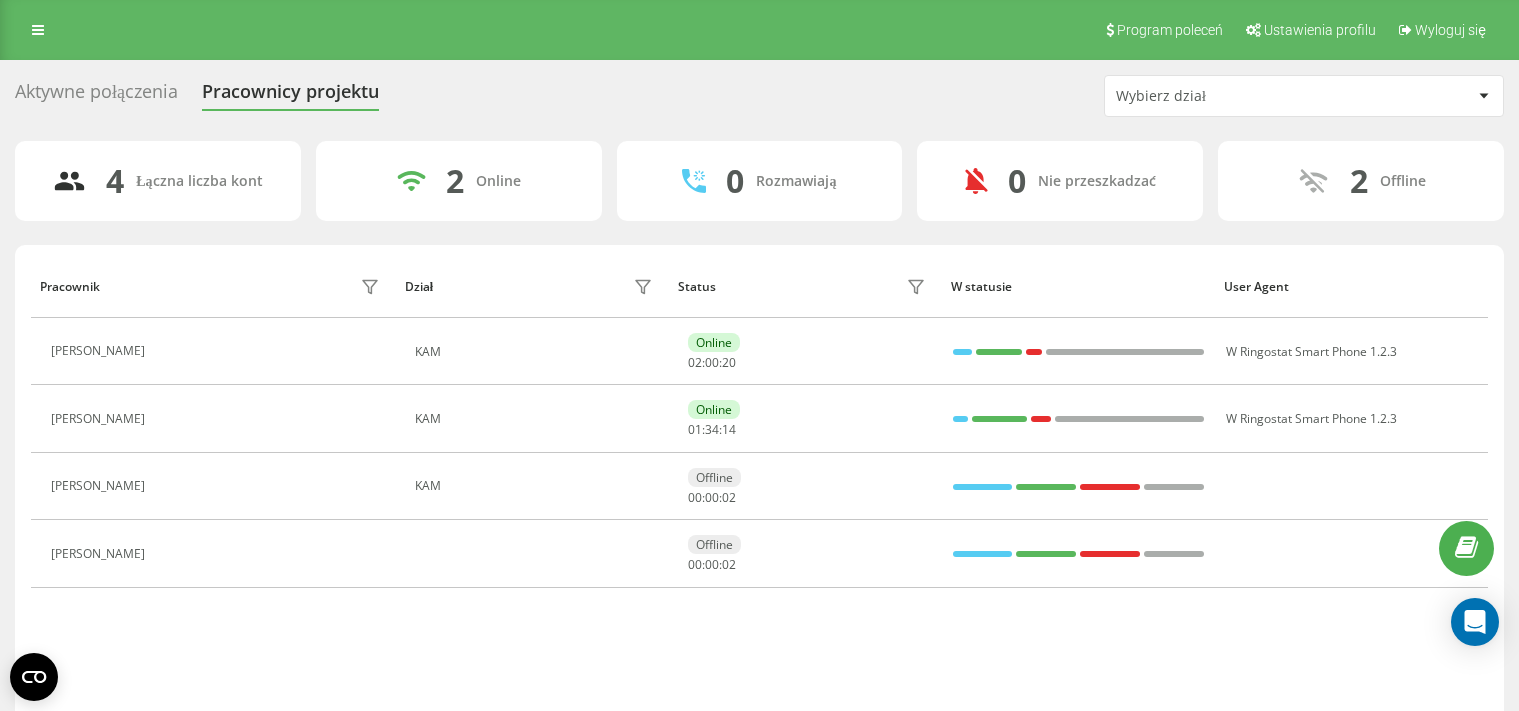 scroll, scrollTop: 0, scrollLeft: 0, axis: both 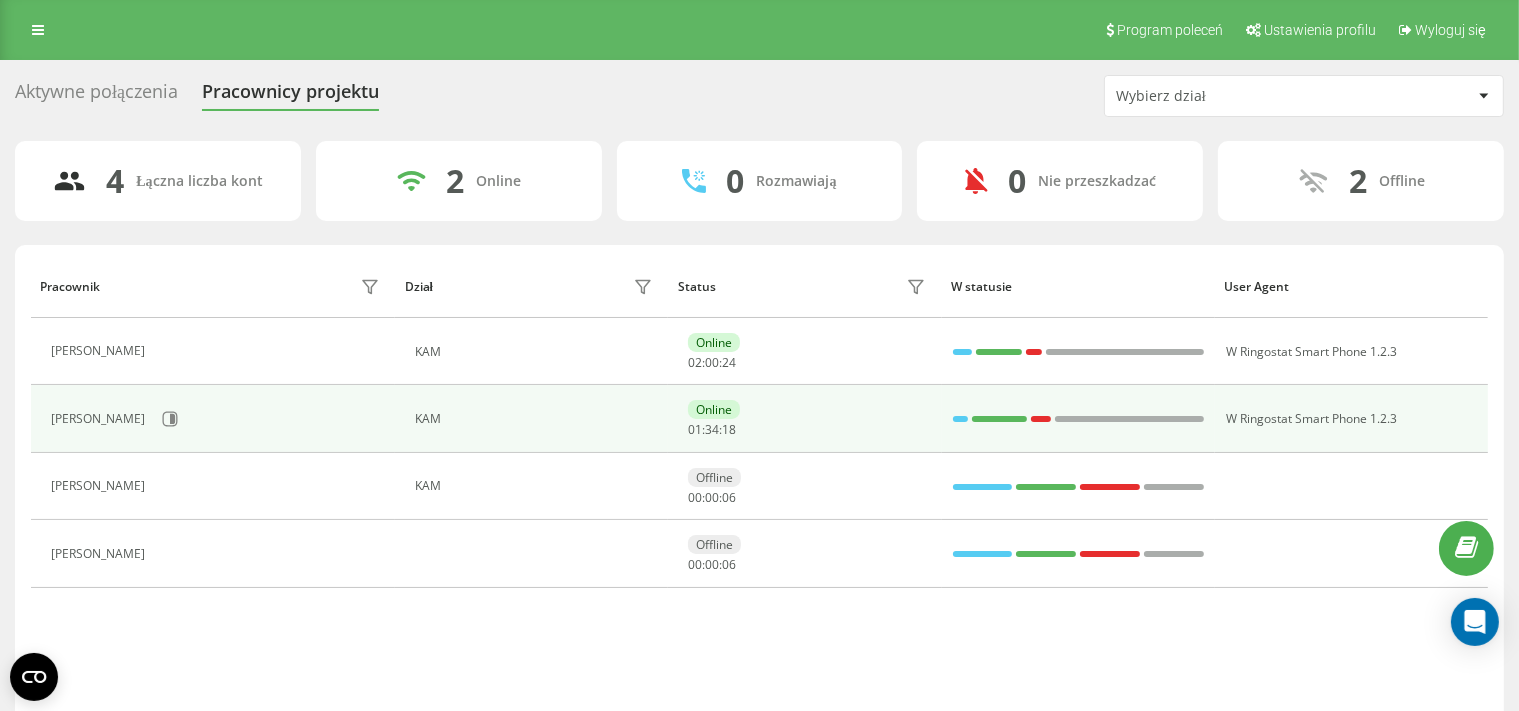 click on "[PERSON_NAME]" at bounding box center (100, 419) 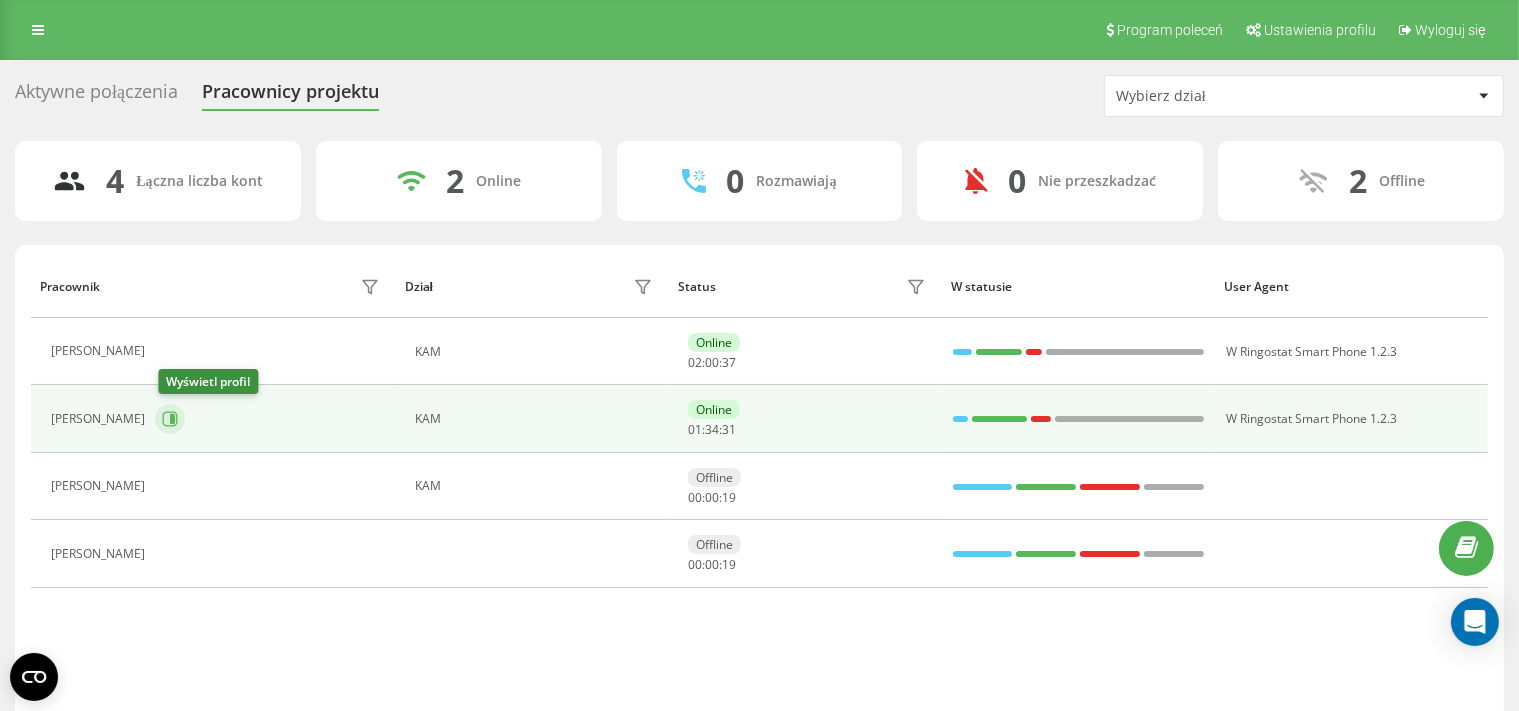 click 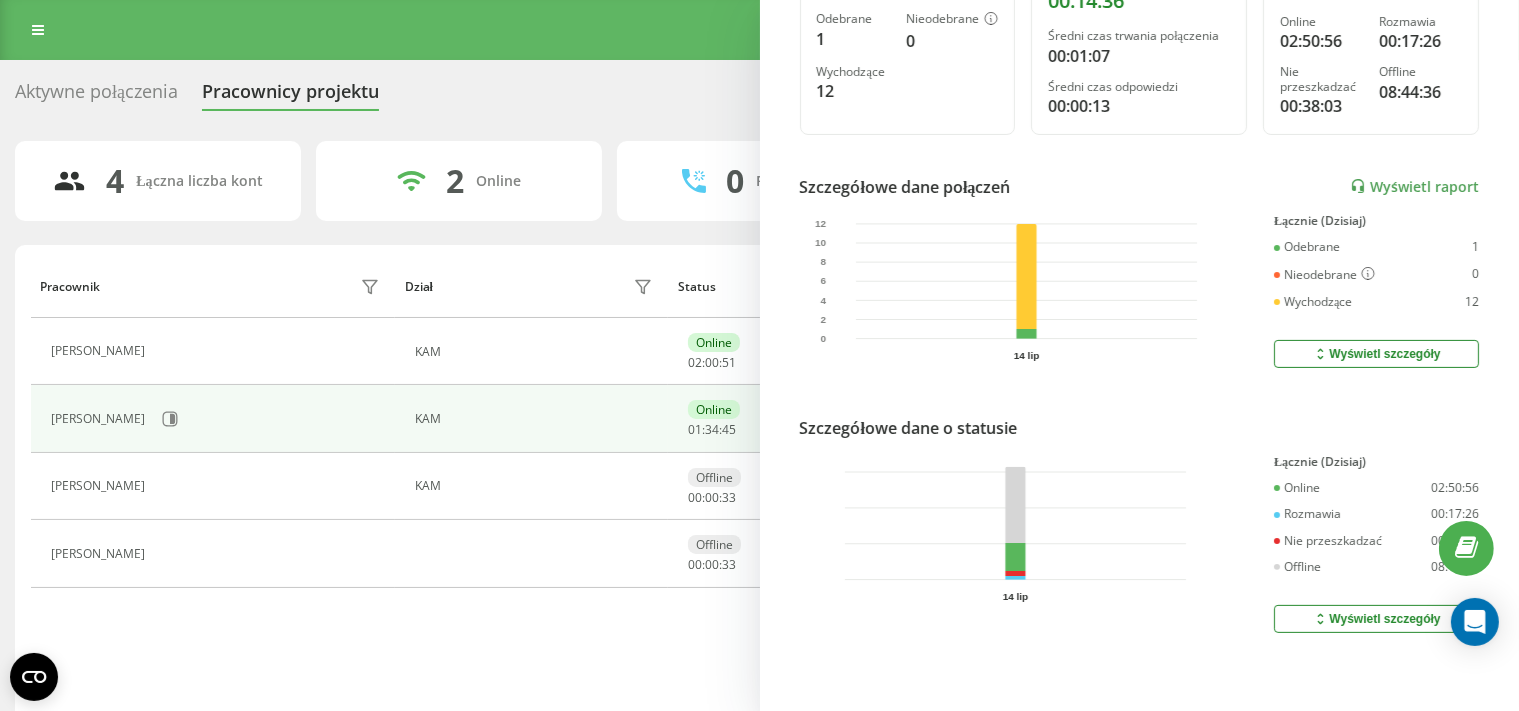 scroll, scrollTop: 0, scrollLeft: 0, axis: both 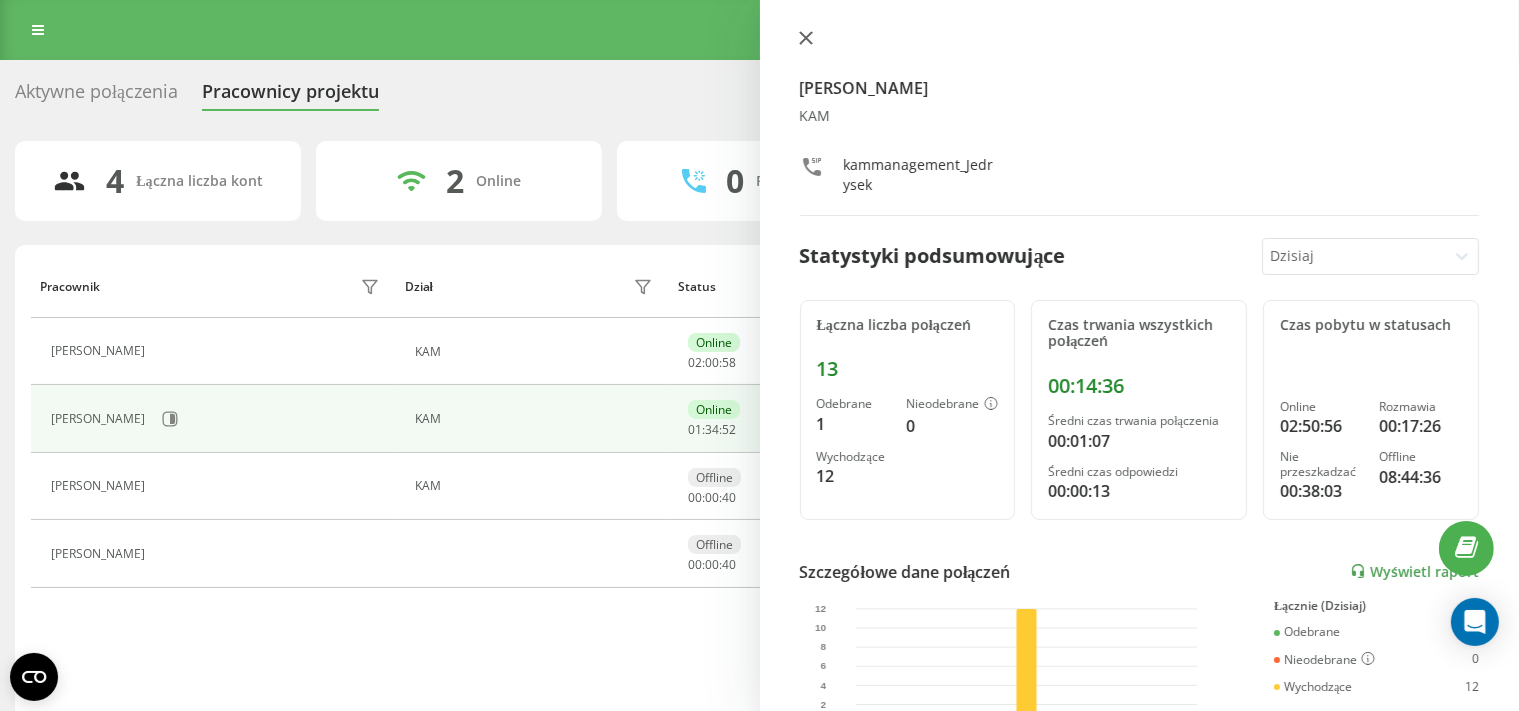 click 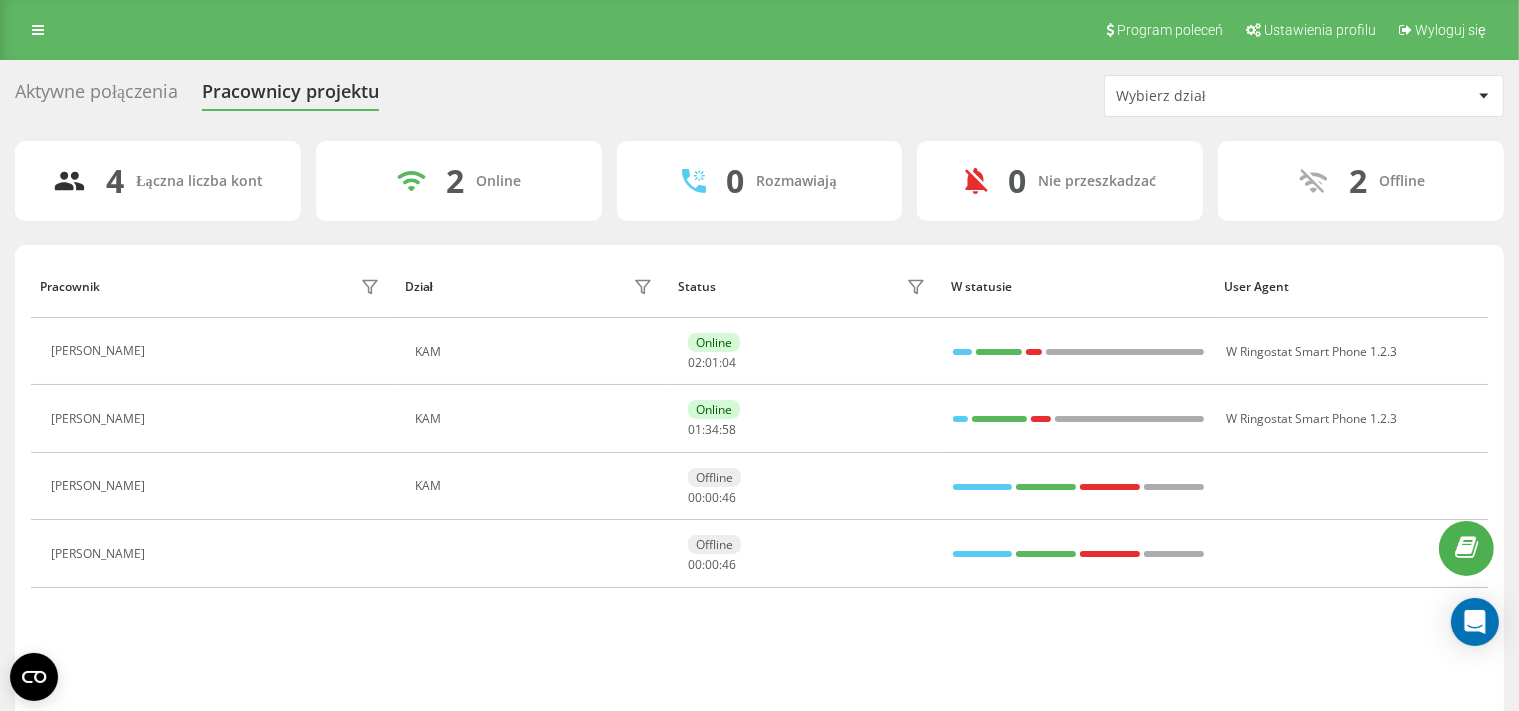 click on "Aktywne połączenia" at bounding box center [96, 96] 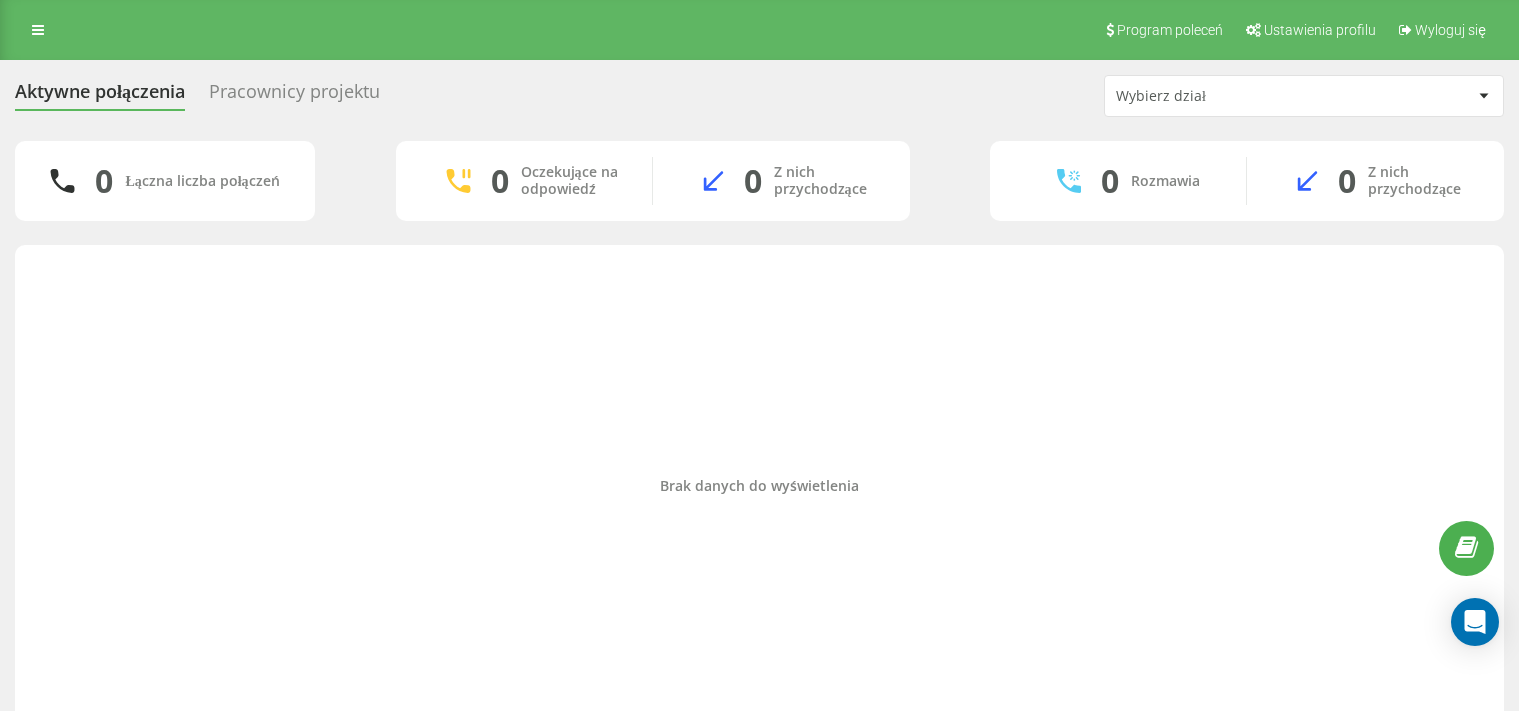 scroll, scrollTop: 0, scrollLeft: 0, axis: both 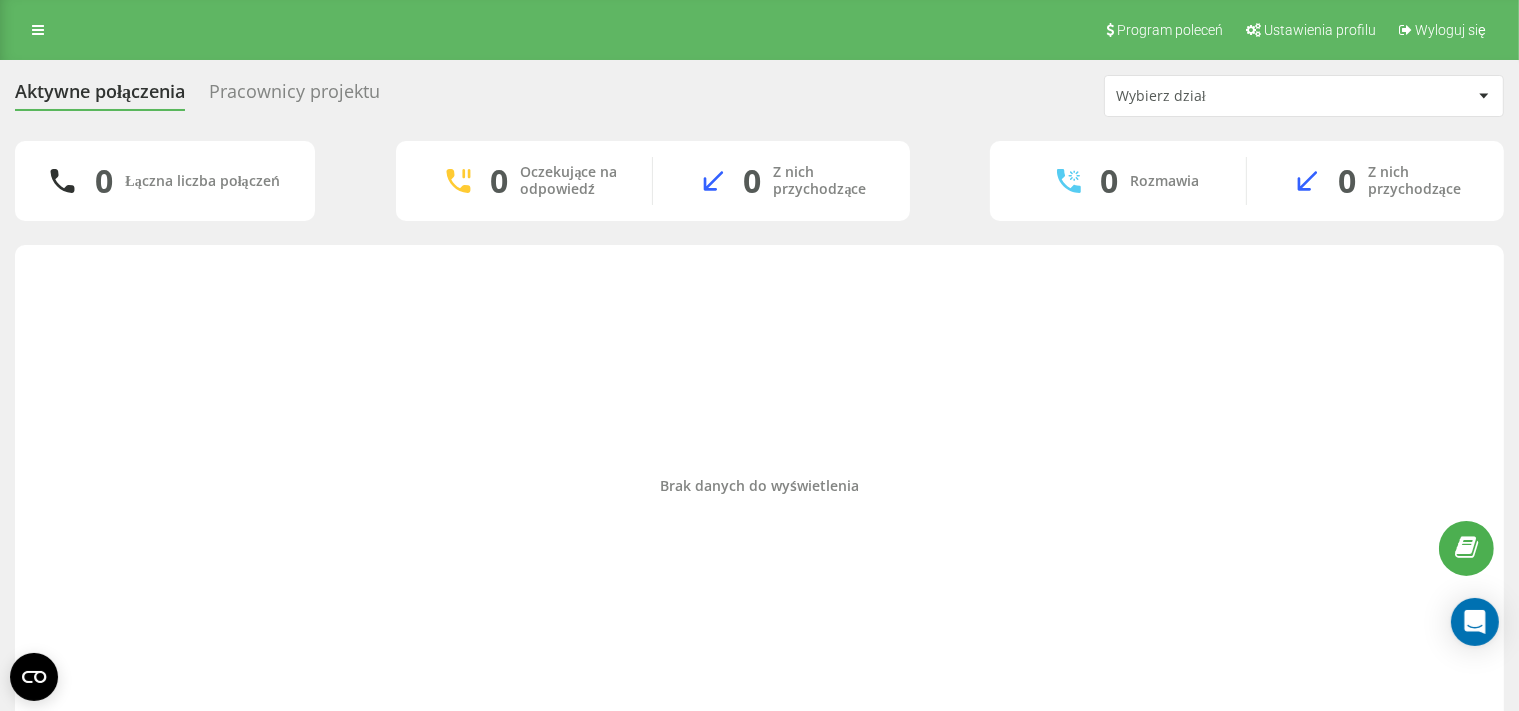 click 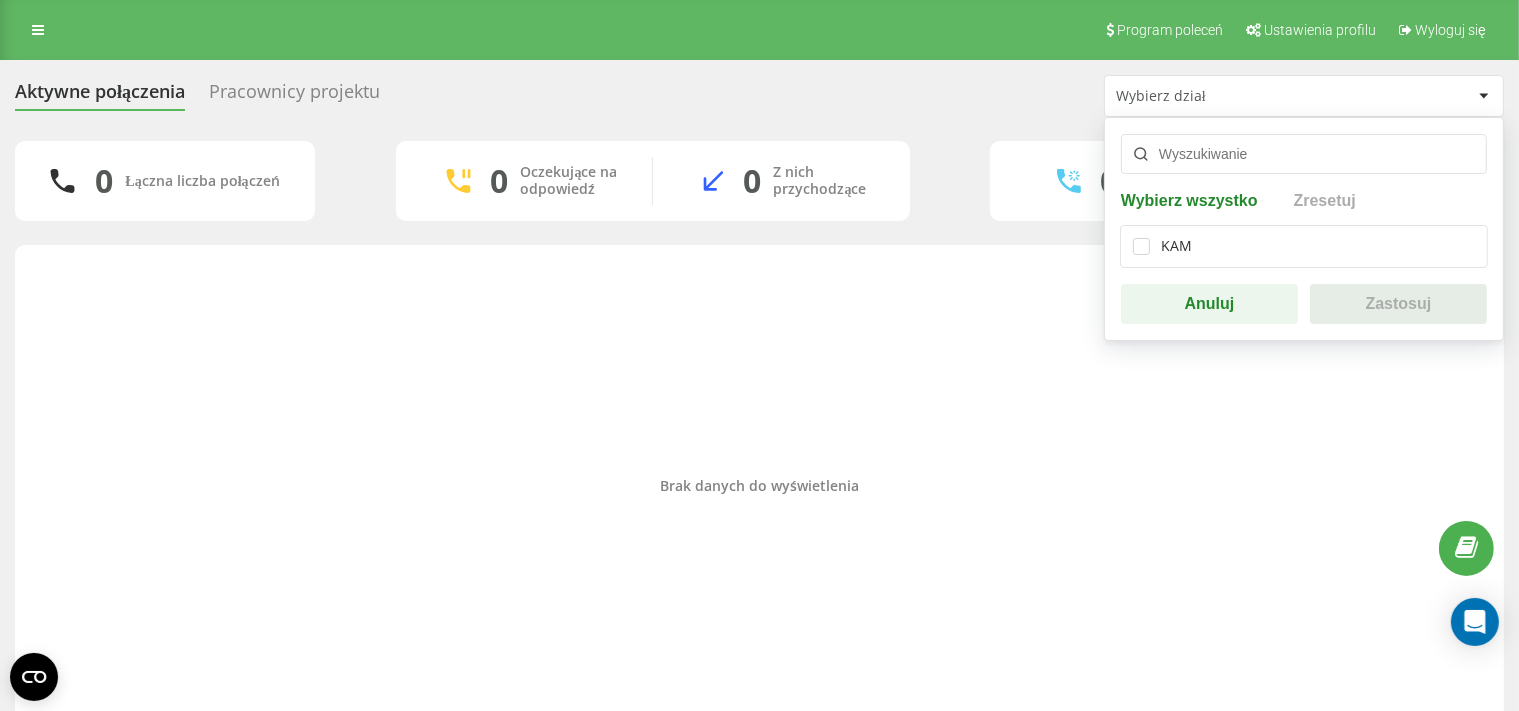 click on "Aktywne połączenia Pracownicy projektu Wybierz dział Wybierz wszystko Zresetuj   KAM Anuluj Zastosuj" at bounding box center (759, 96) 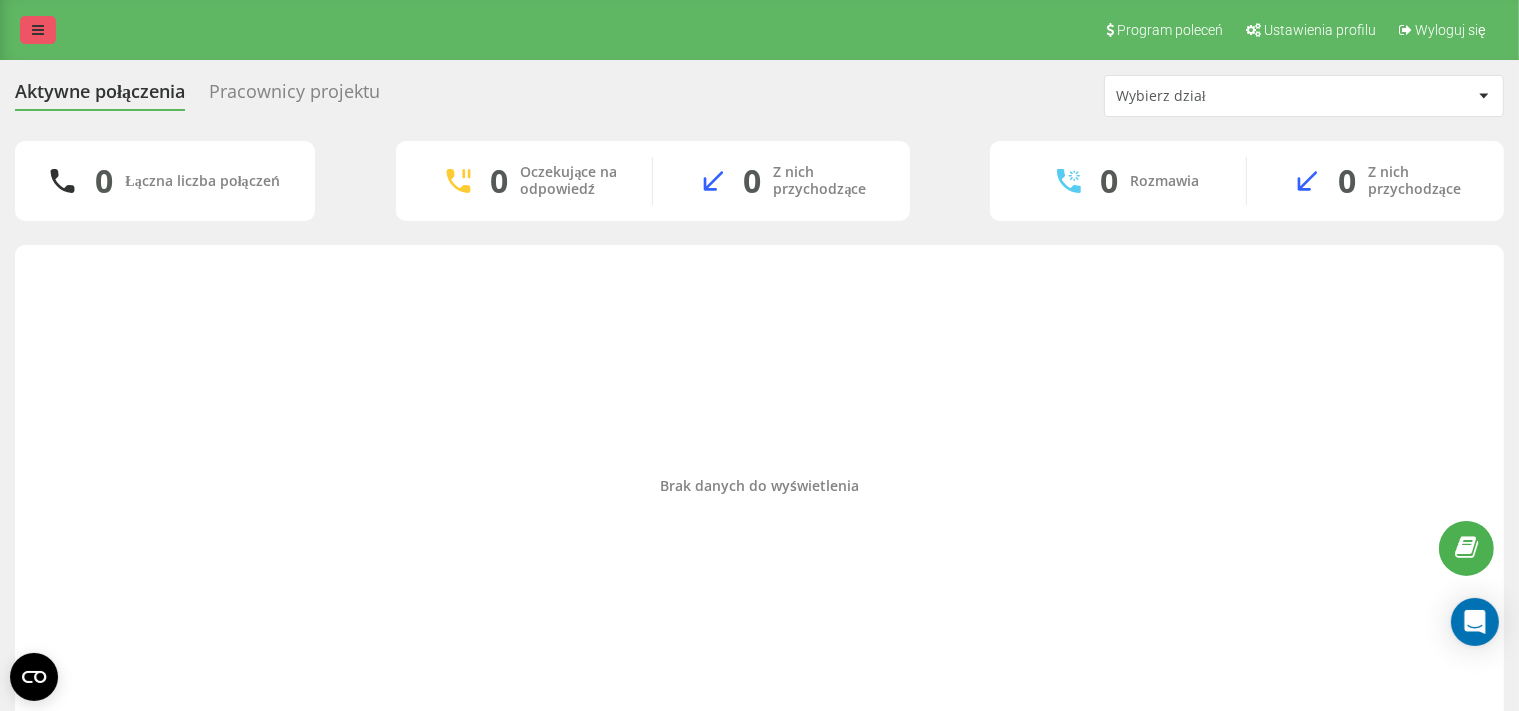 click at bounding box center (38, 30) 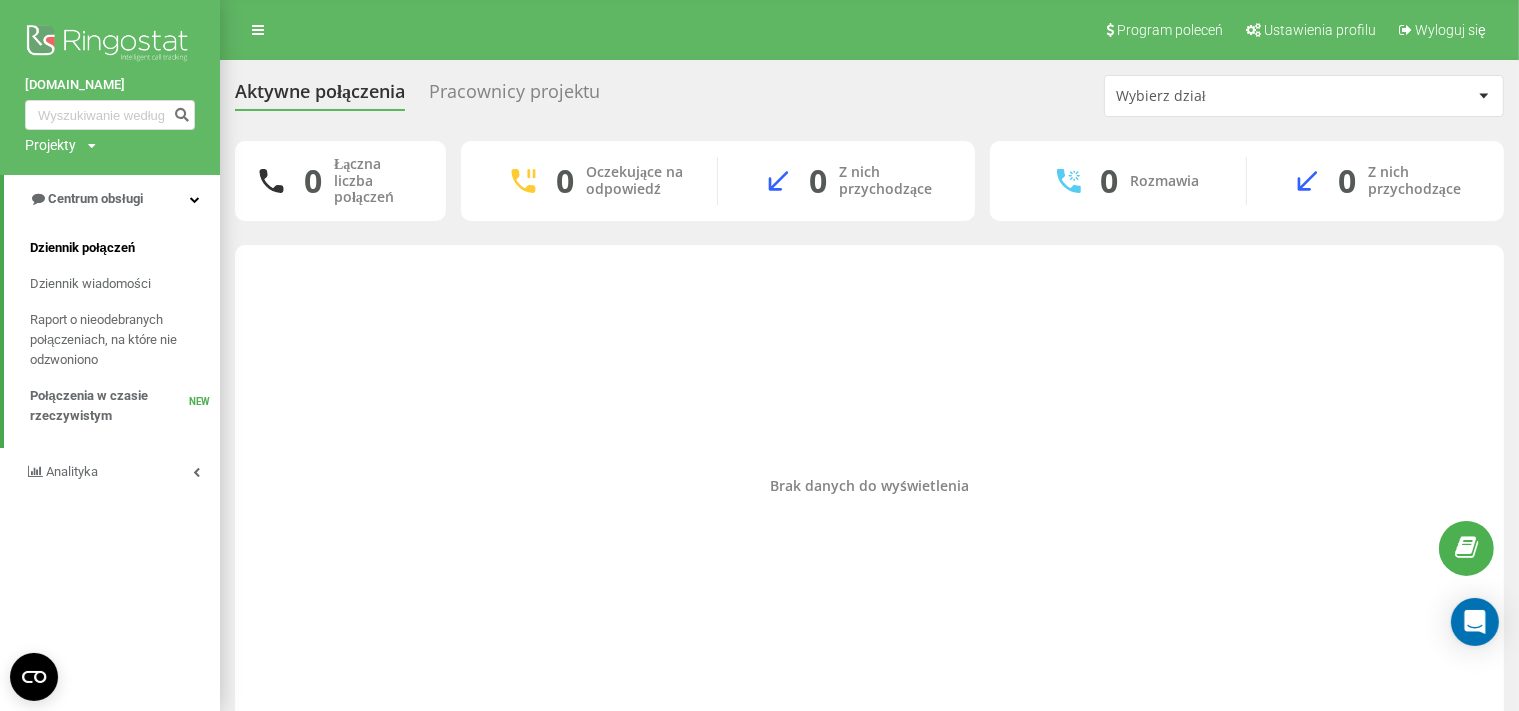 click on "Dziennik połączeń" at bounding box center [82, 248] 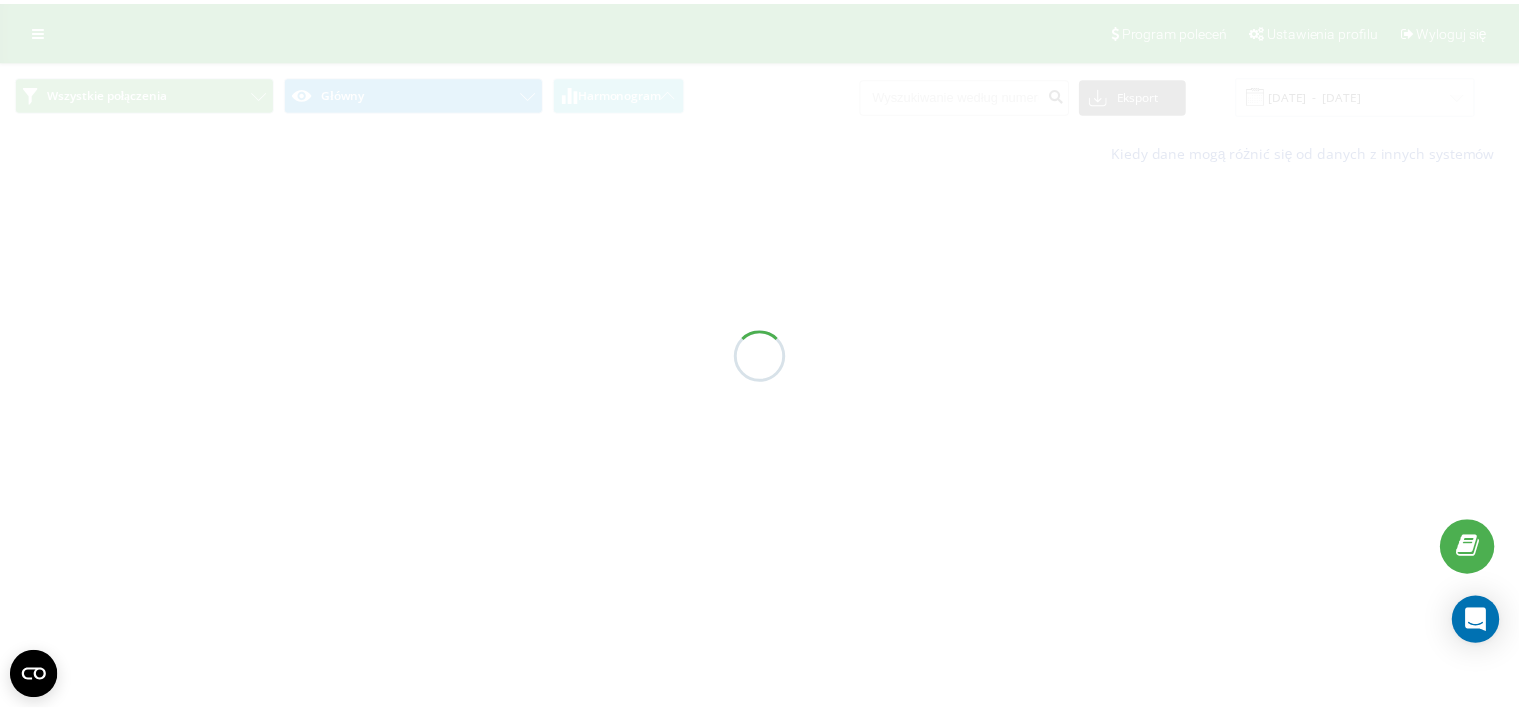 scroll, scrollTop: 0, scrollLeft: 0, axis: both 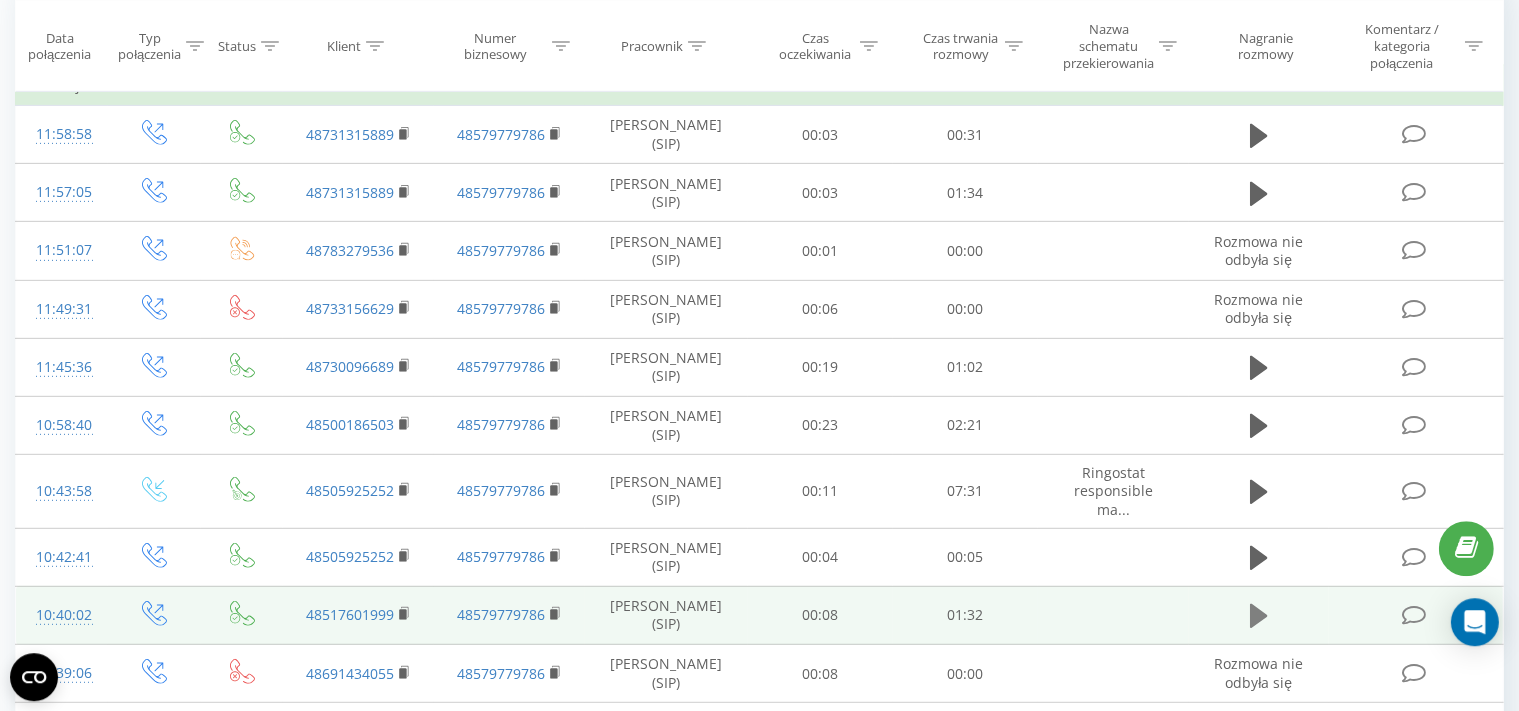 click 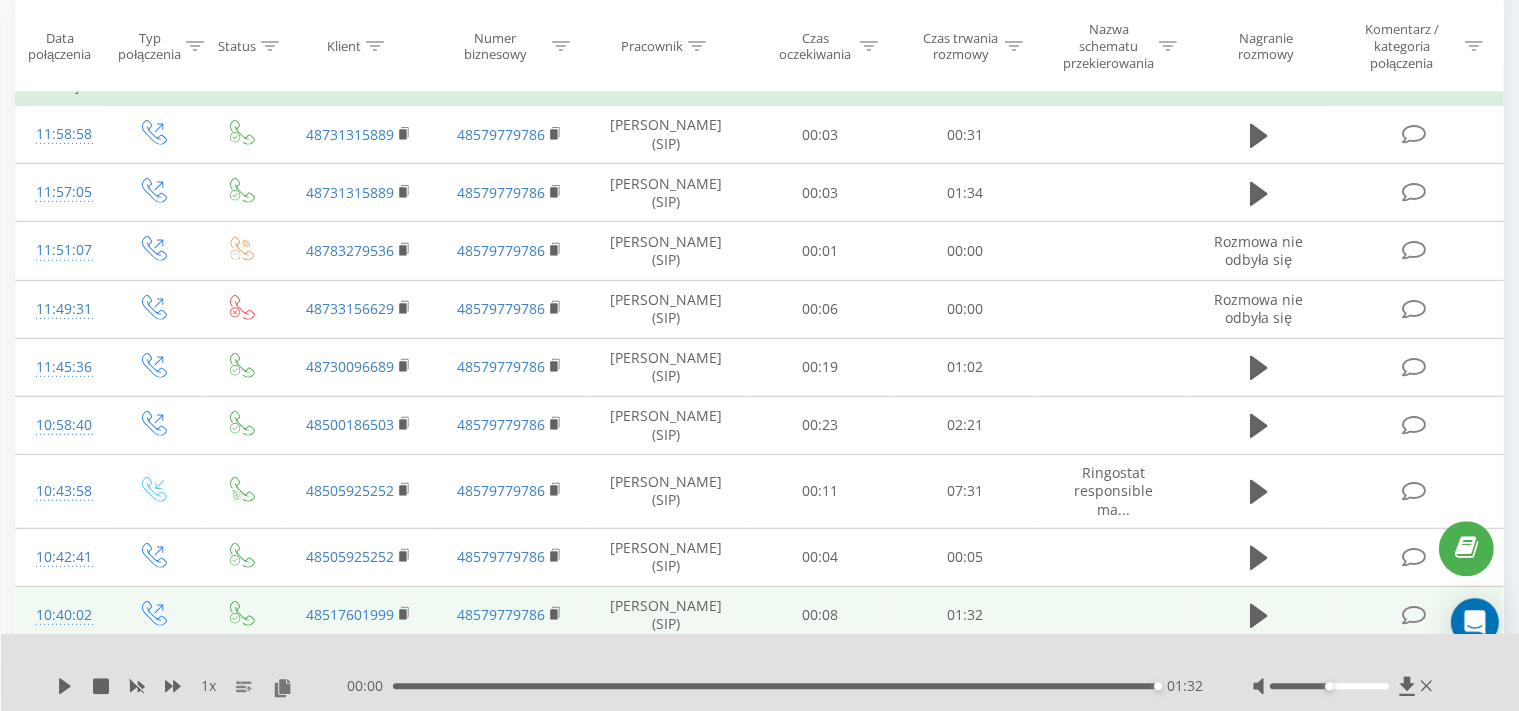 scroll, scrollTop: 0, scrollLeft: 0, axis: both 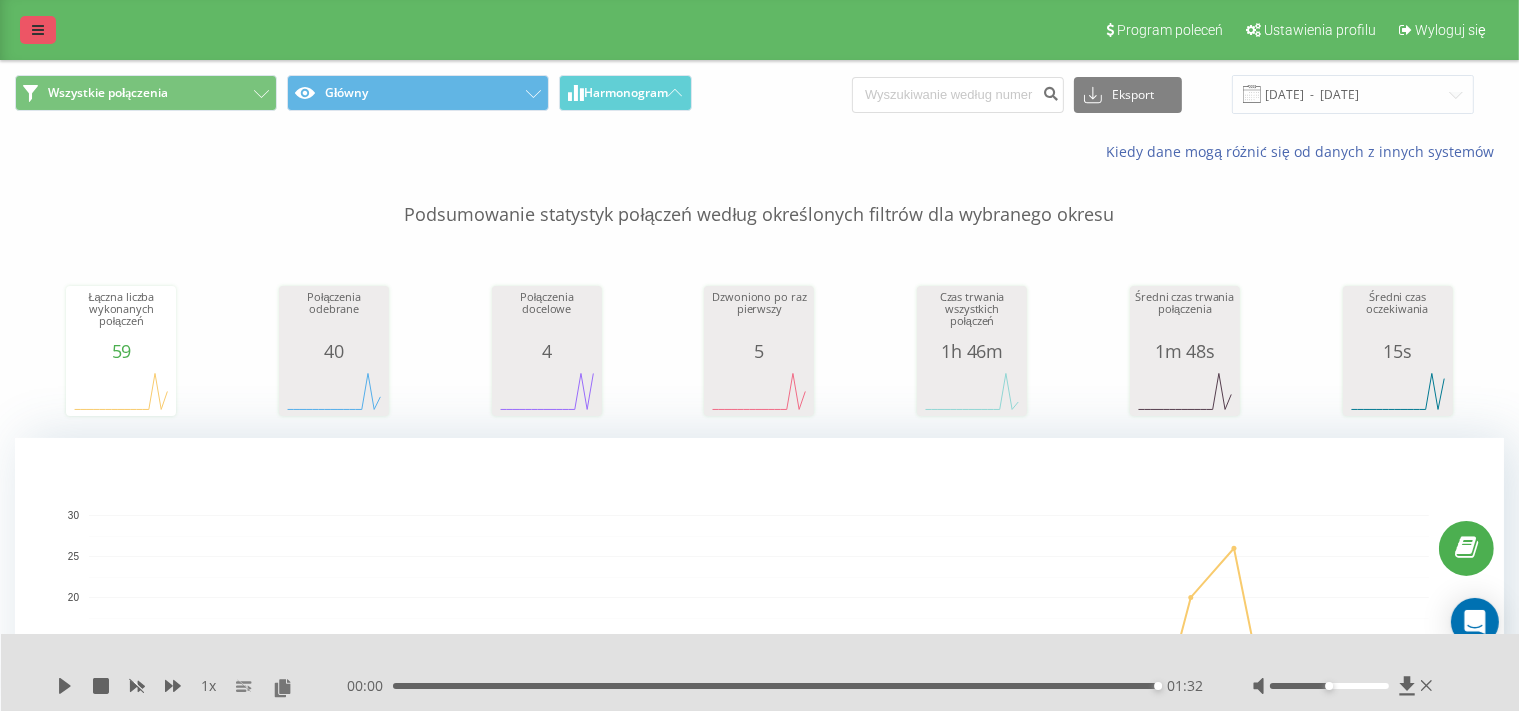 click at bounding box center (38, 30) 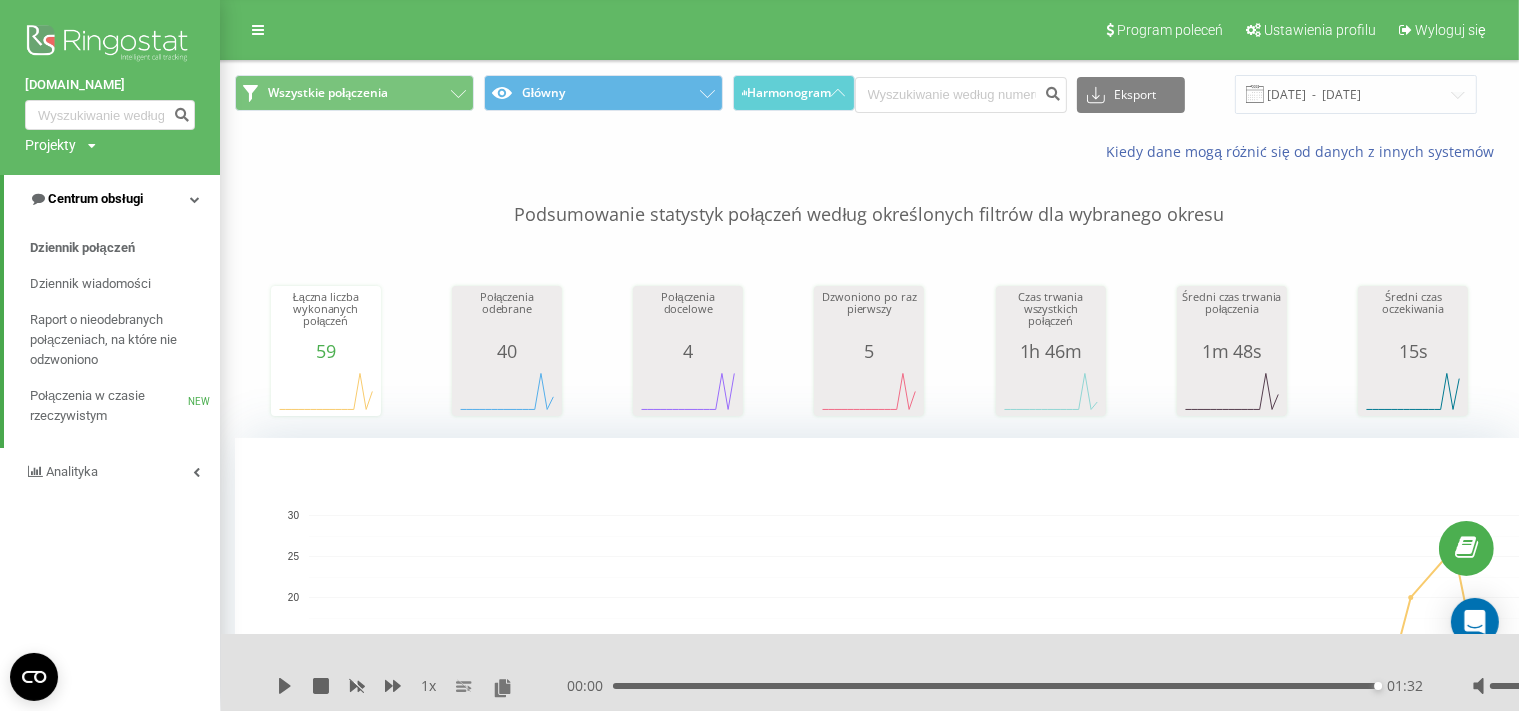 click at bounding box center [195, 199] 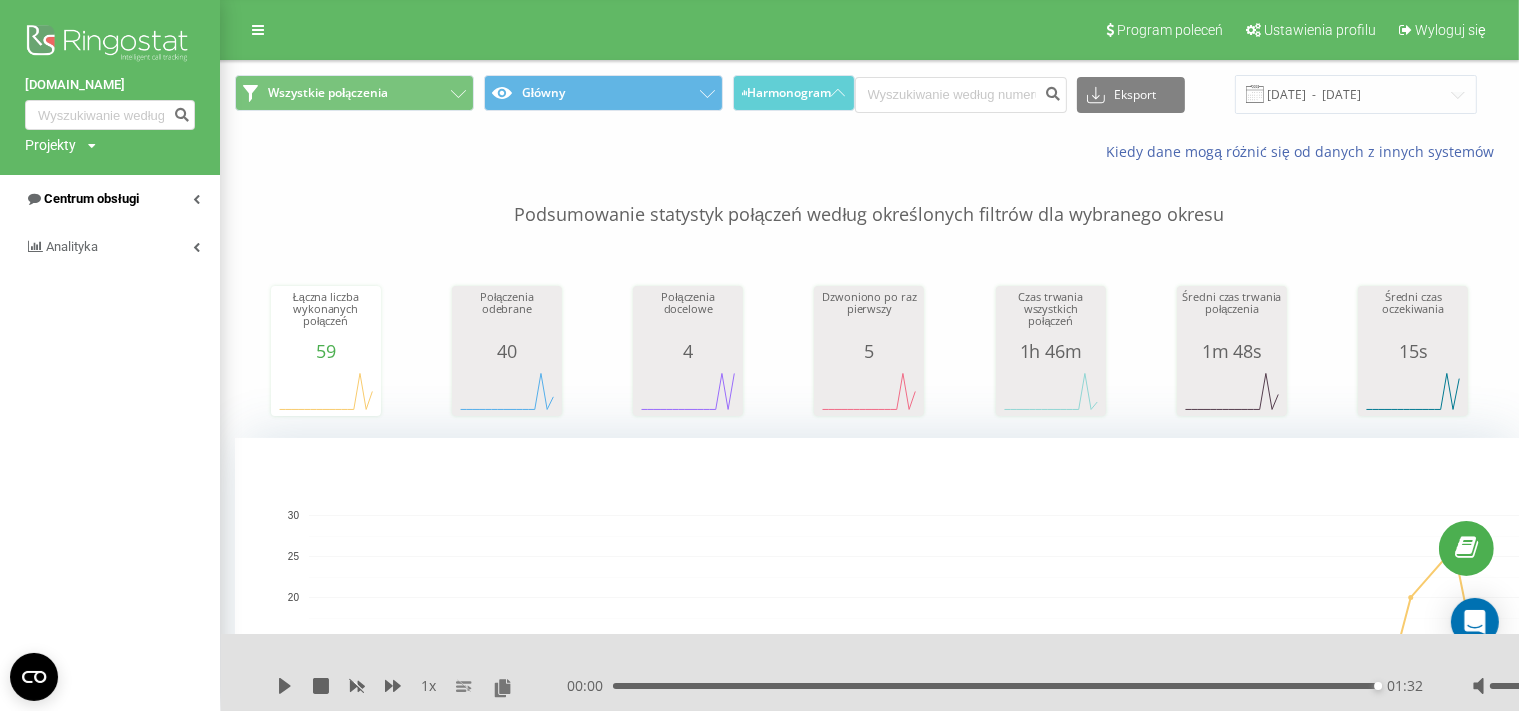 click on "Centrum obsługi" at bounding box center (91, 198) 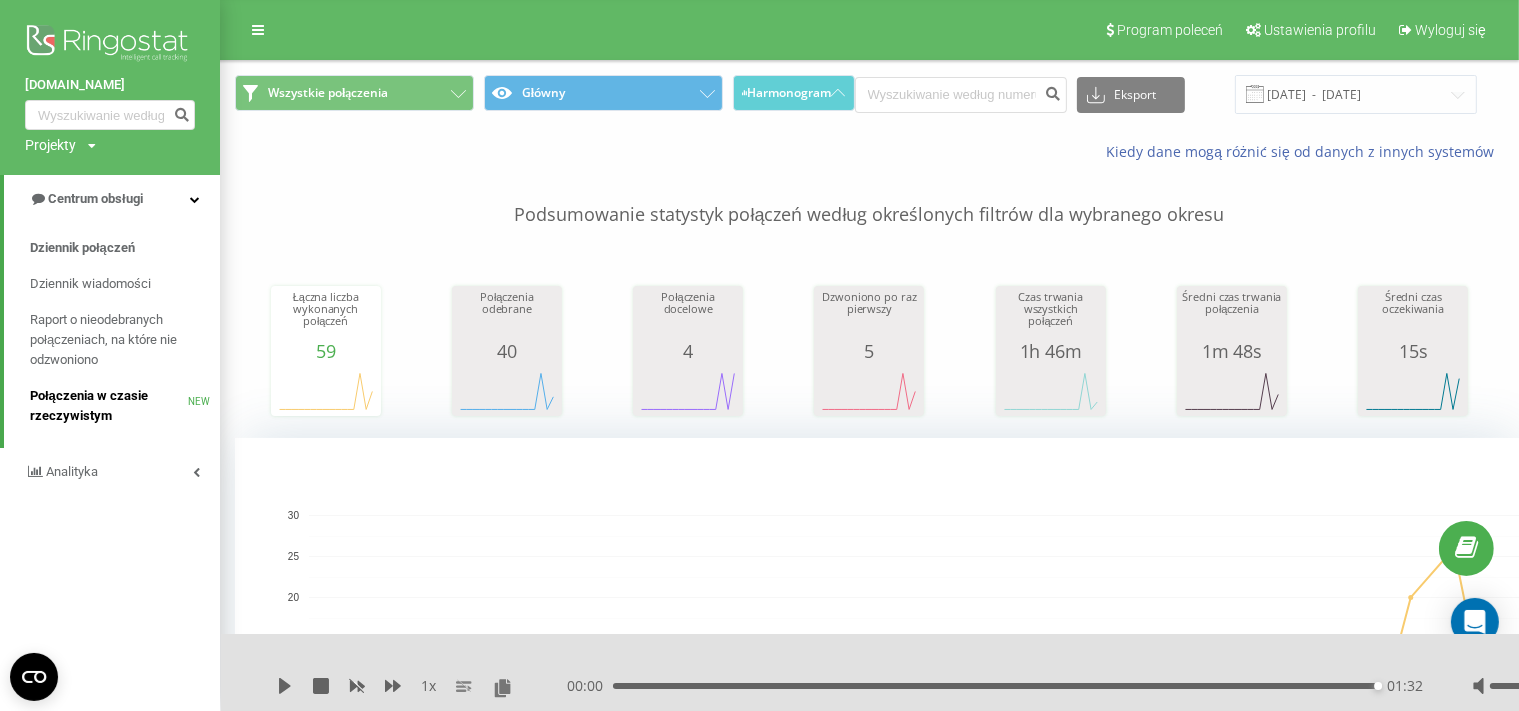 click on "Połączenia w czasie rzeczywistym" at bounding box center [109, 406] 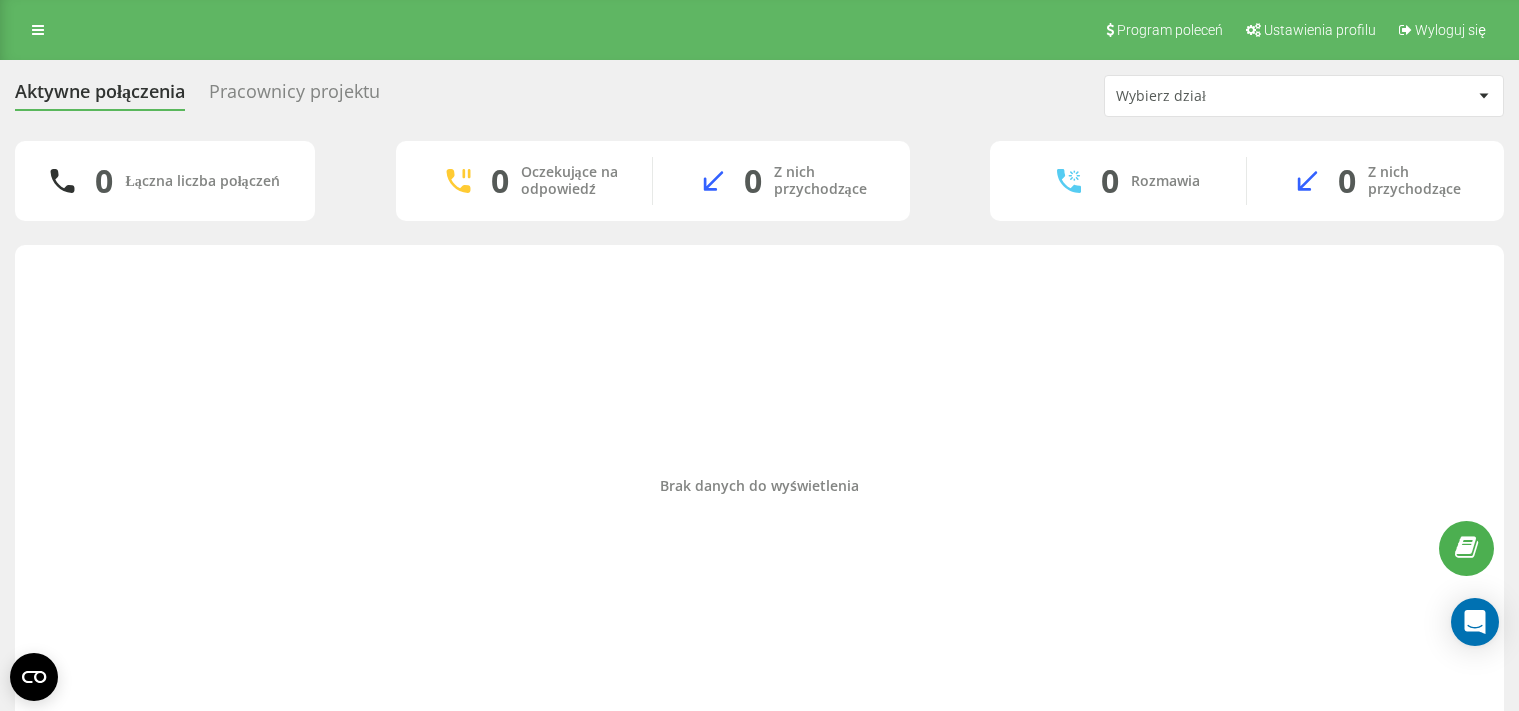 scroll, scrollTop: 0, scrollLeft: 0, axis: both 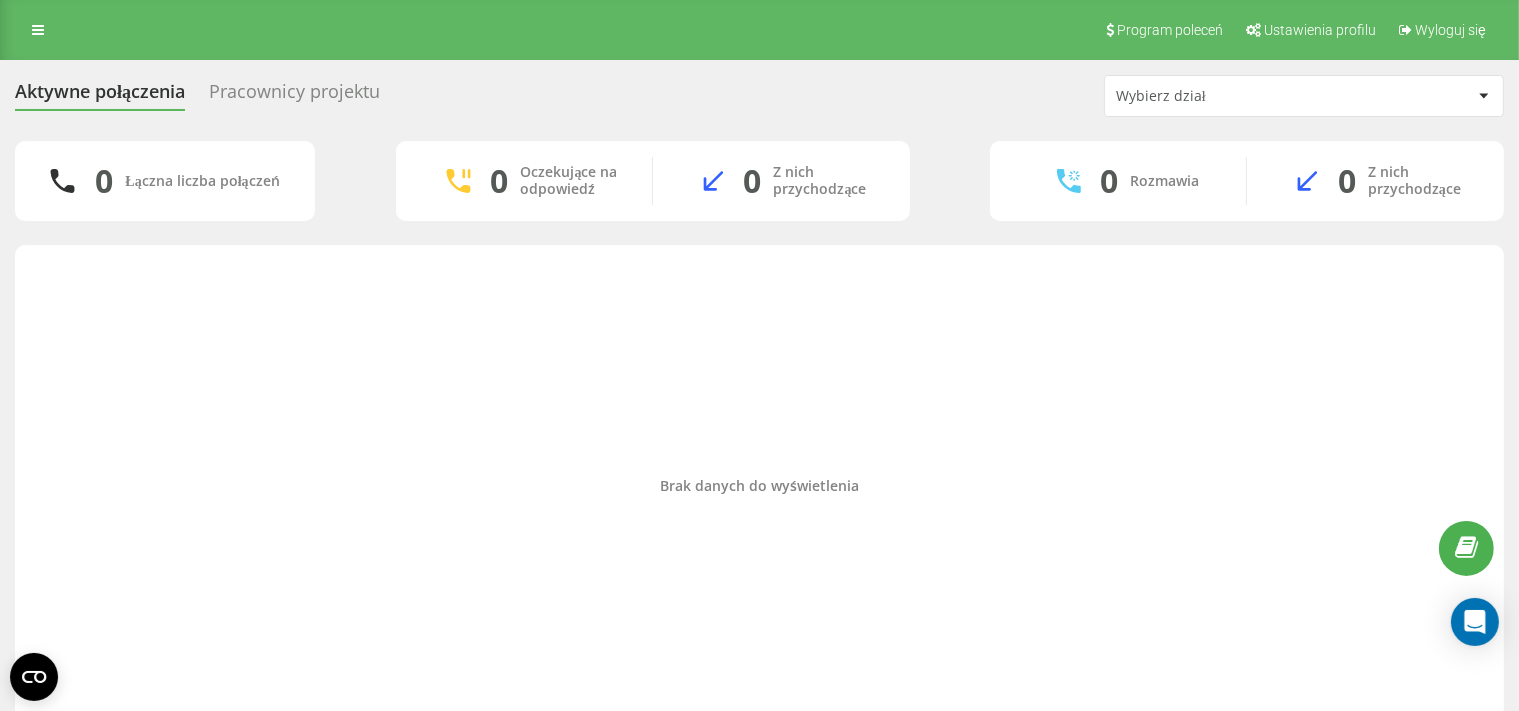 click on "Pracownicy projektu" at bounding box center [294, 96] 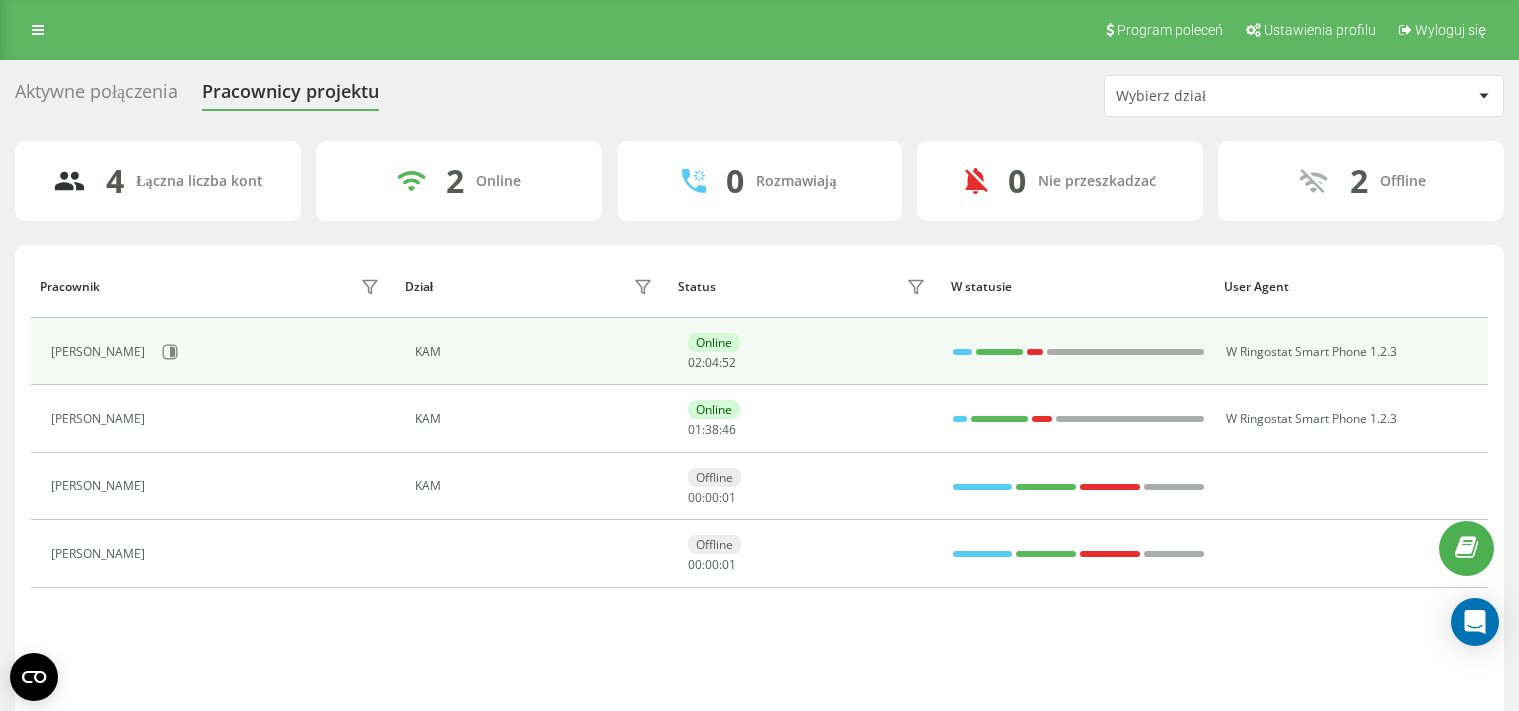 scroll, scrollTop: 0, scrollLeft: 0, axis: both 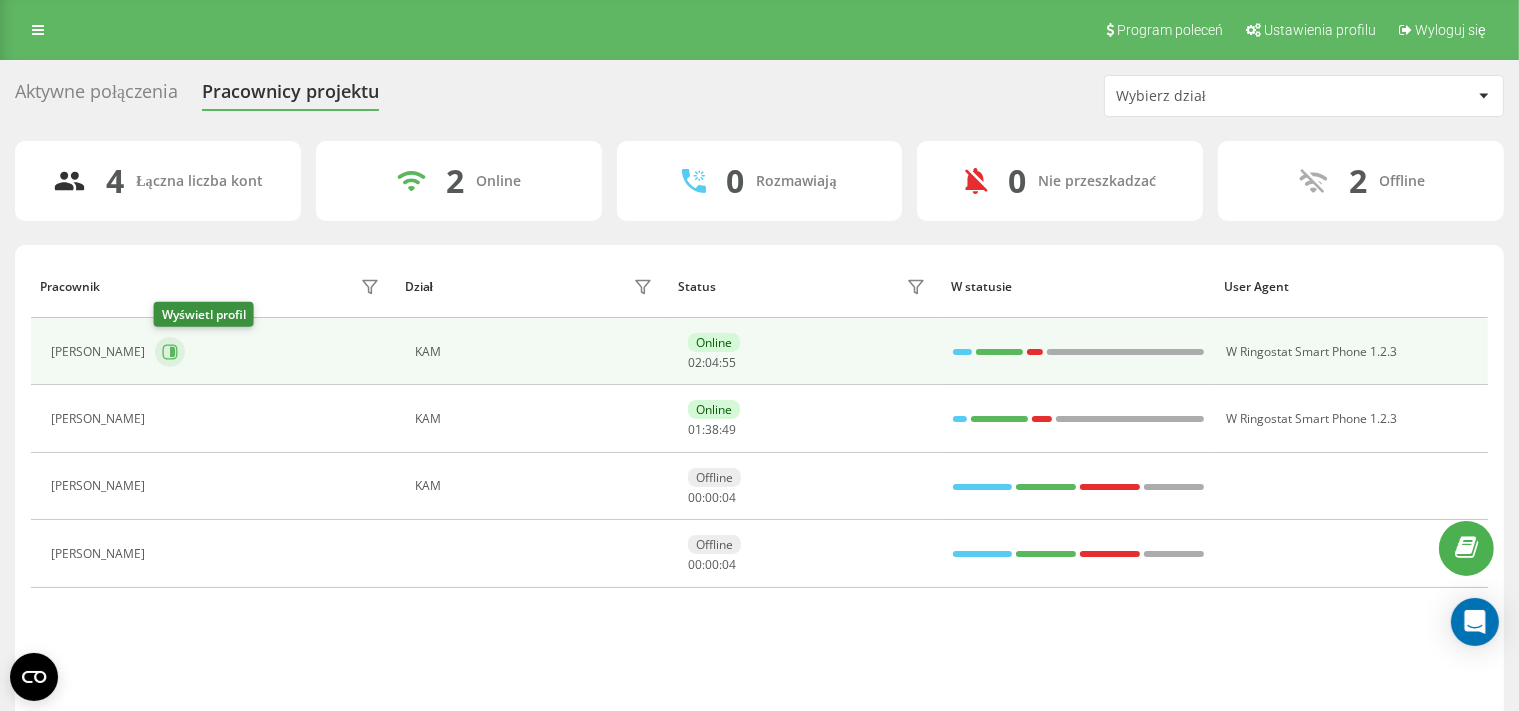 click 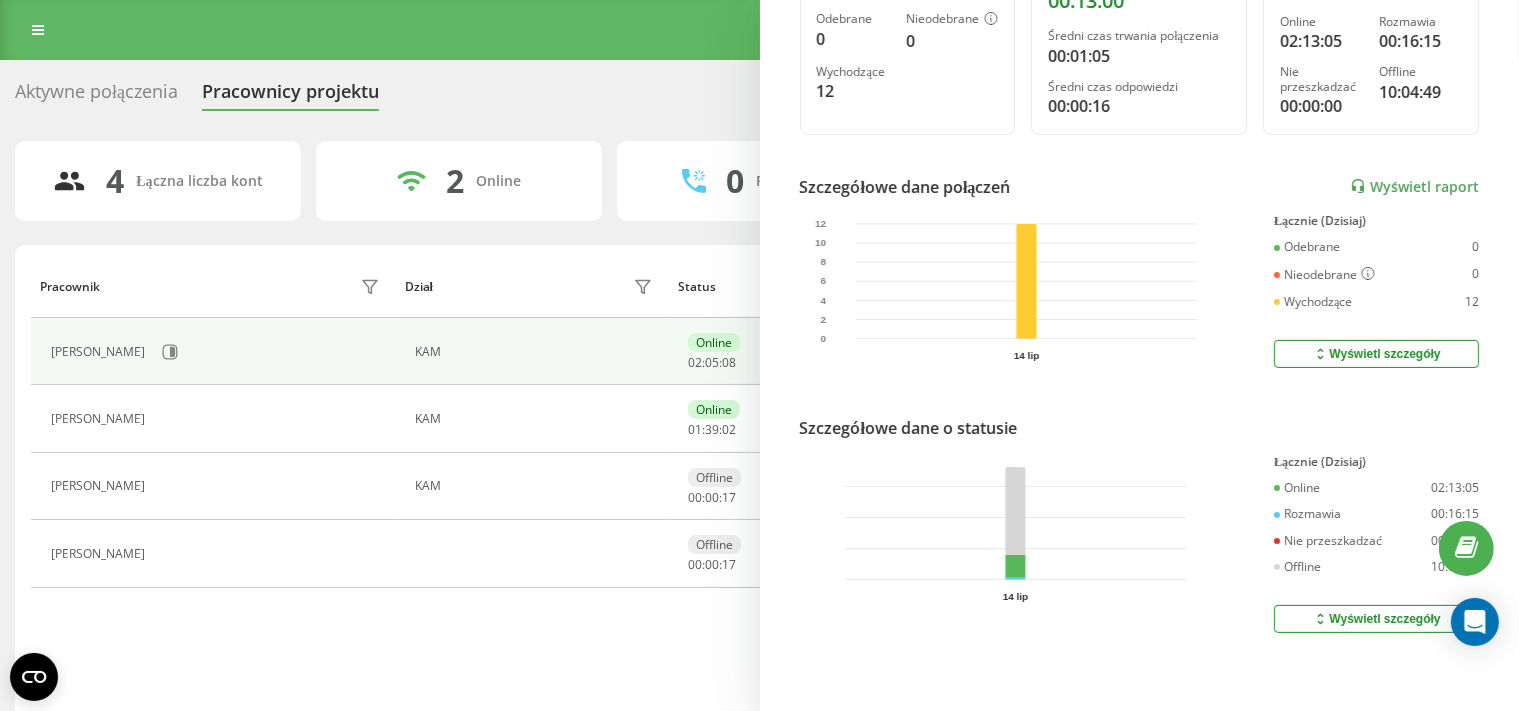 scroll, scrollTop: 398, scrollLeft: 0, axis: vertical 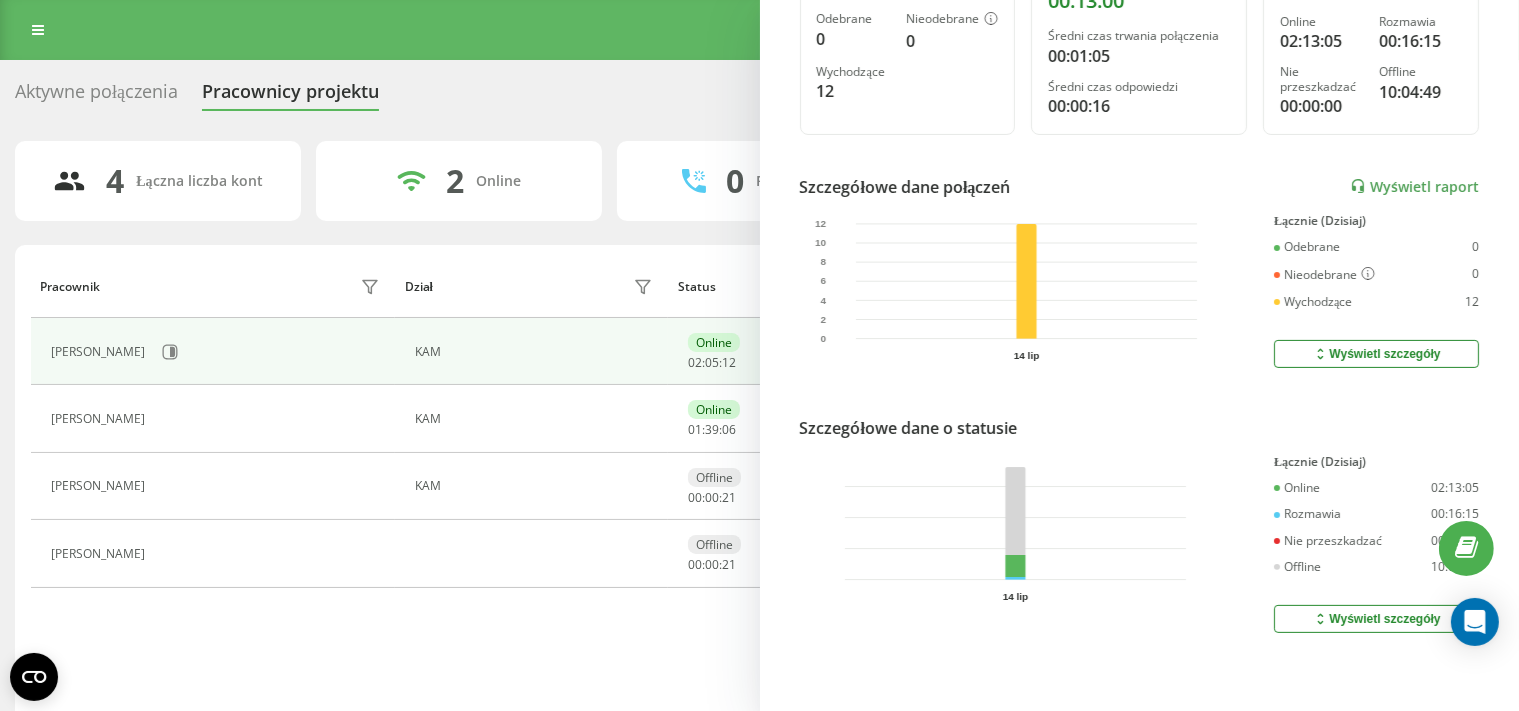click on "Wyświetl szczegóły" at bounding box center (1376, 619) 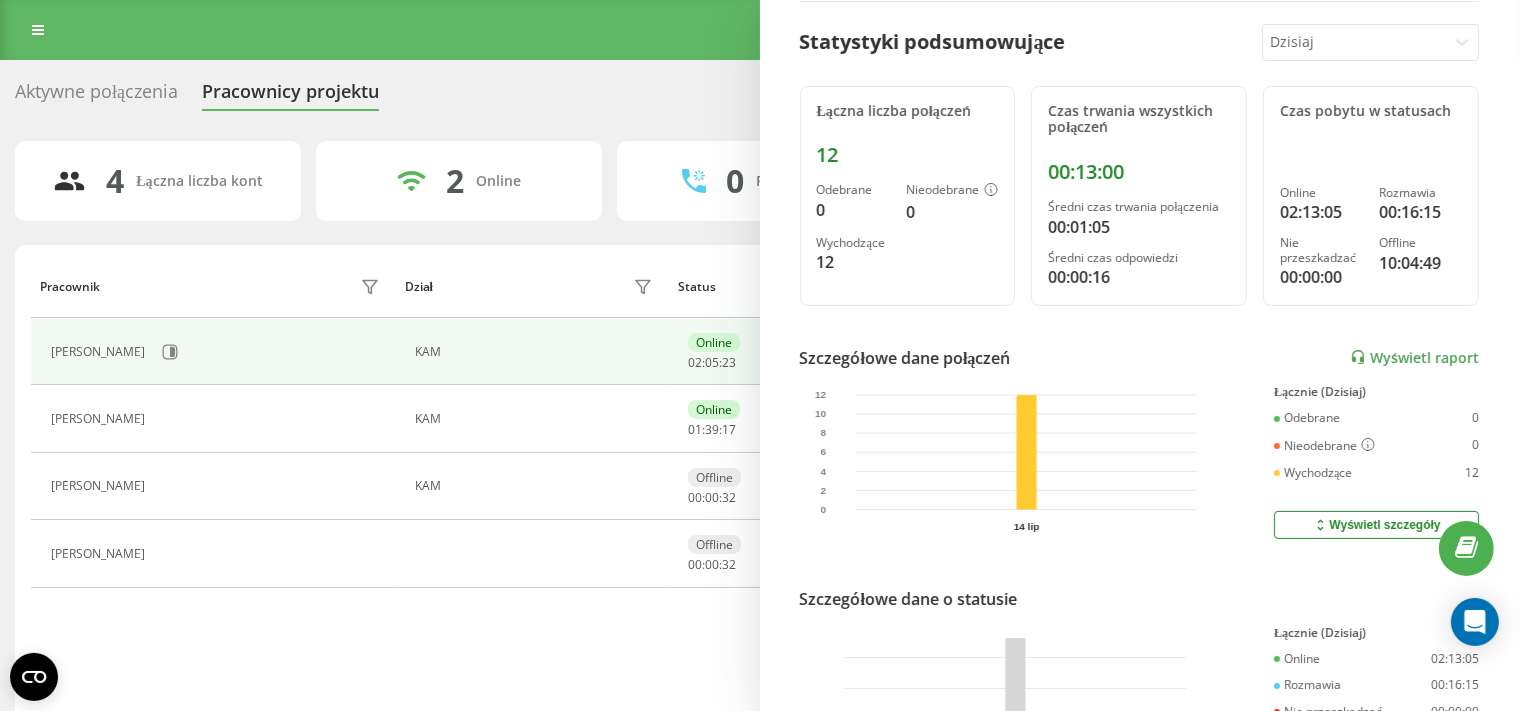 scroll, scrollTop: 0, scrollLeft: 0, axis: both 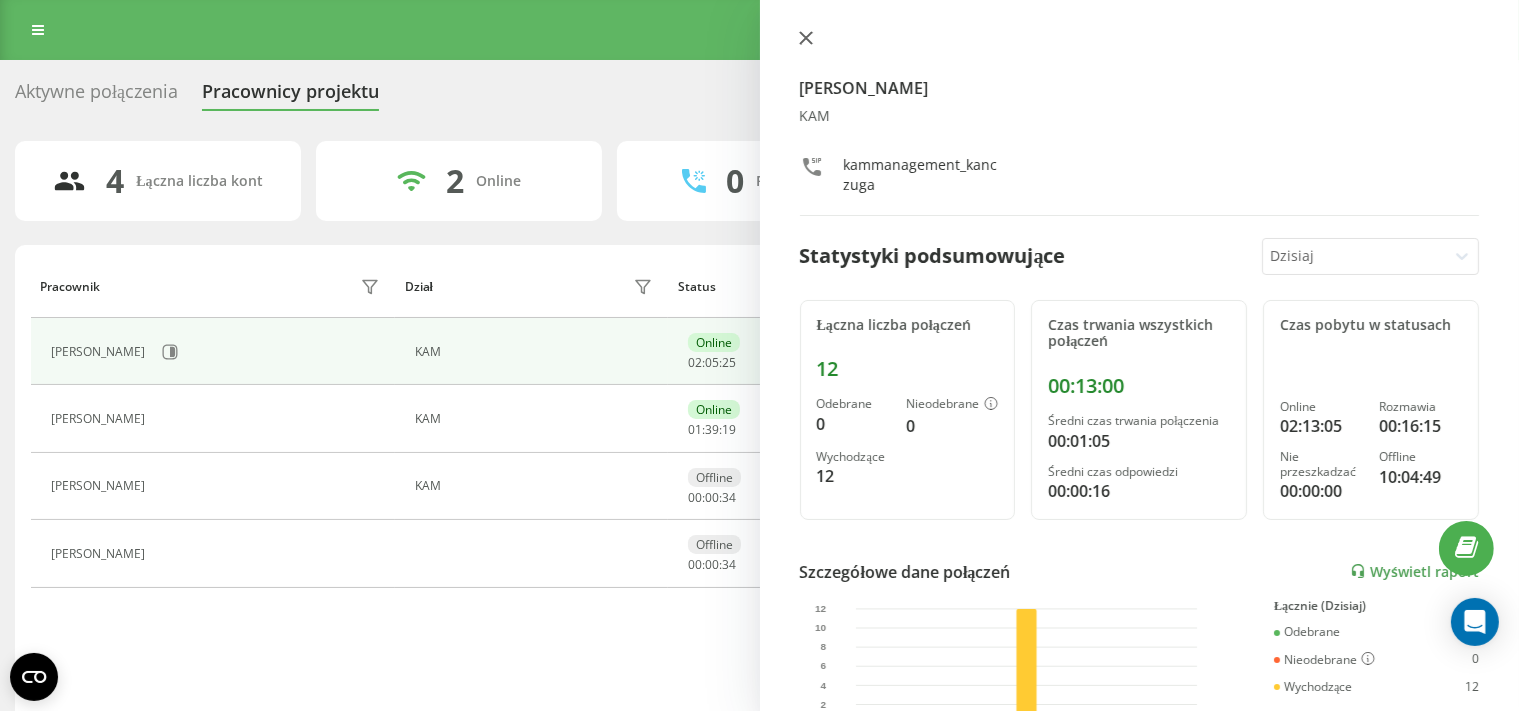 click 